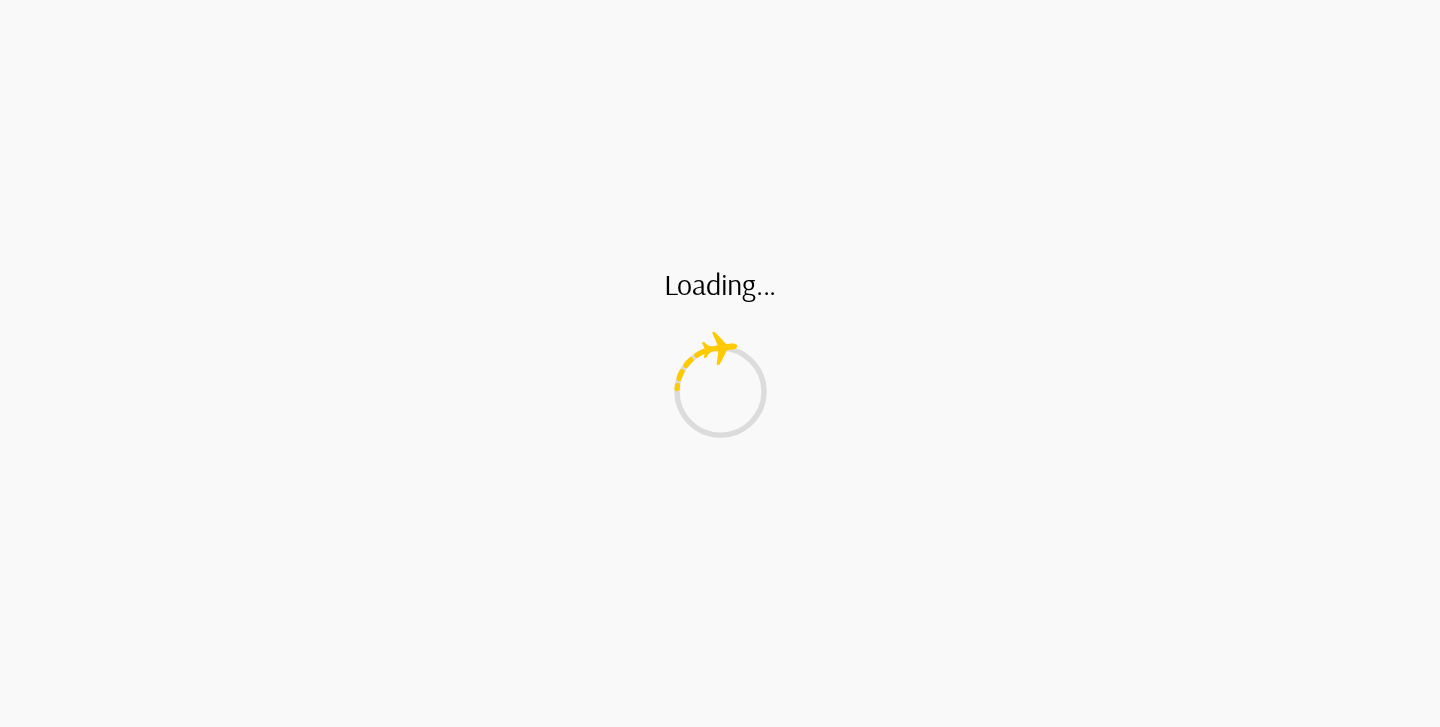 scroll, scrollTop: 0, scrollLeft: 0, axis: both 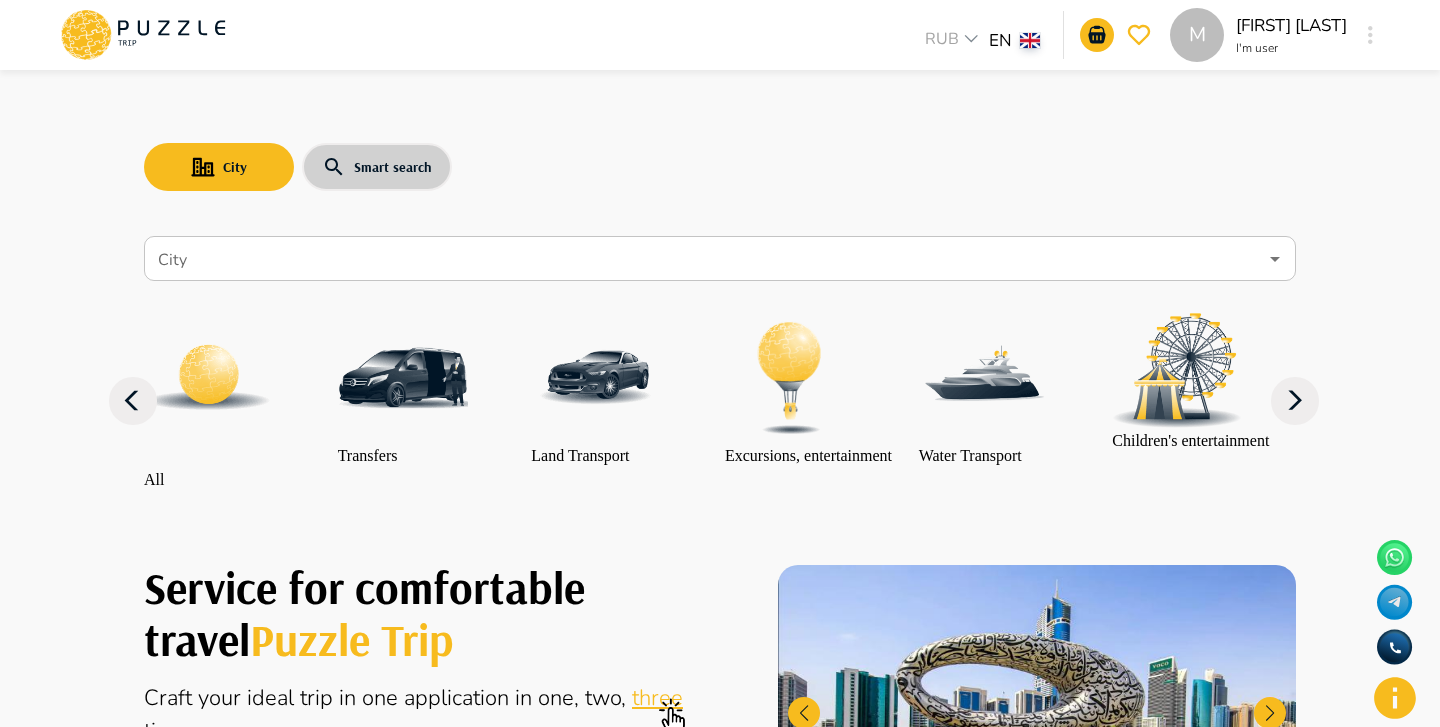 click on "Smart search" at bounding box center (377, 167) 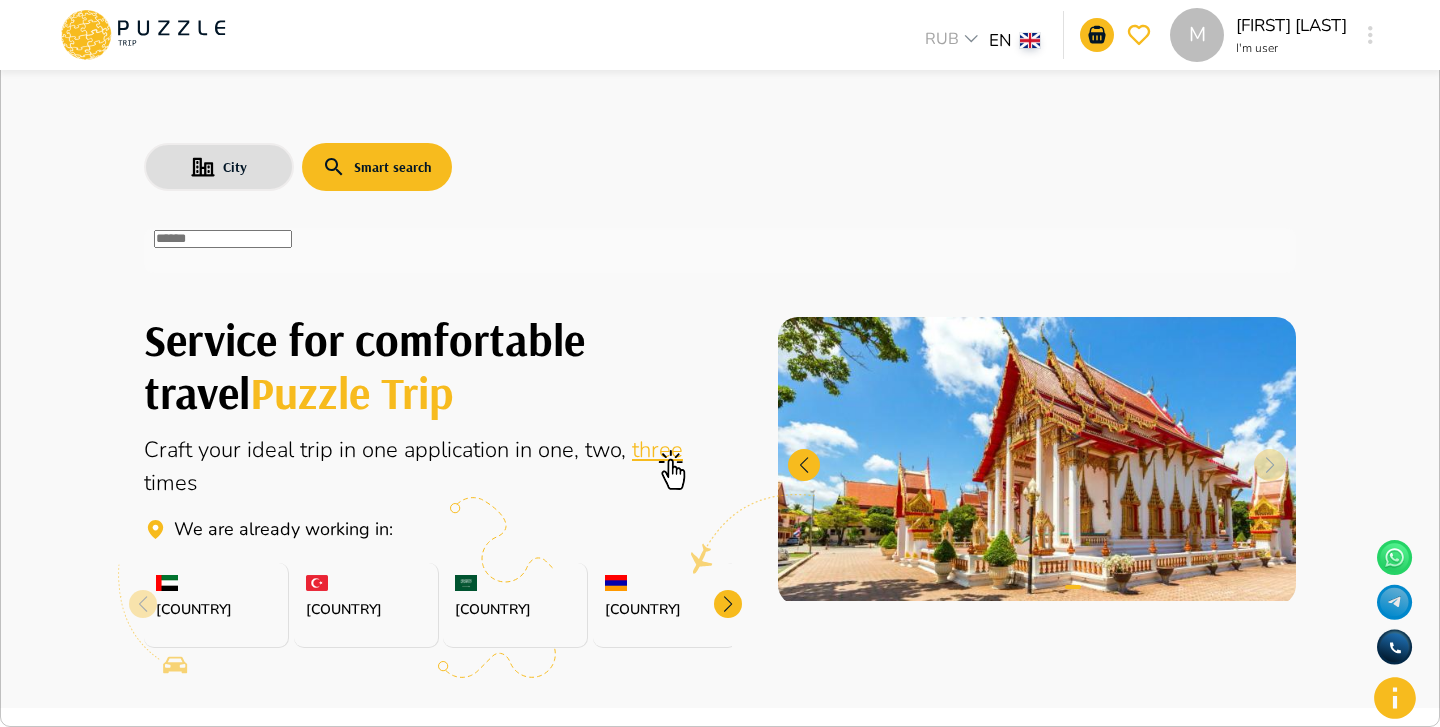 click at bounding box center [223, 239] 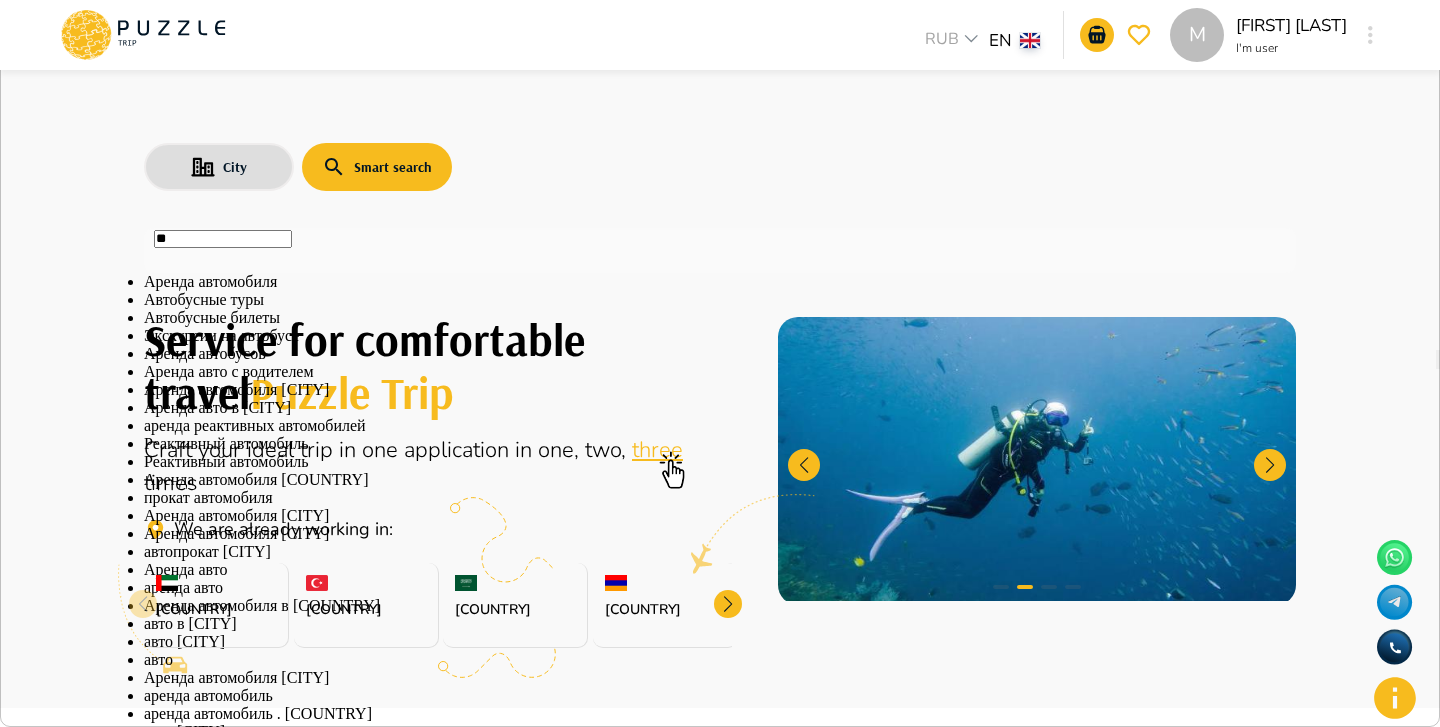 type on "*" 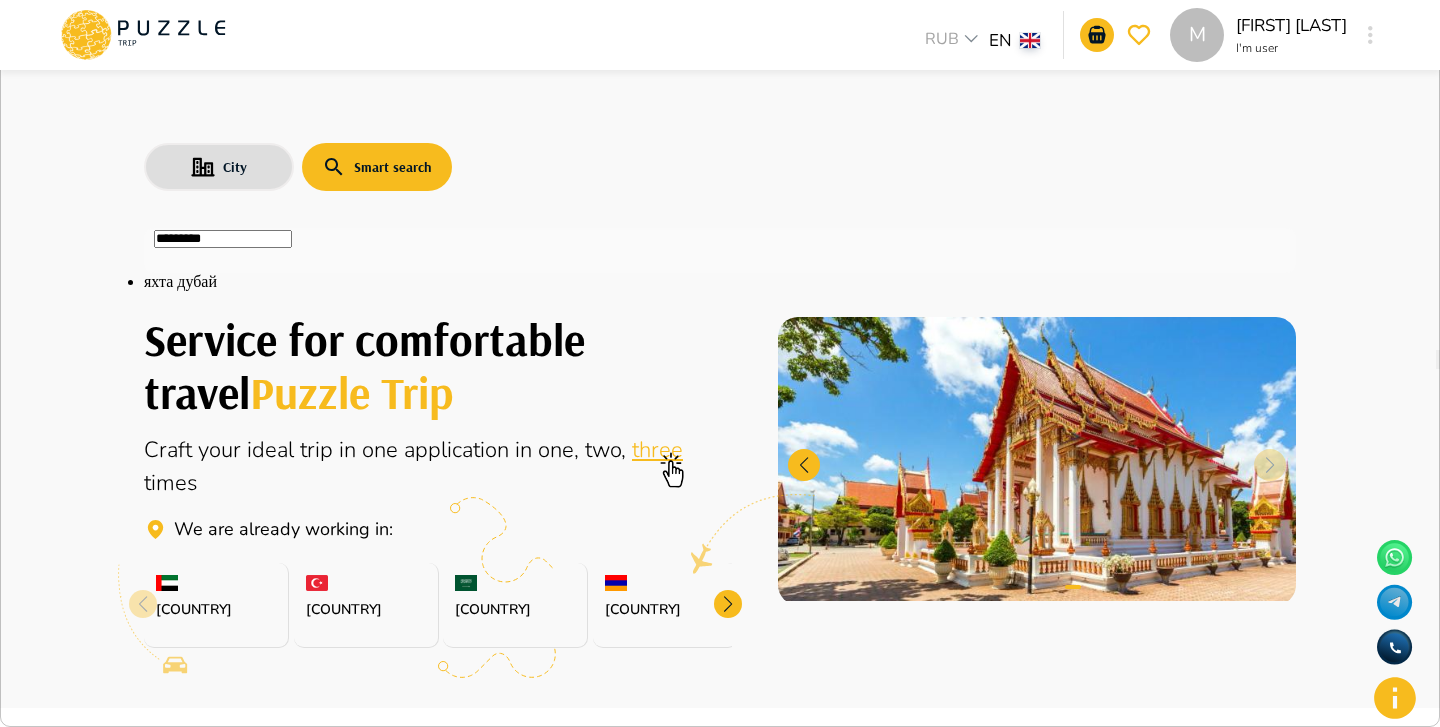 type on "**********" 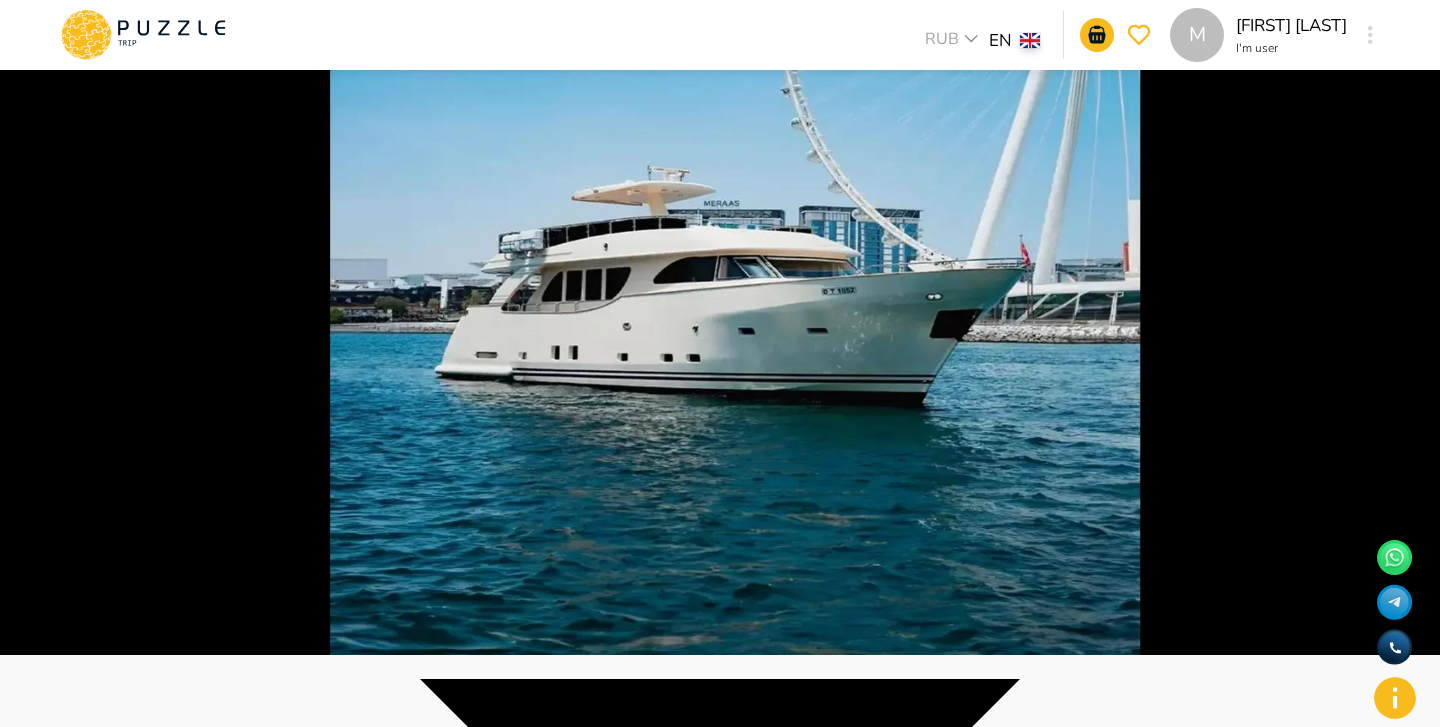 scroll, scrollTop: 0, scrollLeft: 0, axis: both 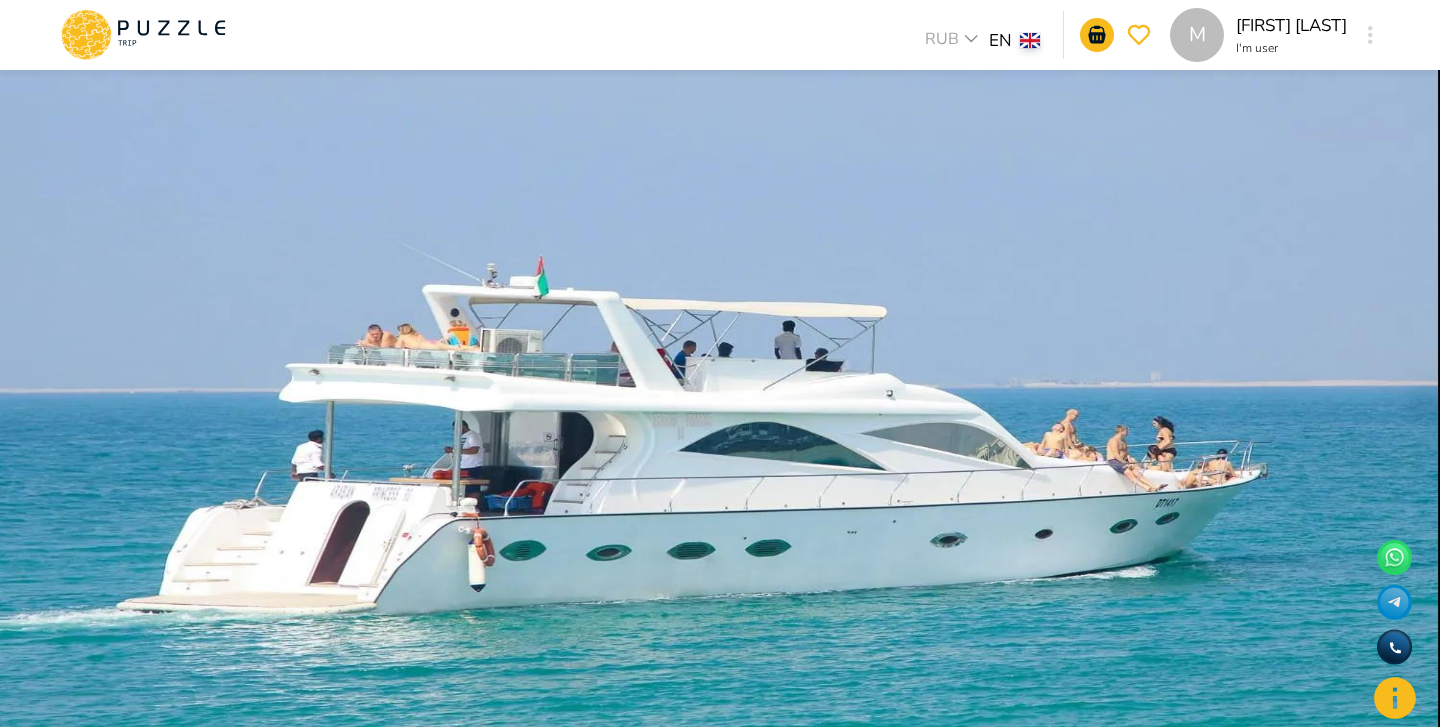 click 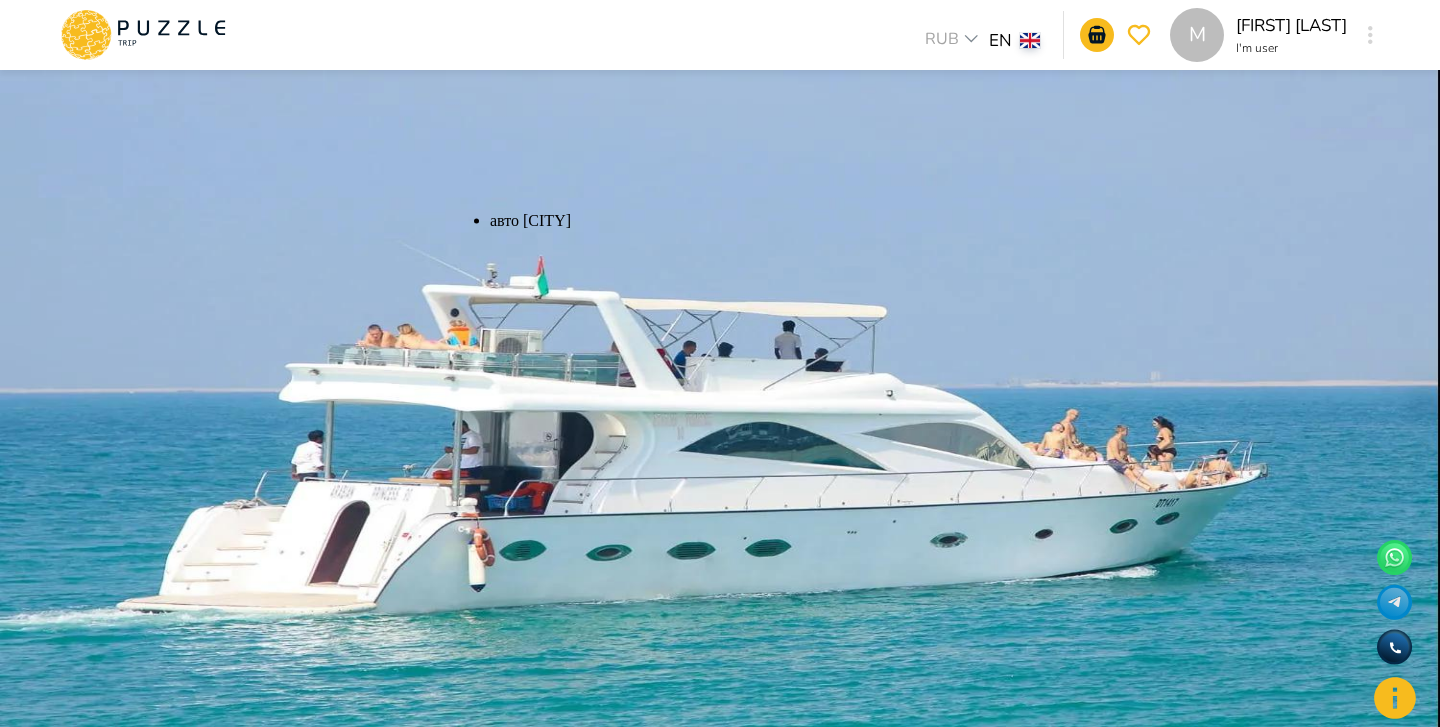 type on "**********" 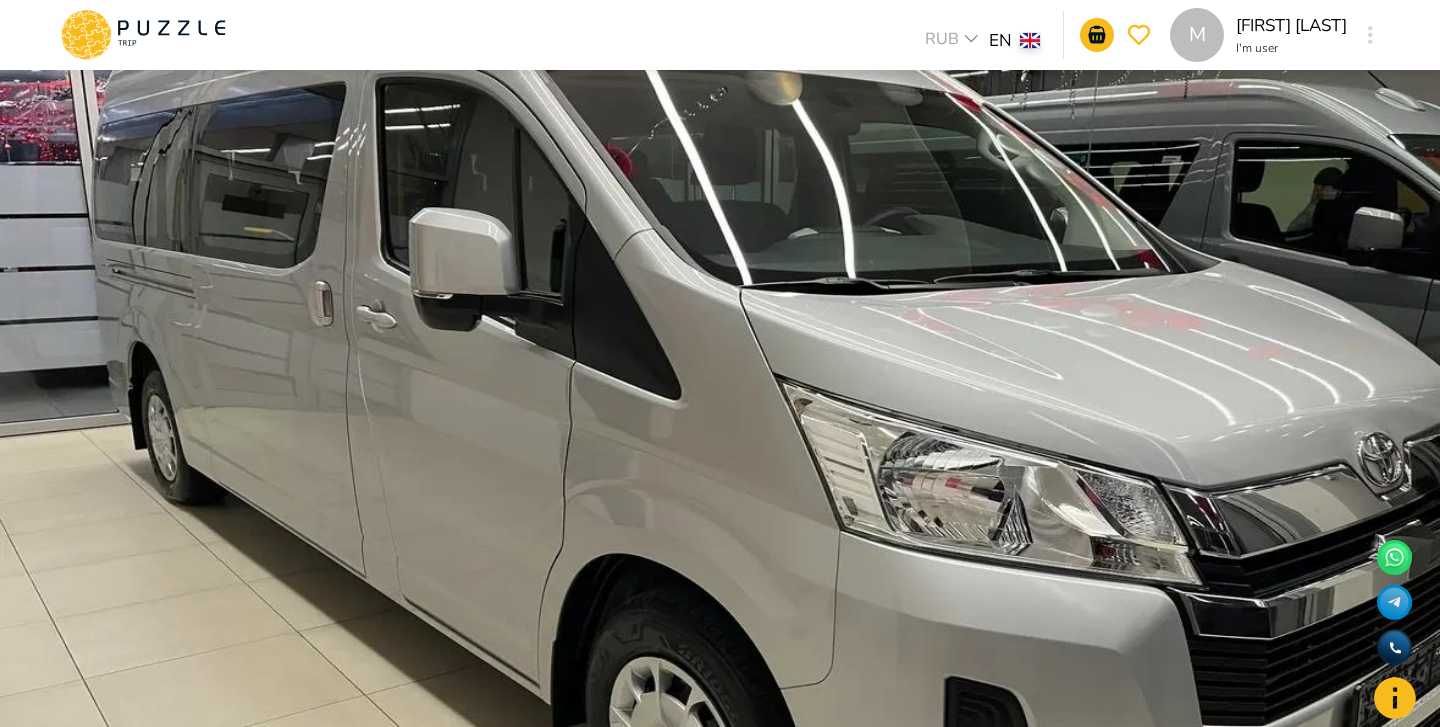 click on "Search" at bounding box center [23, 4917] 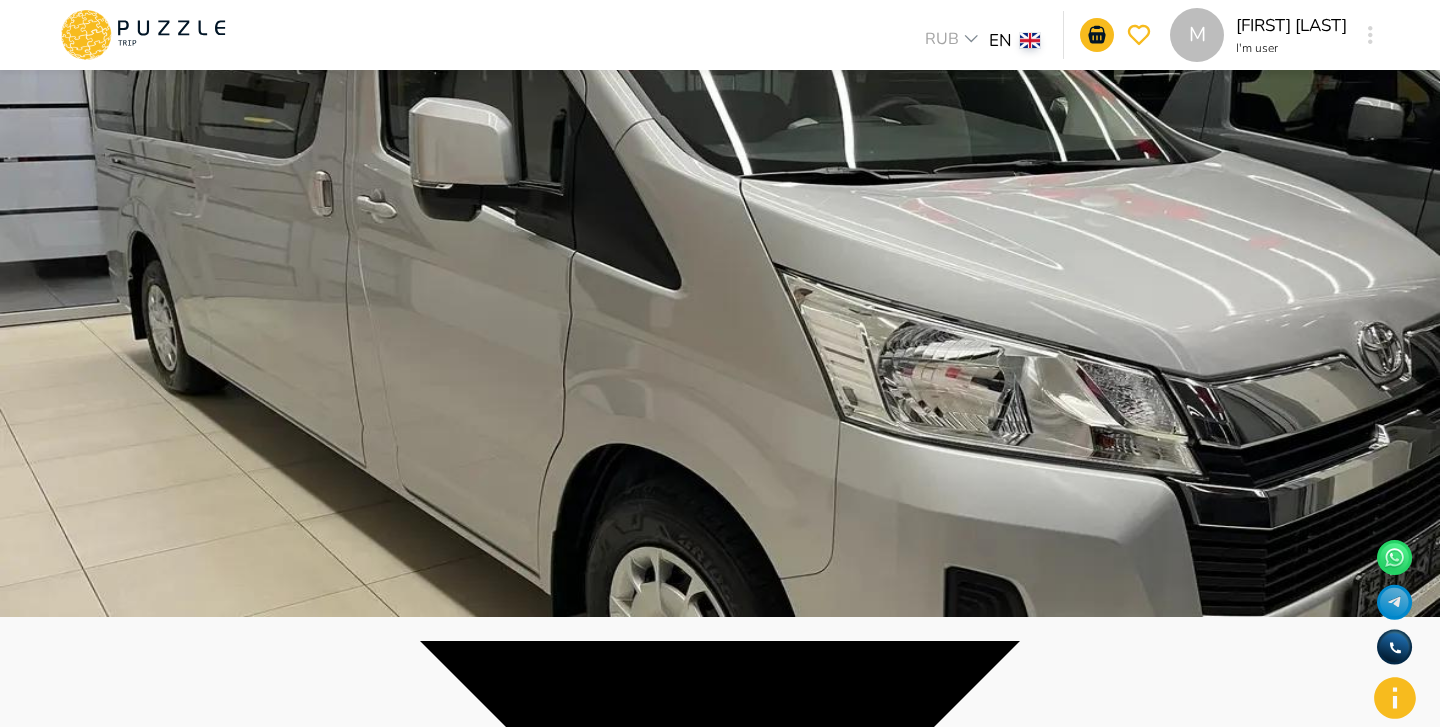 scroll, scrollTop: 0, scrollLeft: 0, axis: both 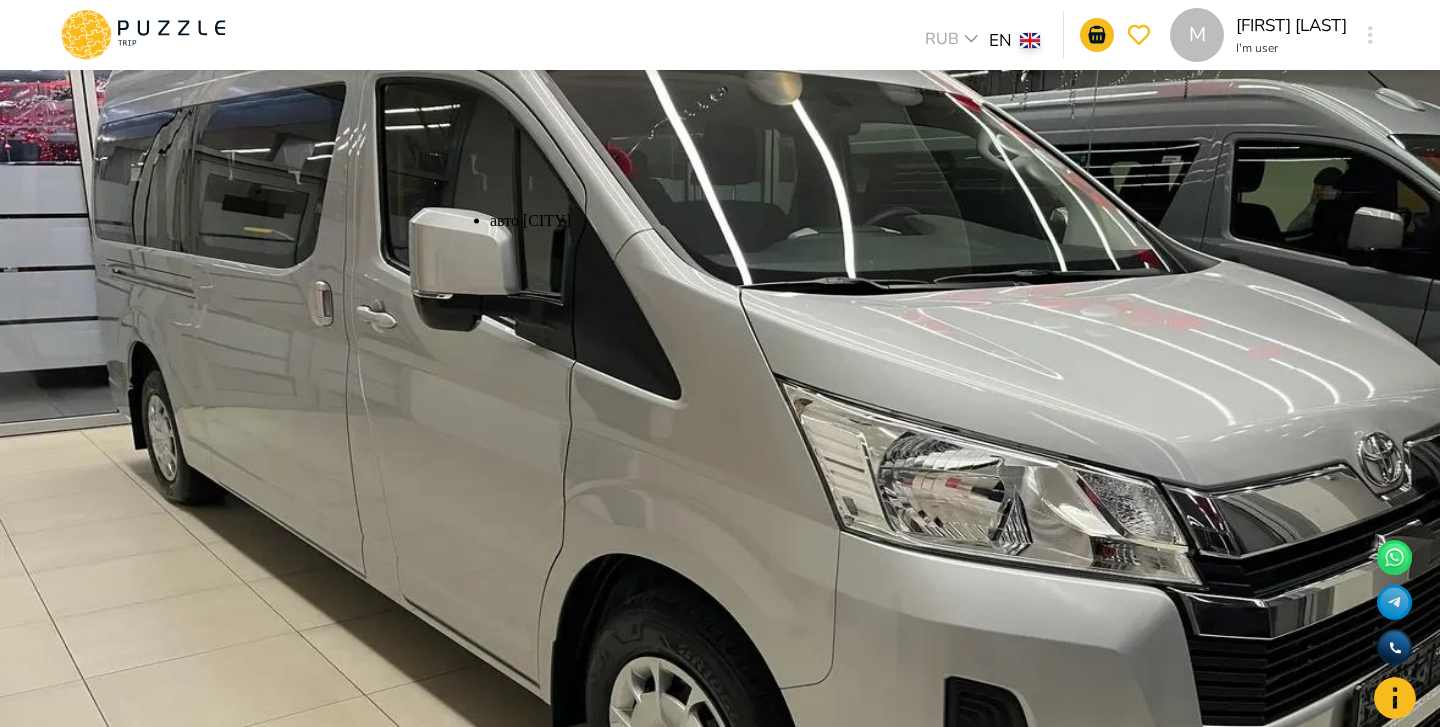 drag, startPoint x: 609, startPoint y: 183, endPoint x: 475, endPoint y: 193, distance: 134.37262 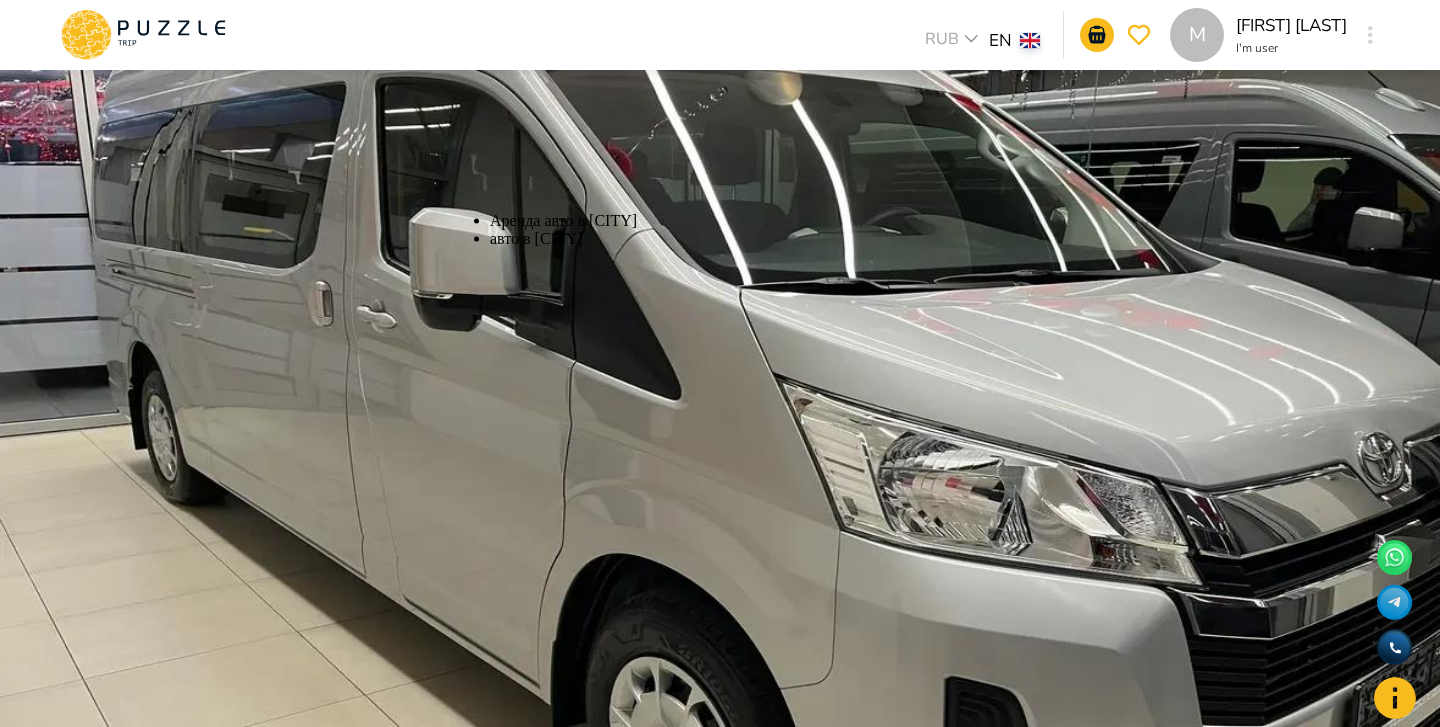 click on "Аренда авто в Ереване" at bounding box center [823, 221] 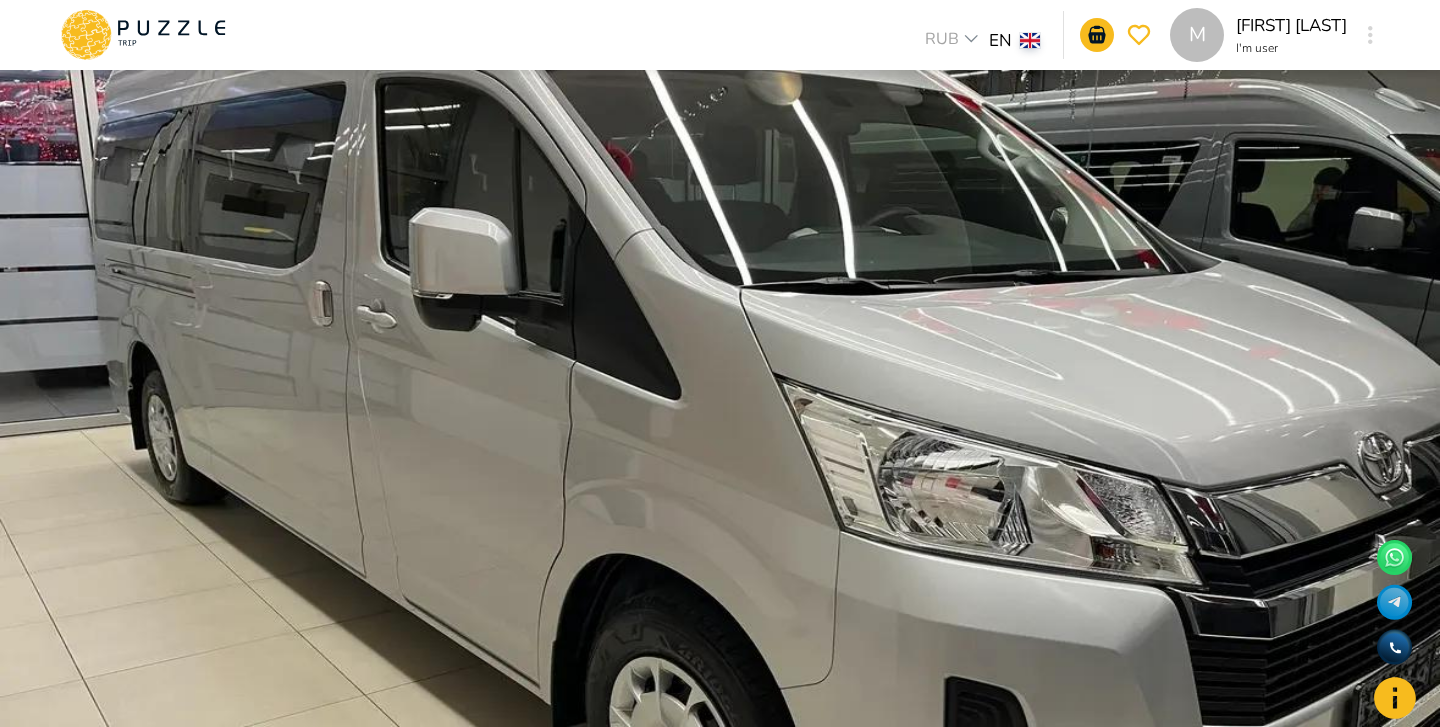 type on "**********" 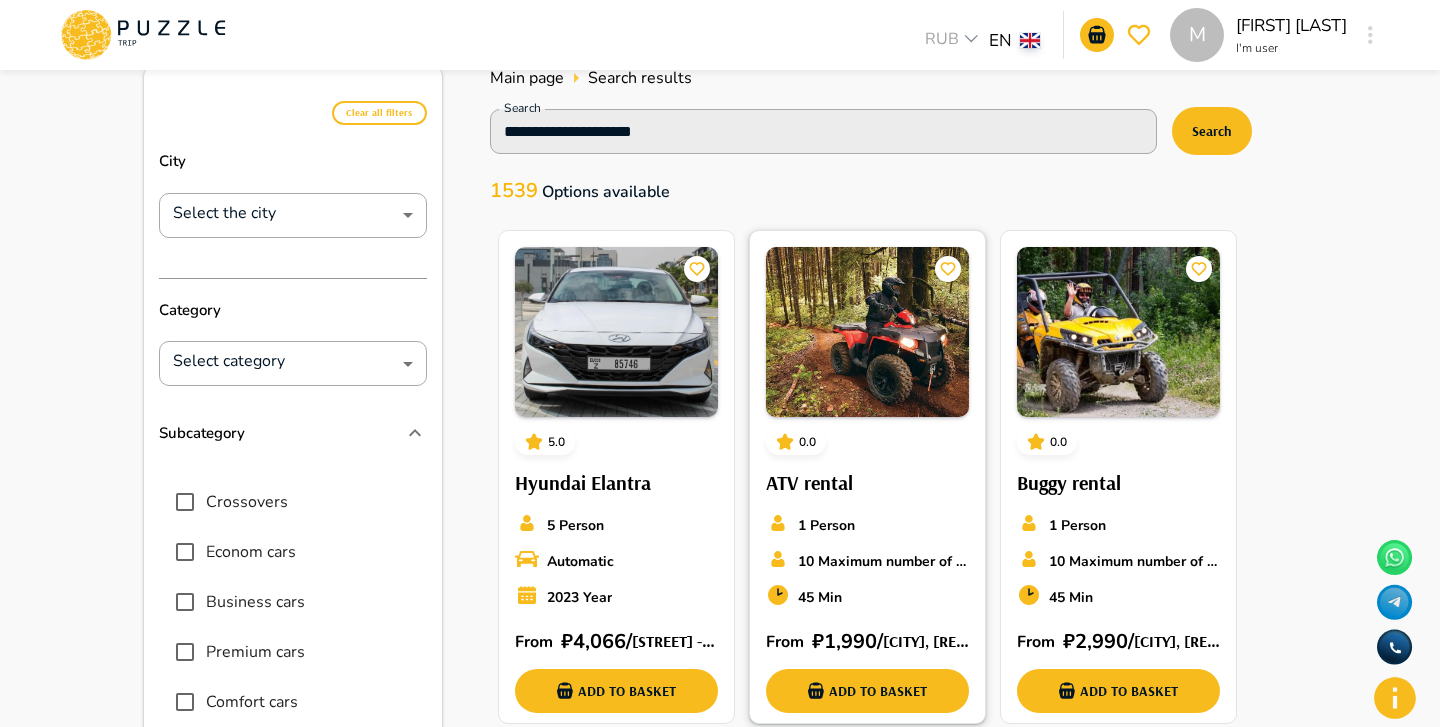 scroll, scrollTop: 0, scrollLeft: 0, axis: both 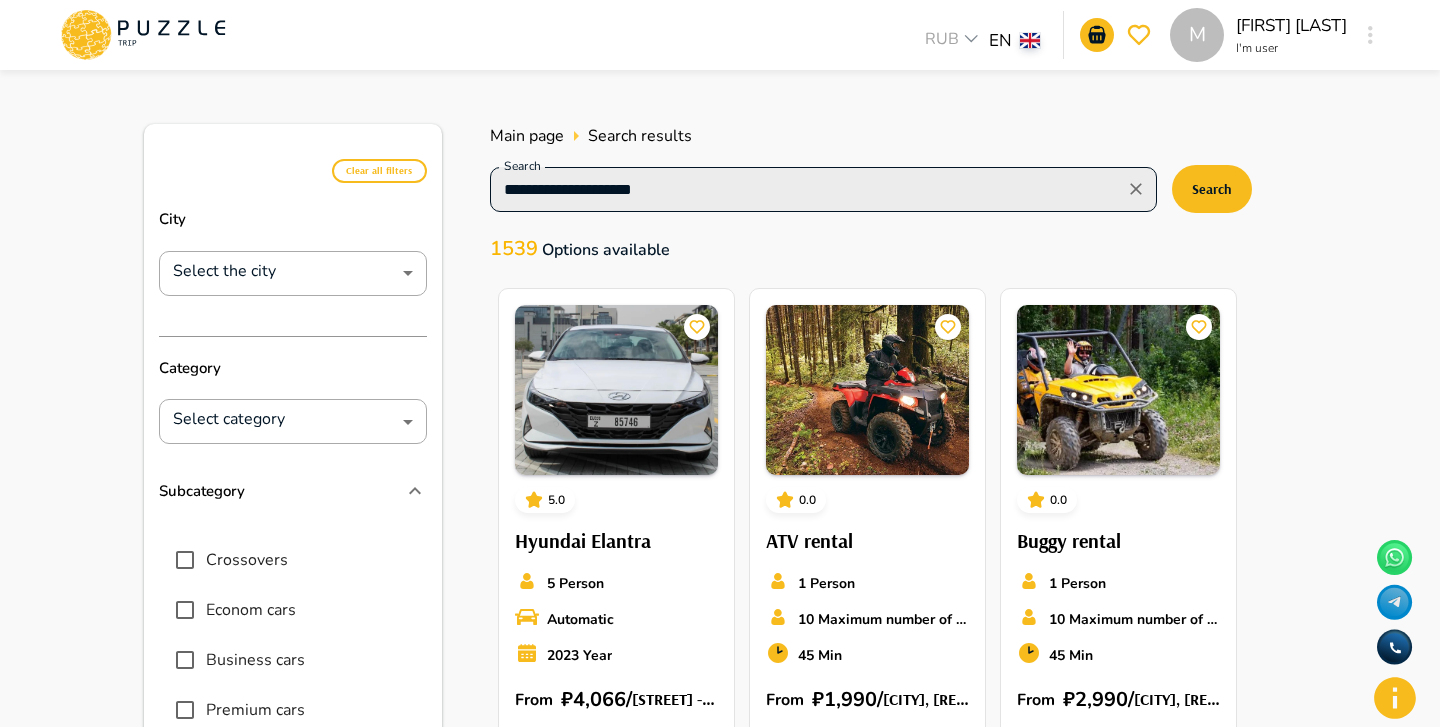 click 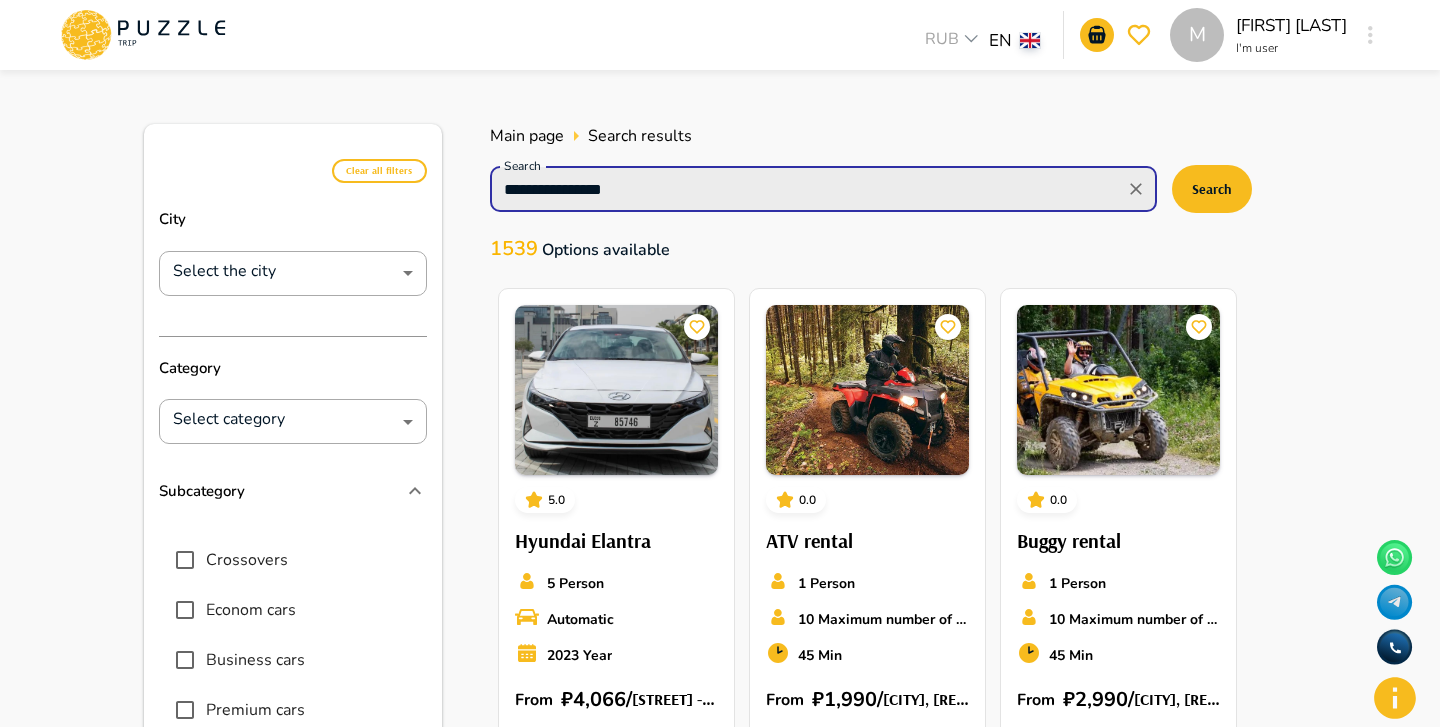 type on "**********" 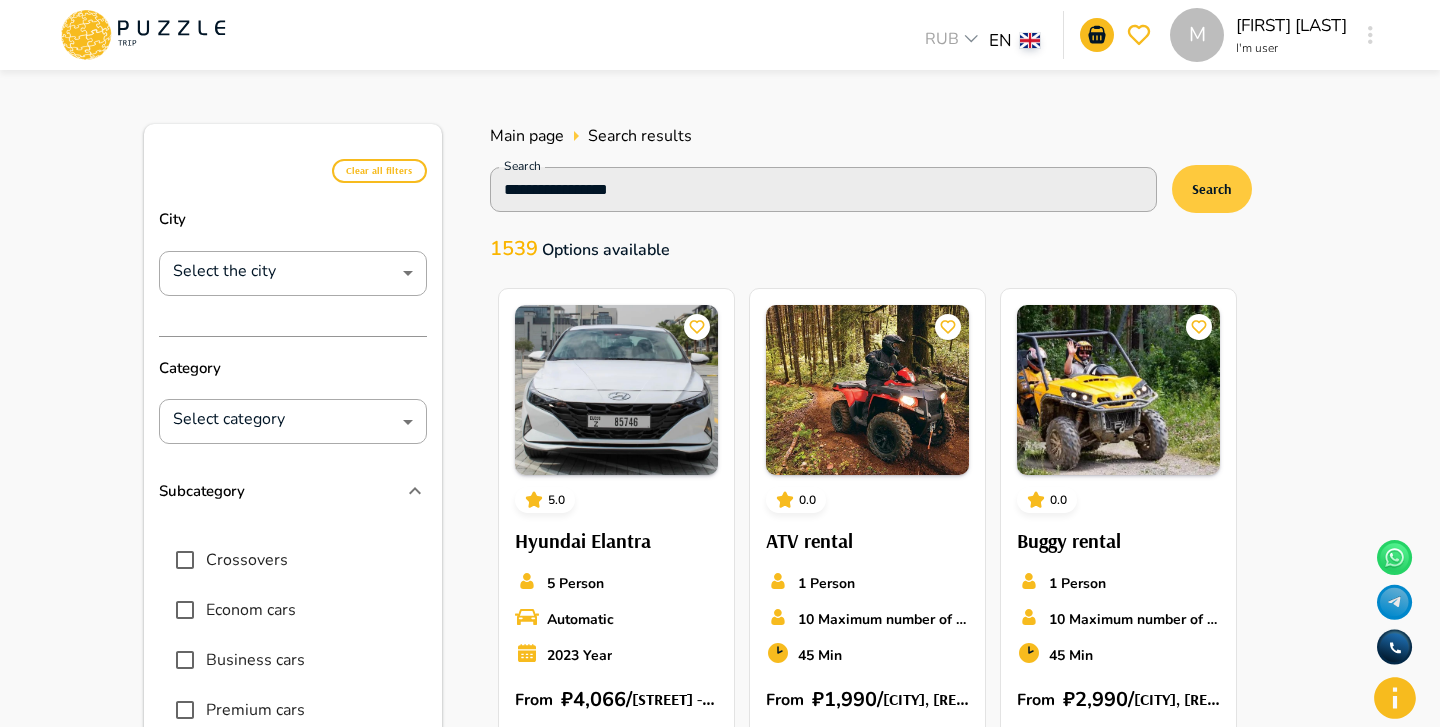 click on "Search" at bounding box center (1212, 189) 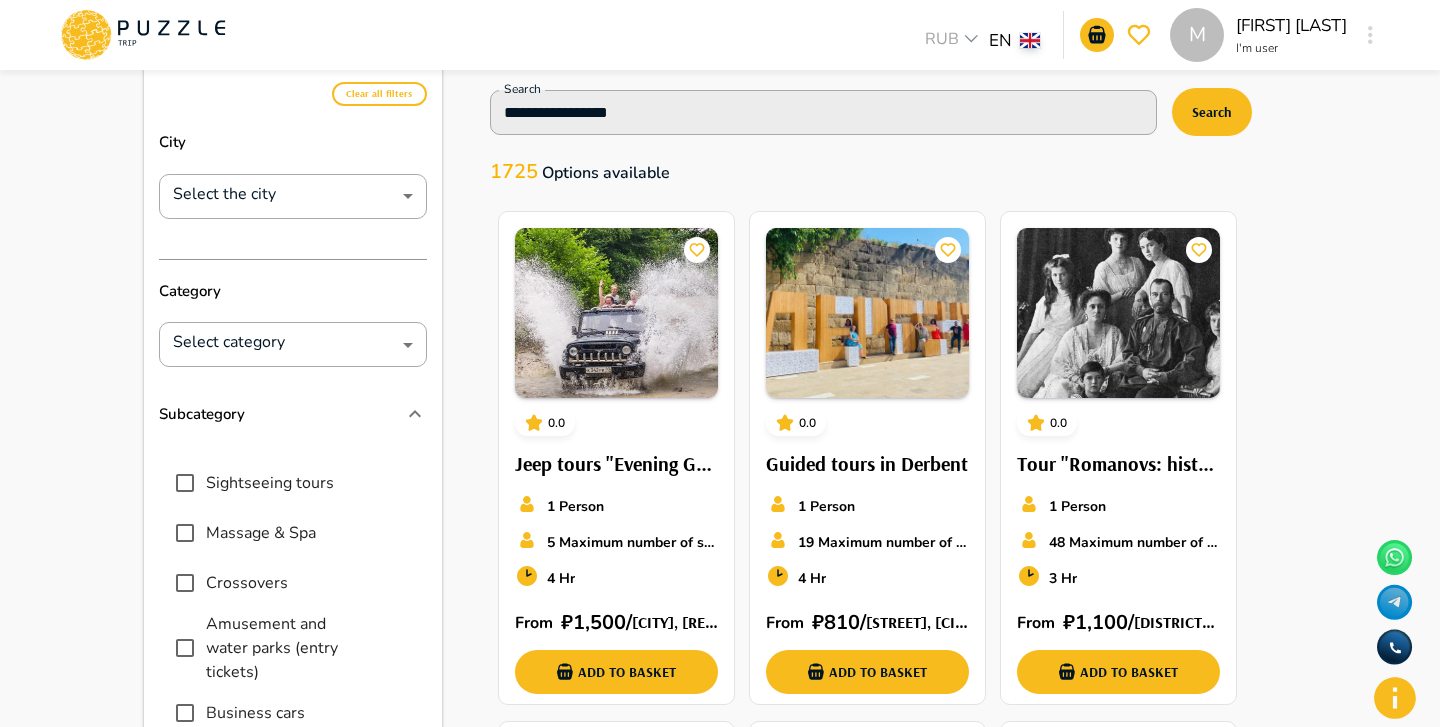 scroll, scrollTop: 0, scrollLeft: 0, axis: both 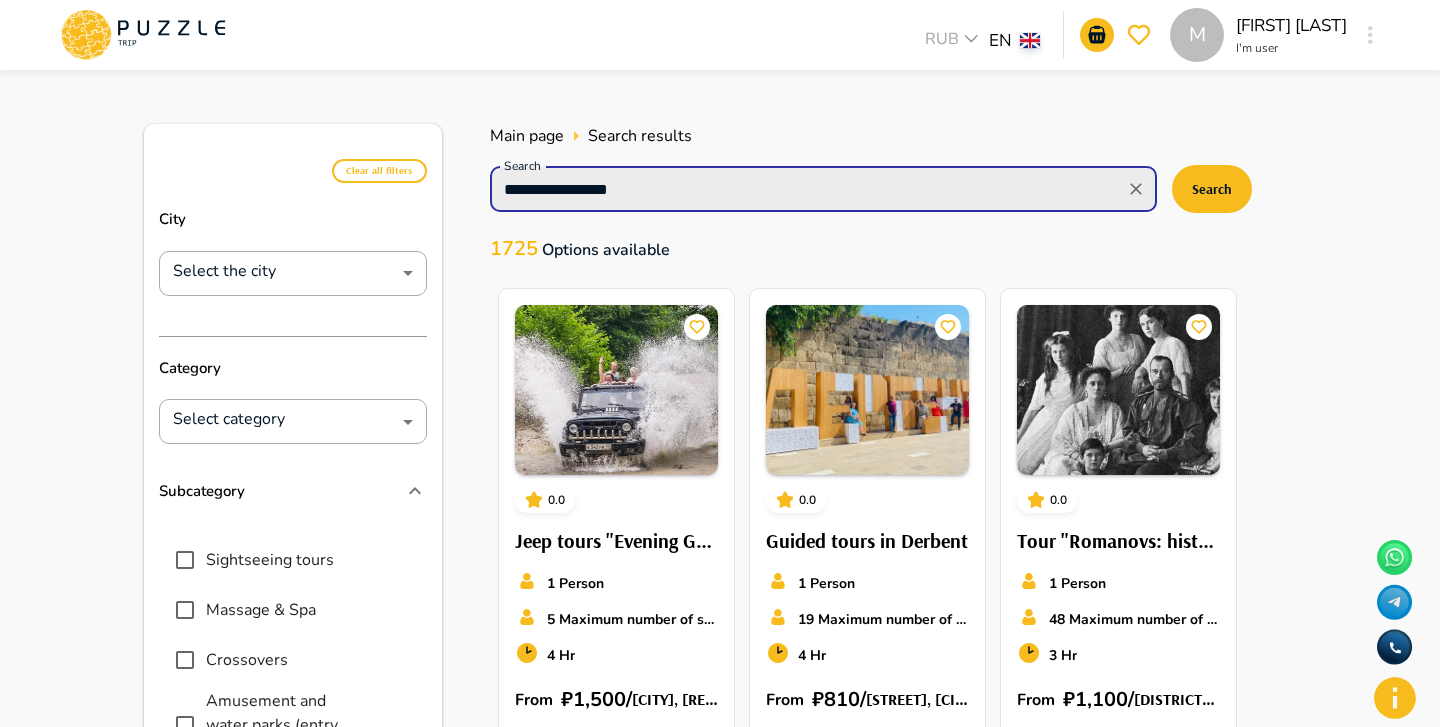 click on "**********" at bounding box center [807, 189] 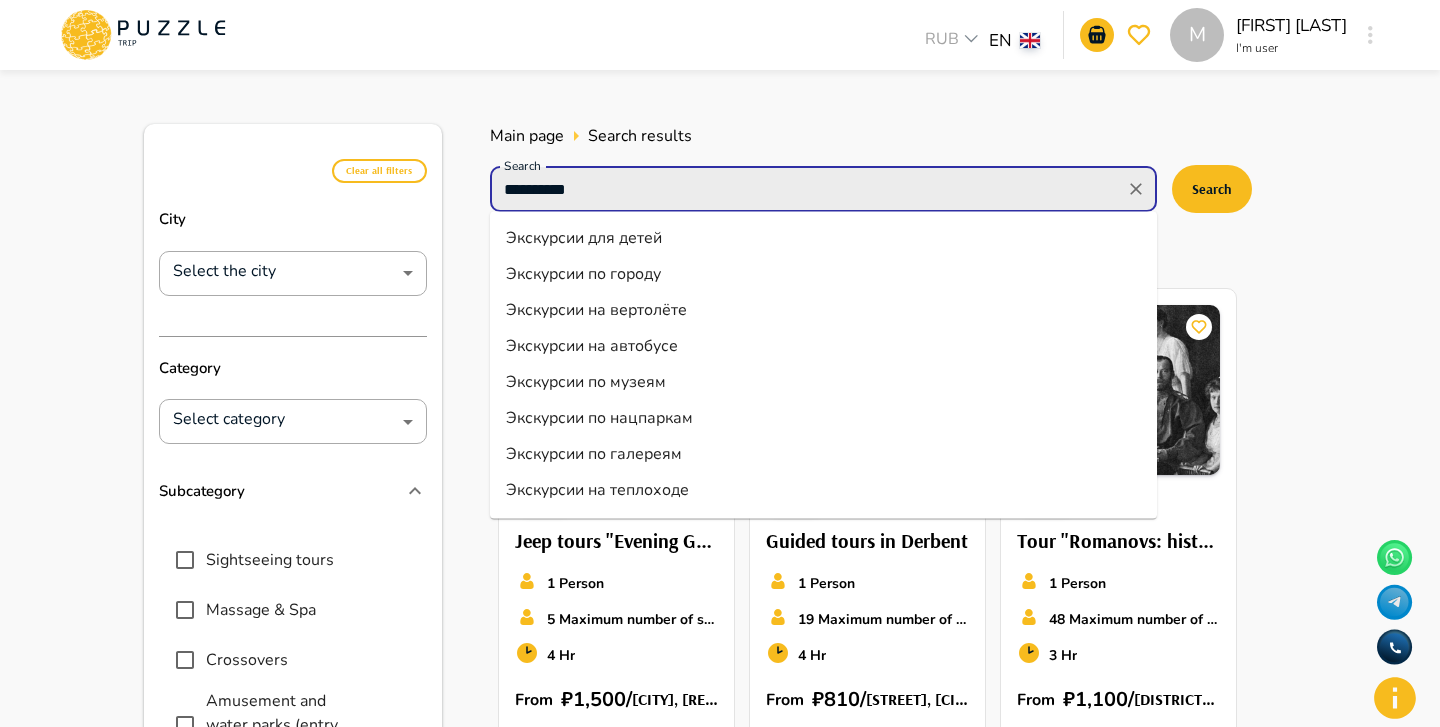 click on "Экскурсии по галереям" at bounding box center (823, 454) 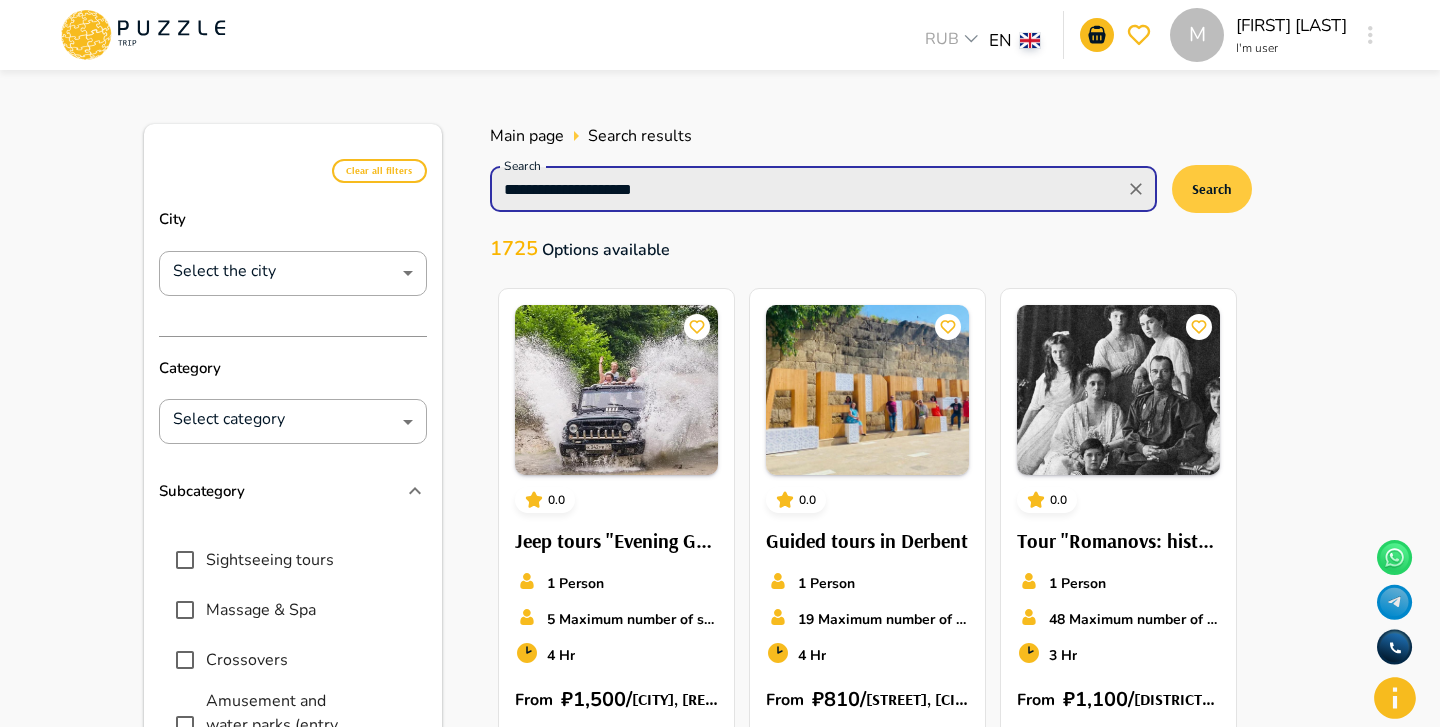 type on "**********" 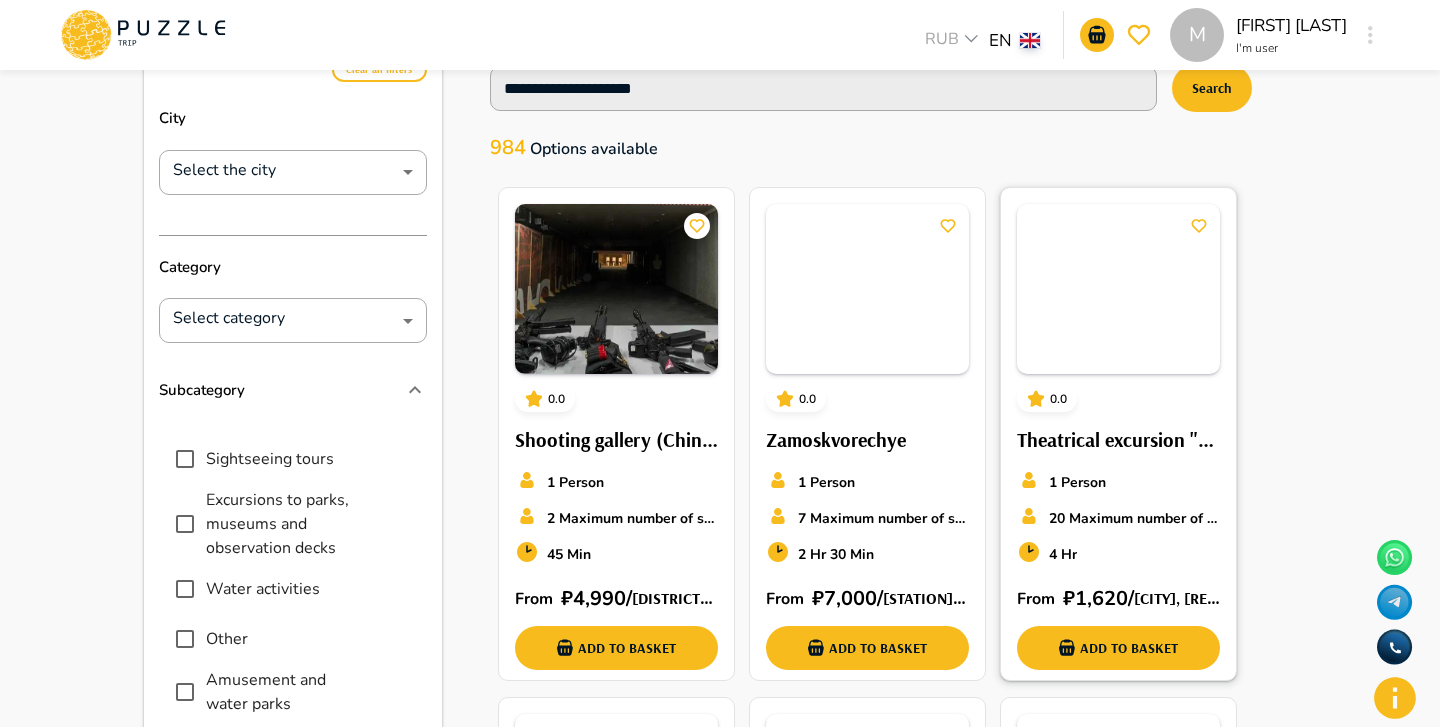 scroll, scrollTop: 0, scrollLeft: 0, axis: both 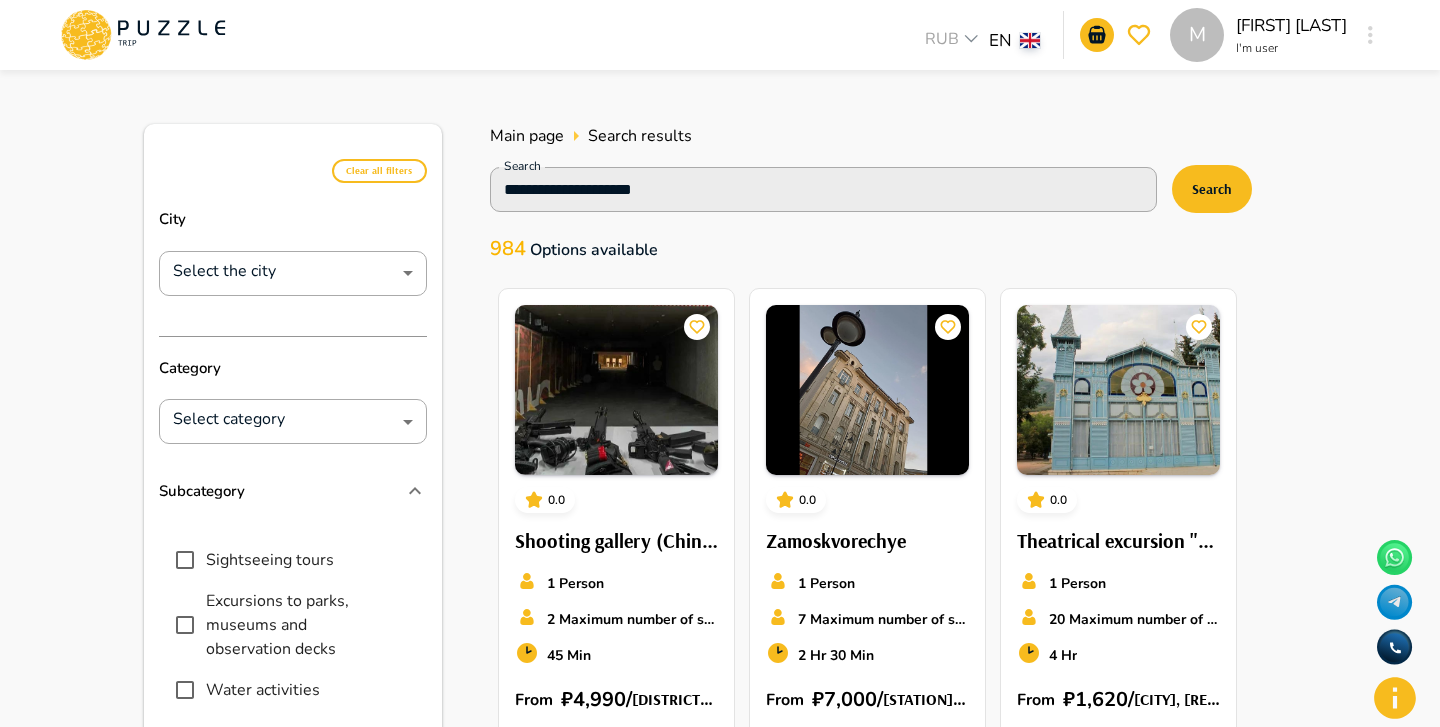 click on "**********" at bounding box center [720, 1173] 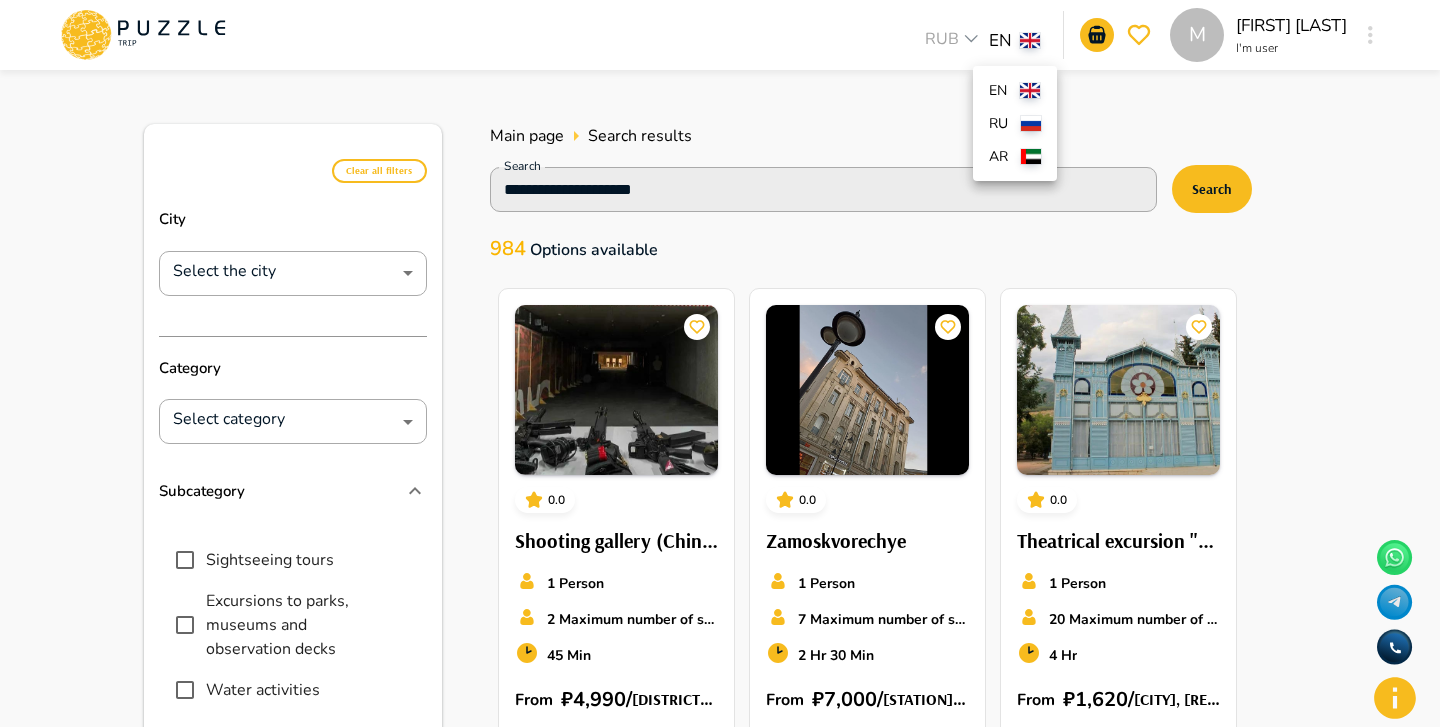 click on "ru" at bounding box center (1015, 123) 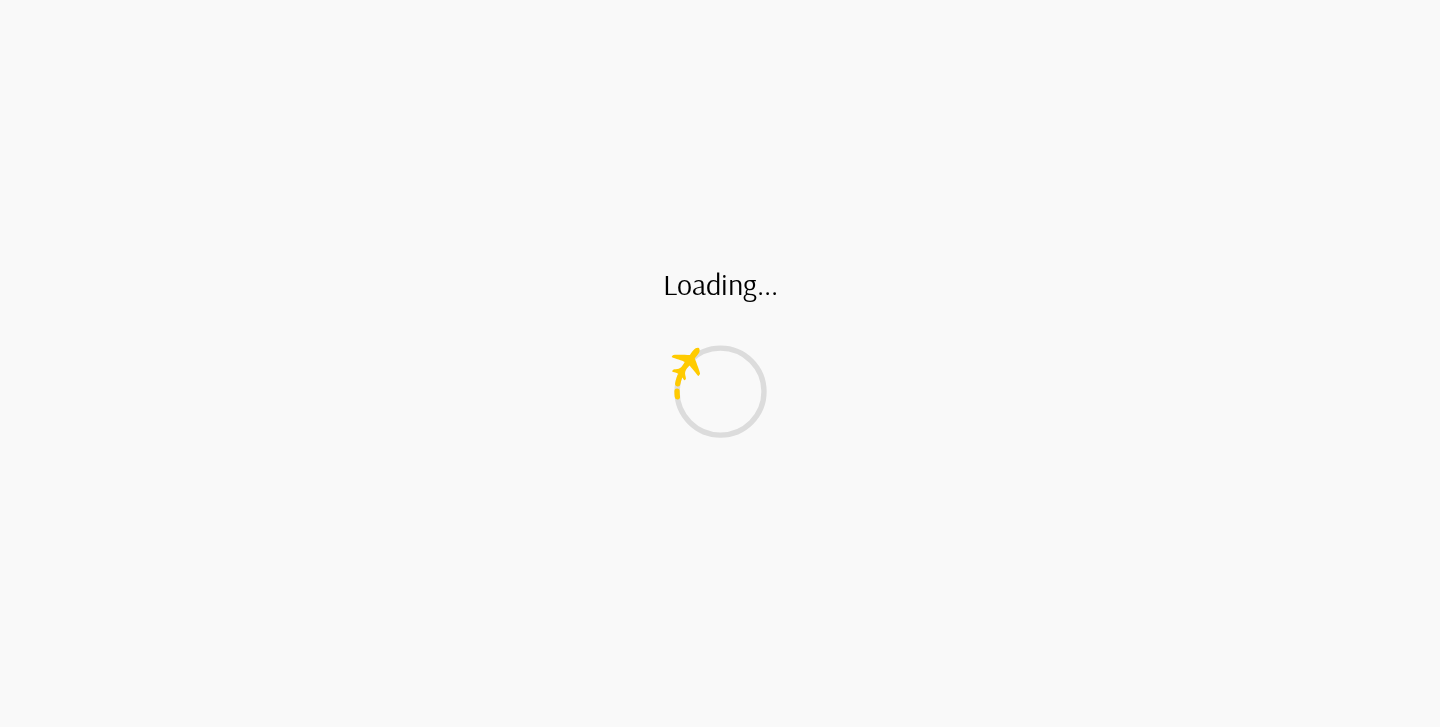 scroll, scrollTop: 0, scrollLeft: 0, axis: both 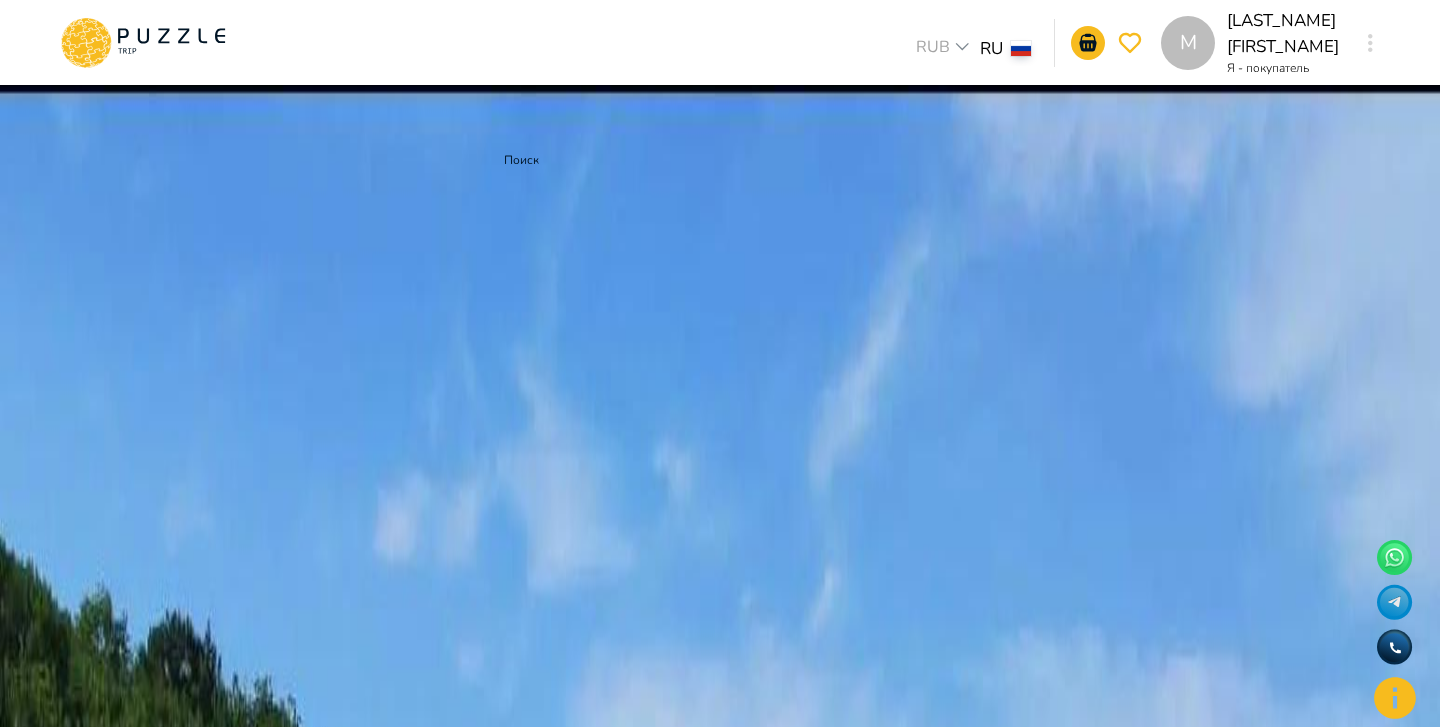 click on "Поиск" at bounding box center (1212, 189) 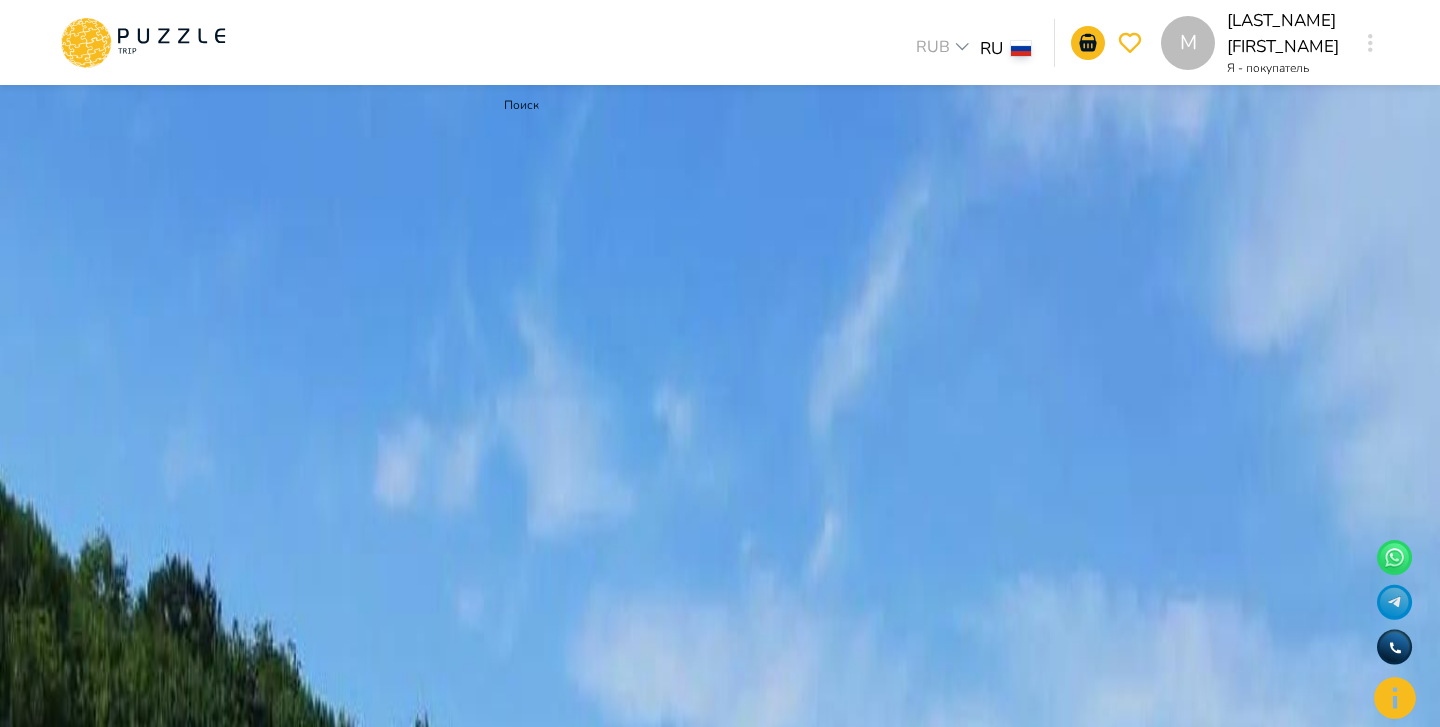 scroll, scrollTop: 0, scrollLeft: 0, axis: both 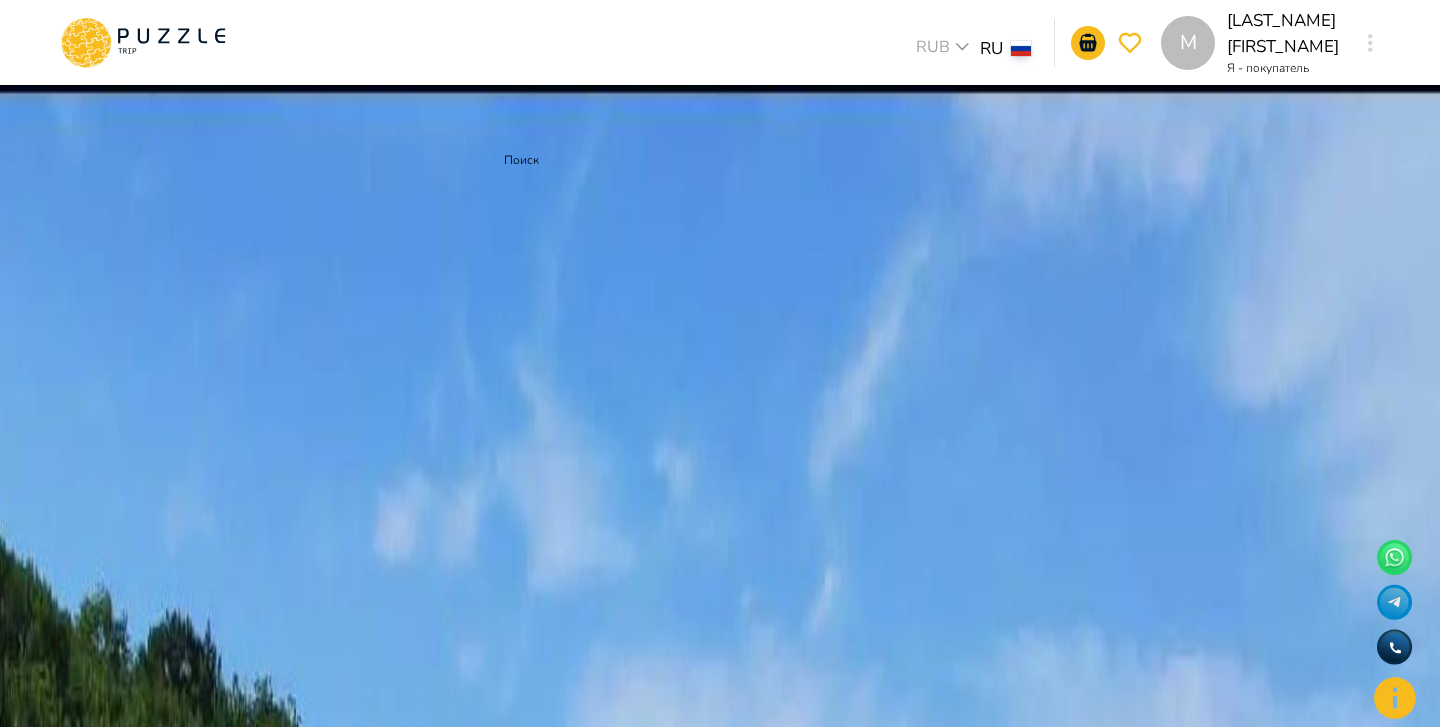 click on "**********" at bounding box center (519, 178) 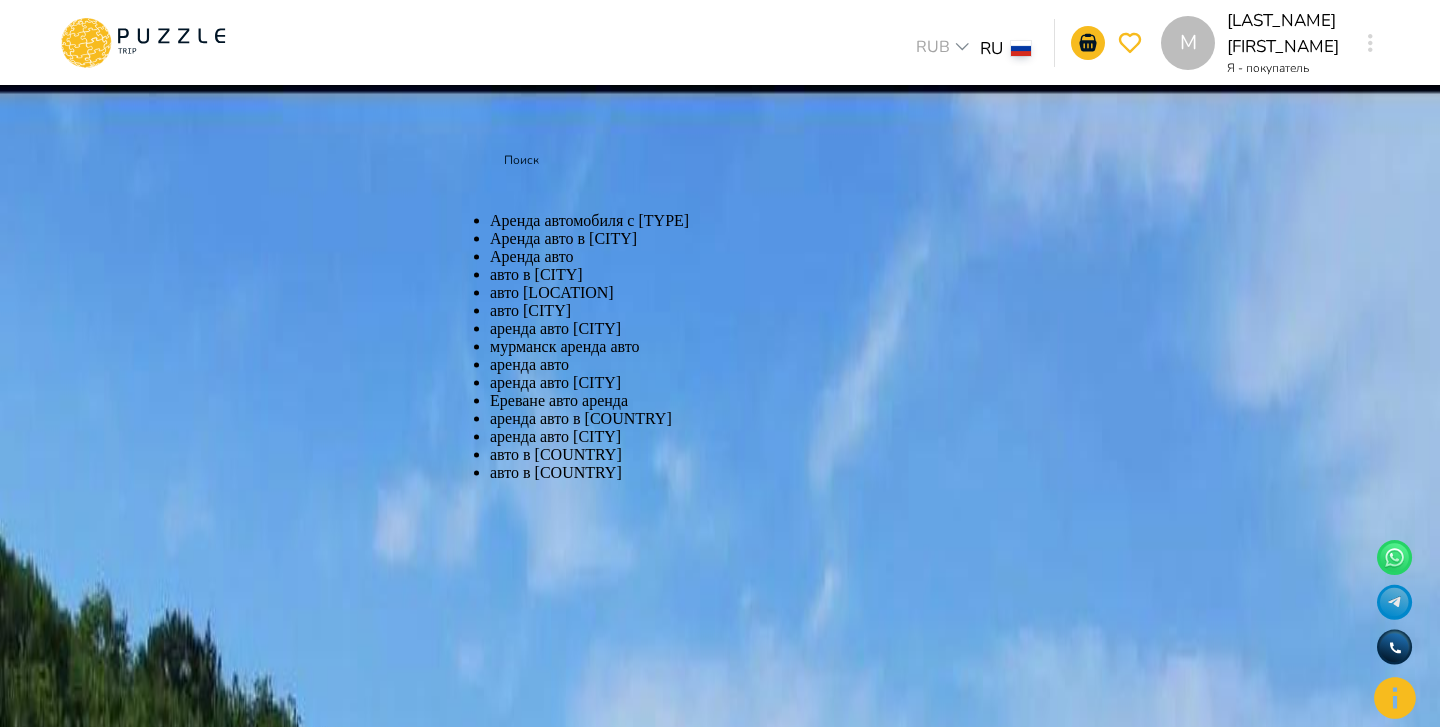 click on "авто в Ереване" at bounding box center (823, 275) 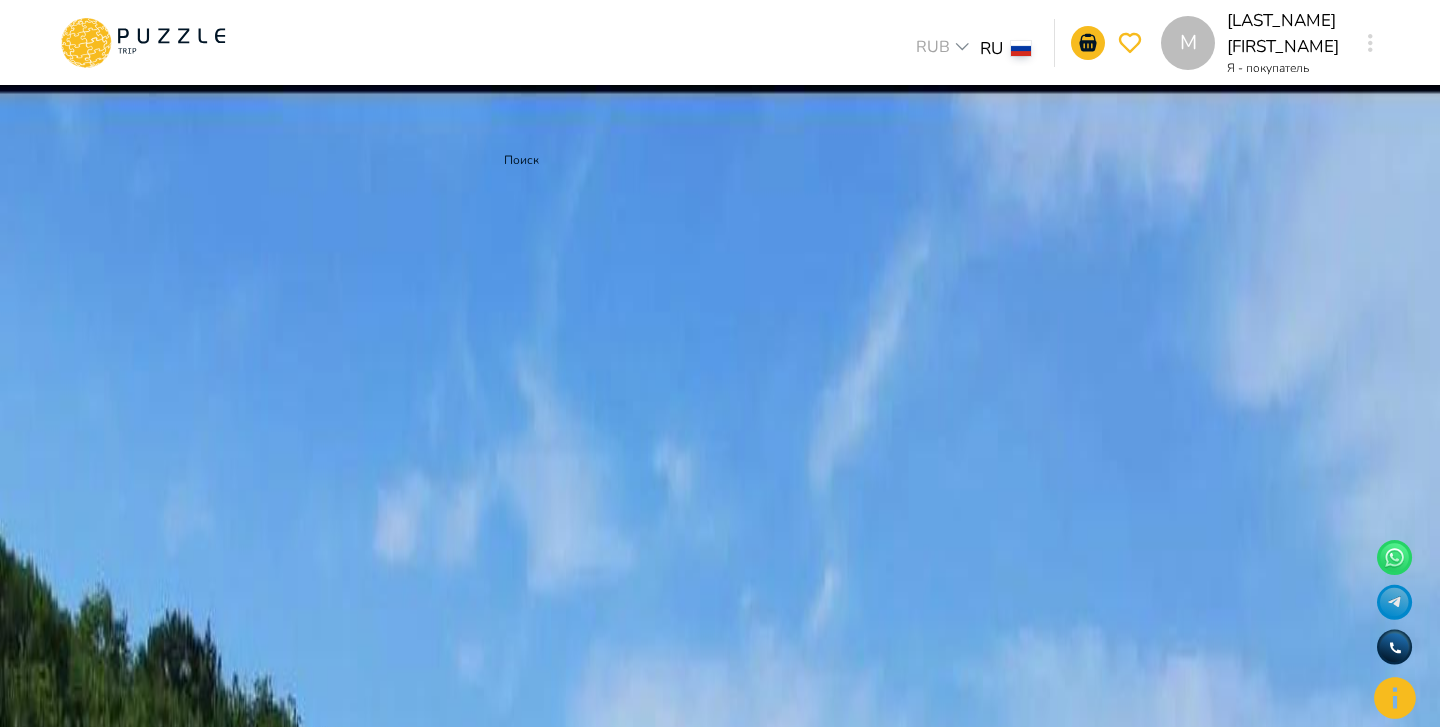 type on "**********" 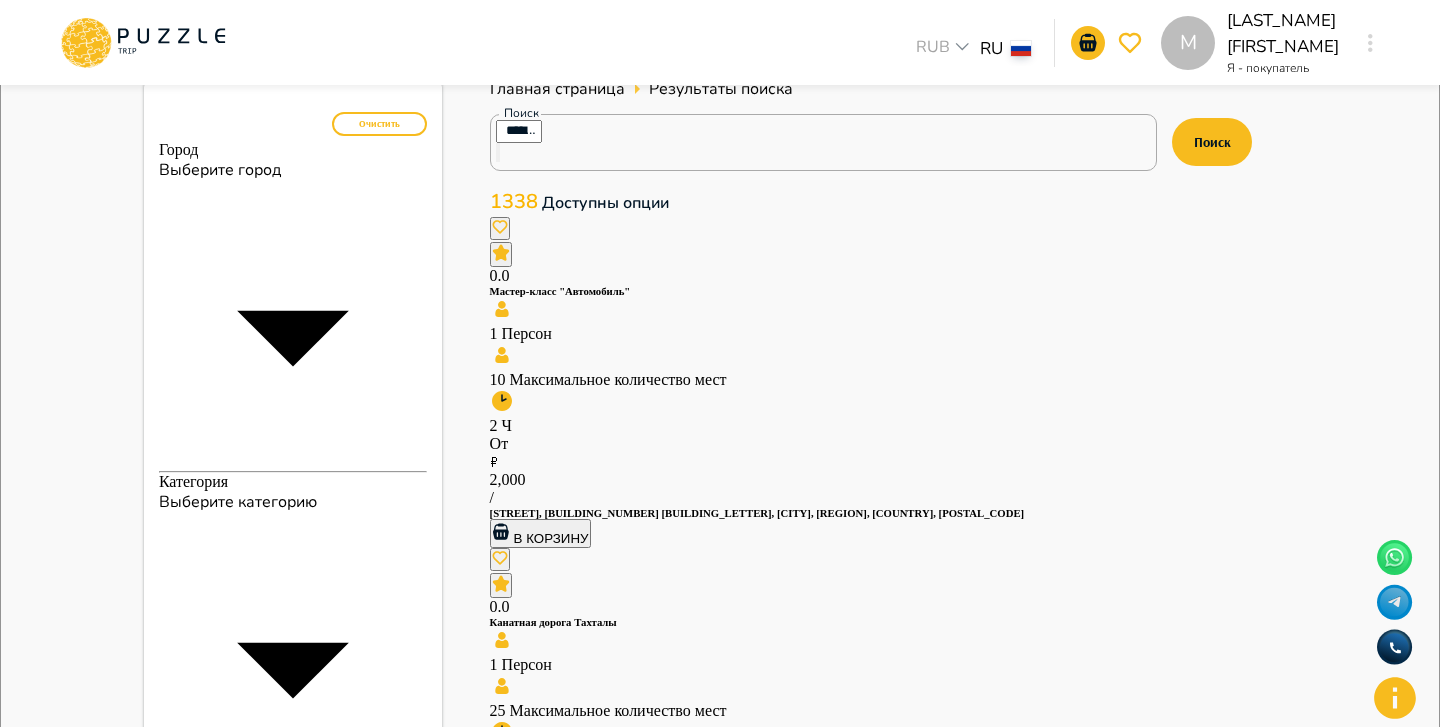 scroll, scrollTop: 0, scrollLeft: 0, axis: both 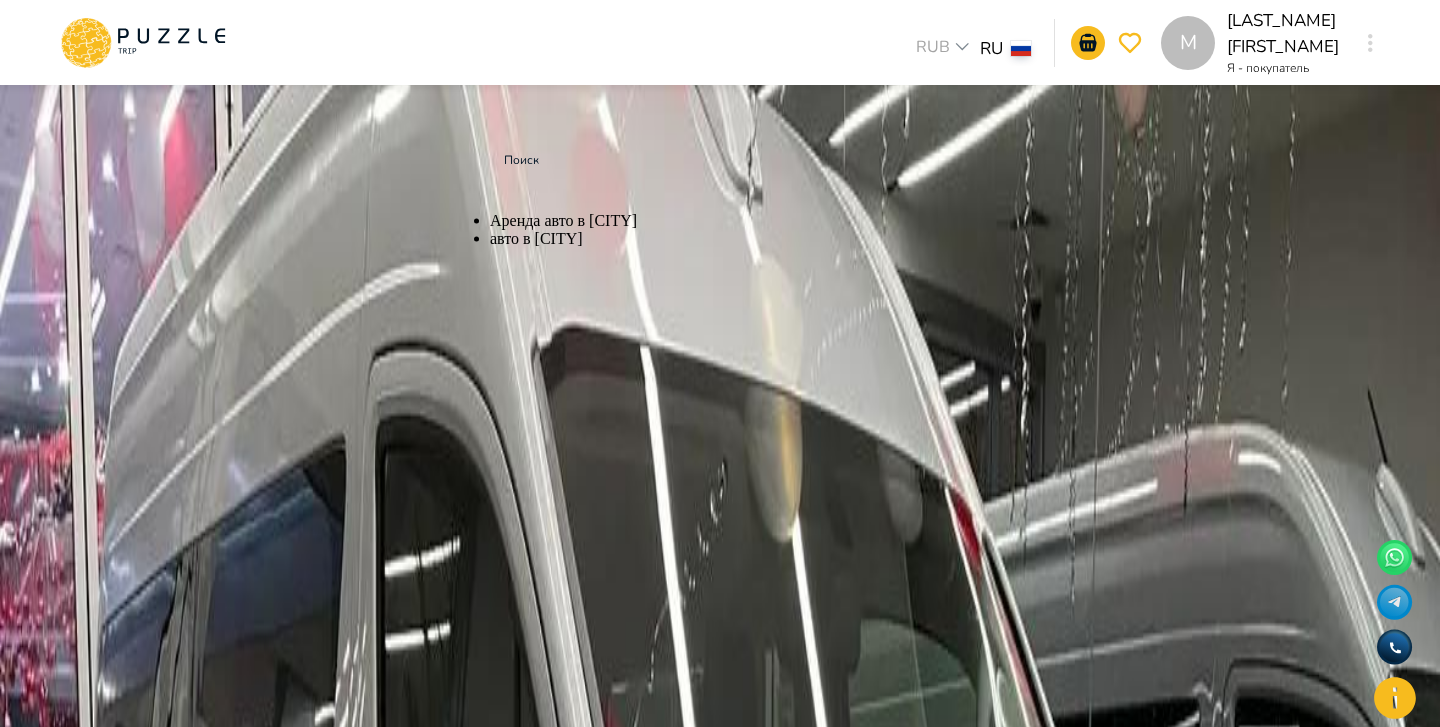 drag, startPoint x: 637, startPoint y: 185, endPoint x: 484, endPoint y: 186, distance: 153.00327 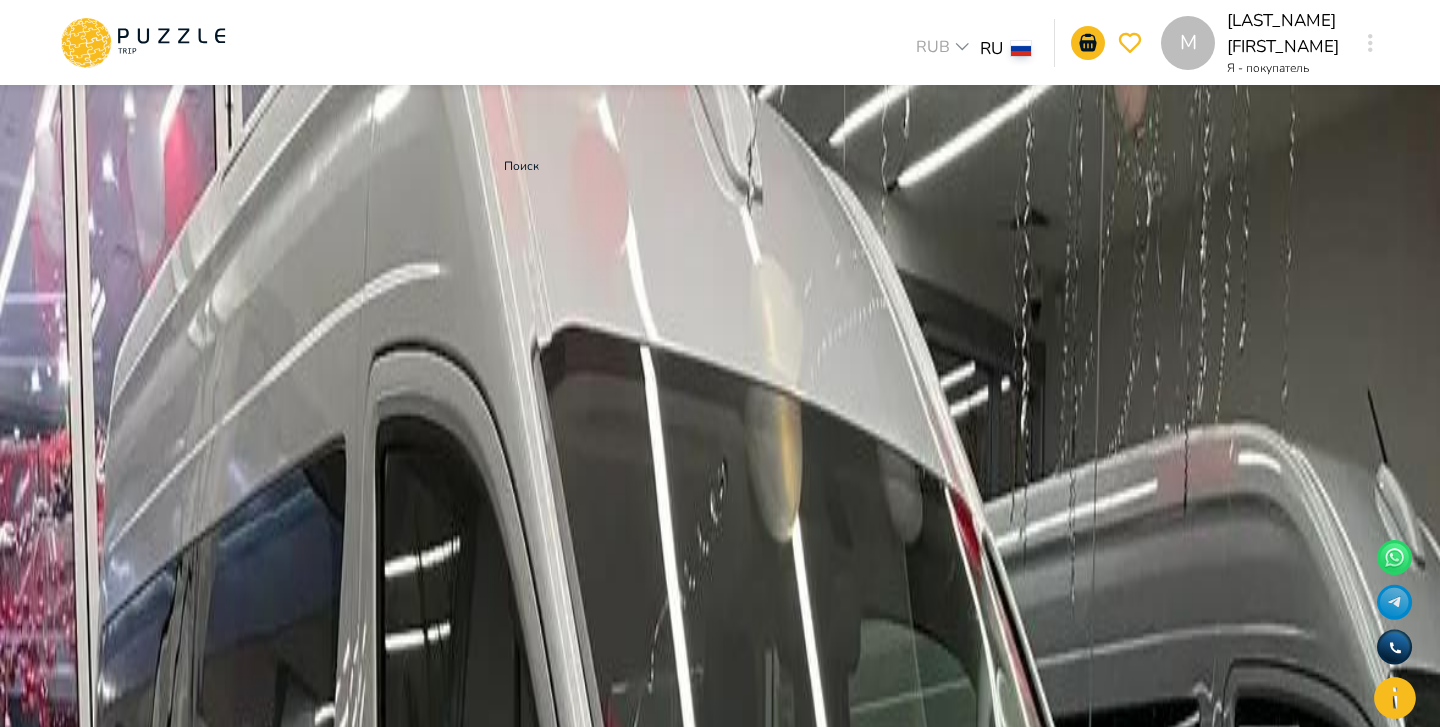 type on "*" 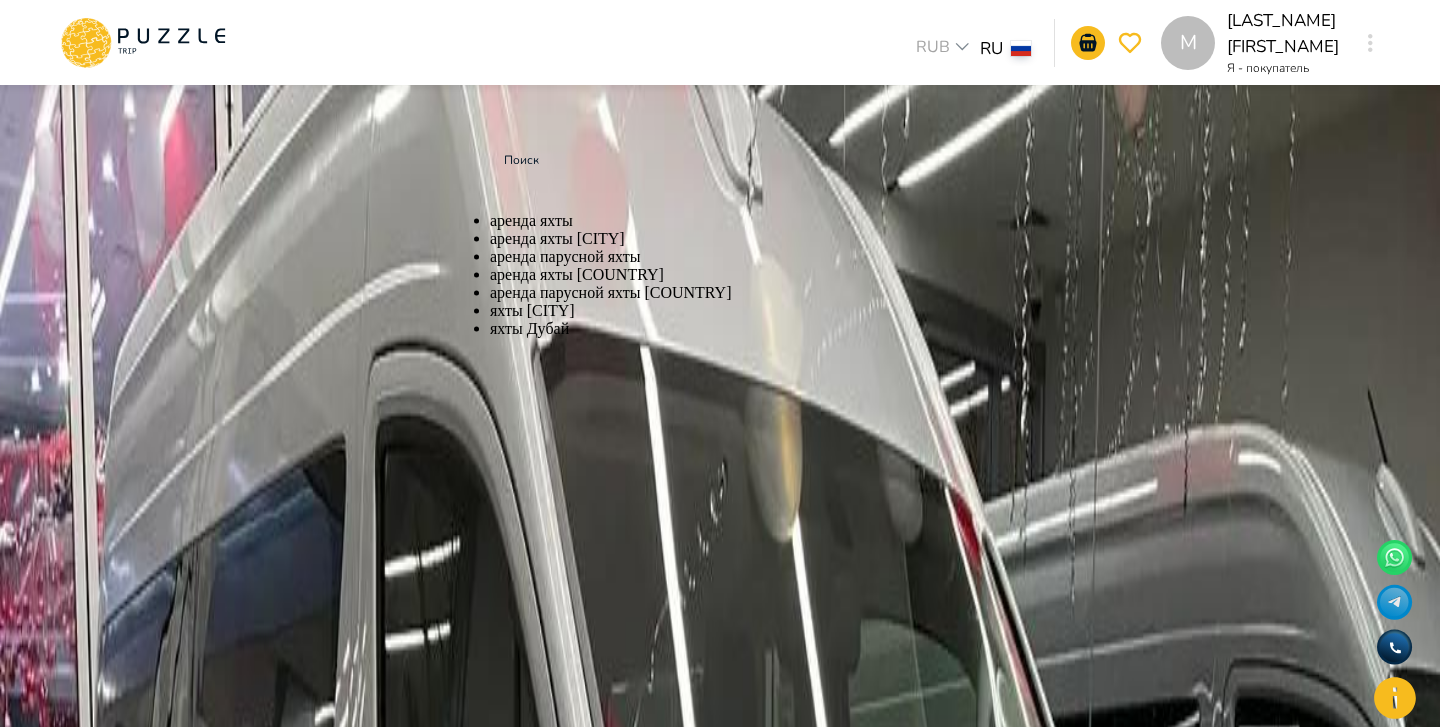click on "аренда яхты новороссийск" at bounding box center (823, 239) 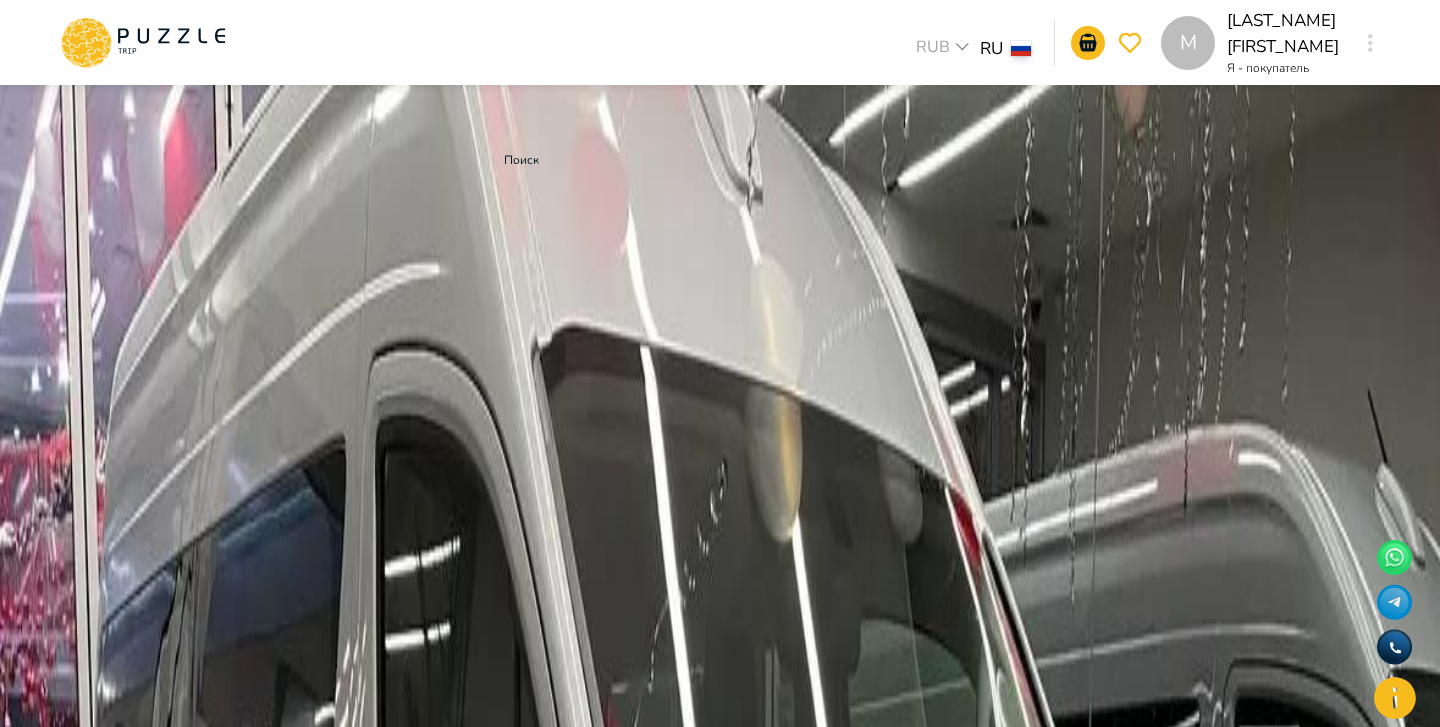 type on "**********" 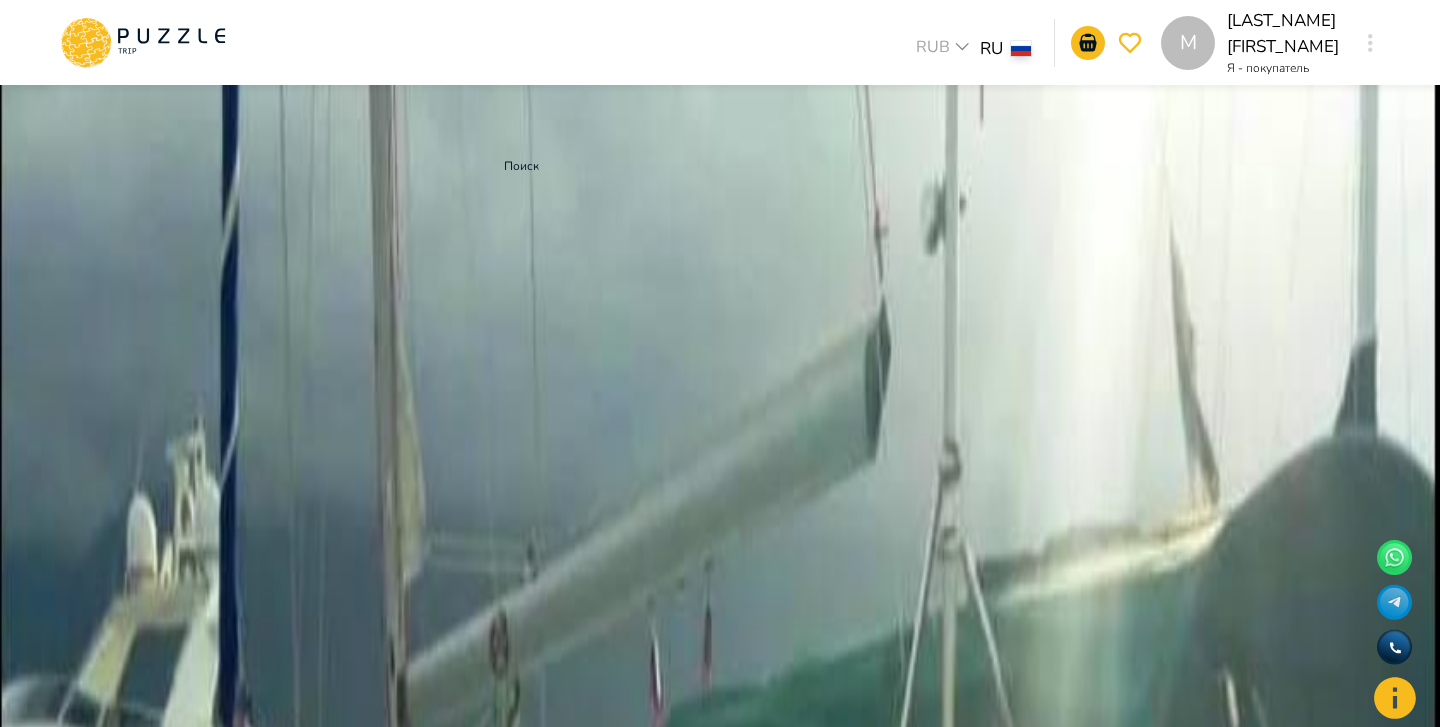 type on "**********" 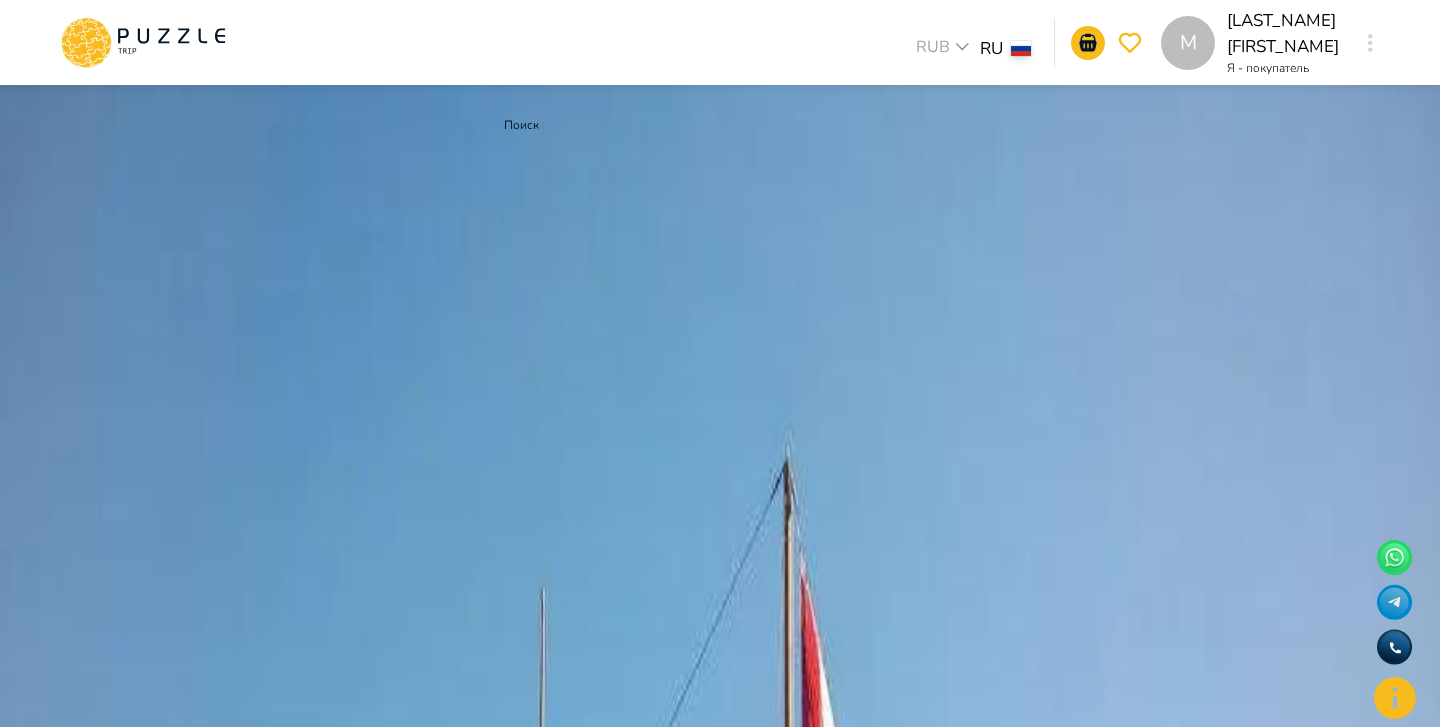 scroll, scrollTop: 8, scrollLeft: 0, axis: vertical 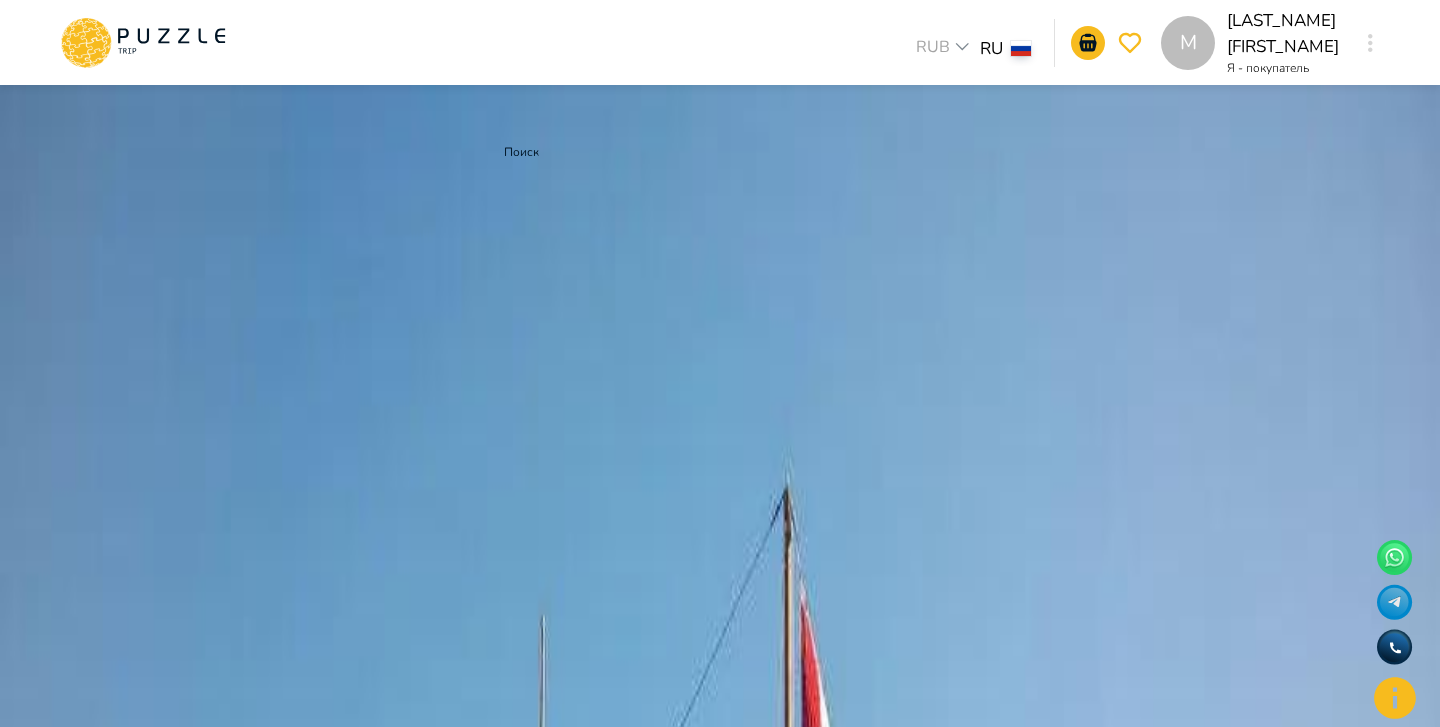click on "10 Персон" at bounding box center [869, 359] 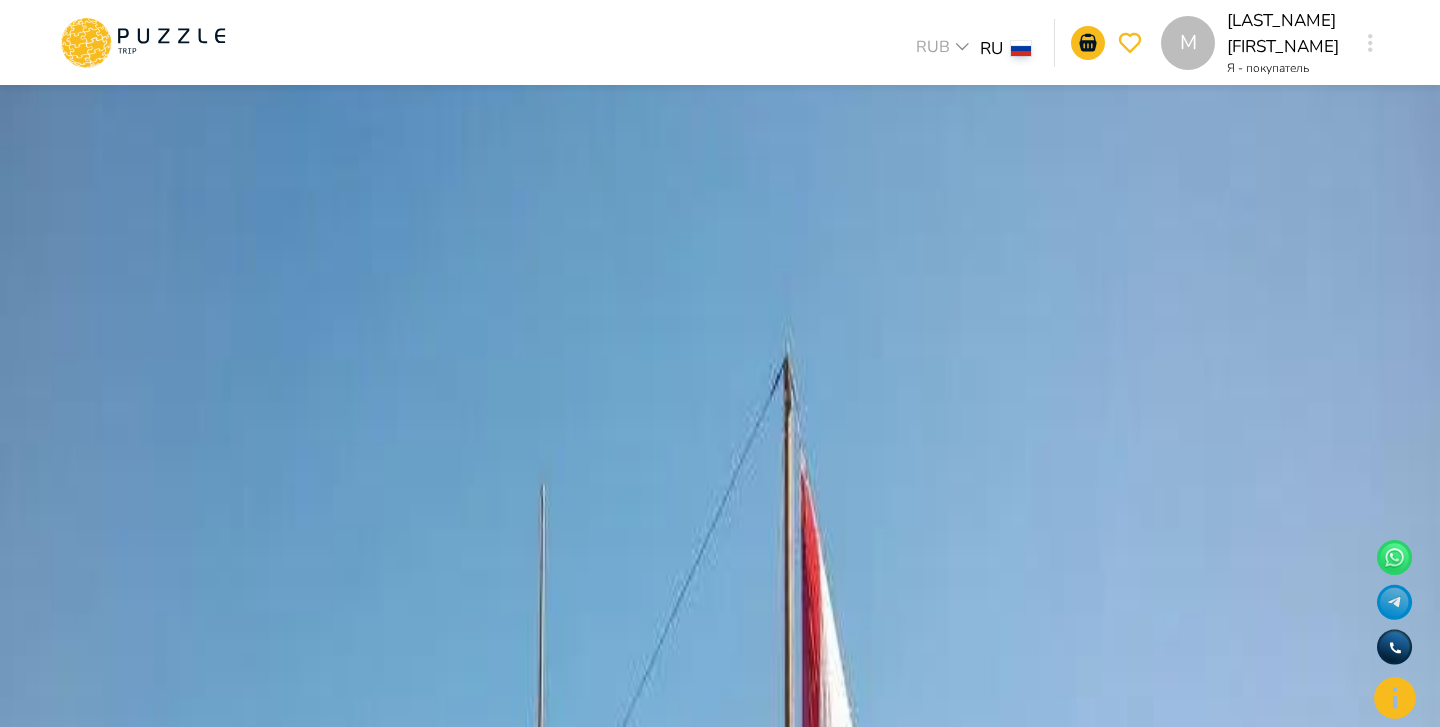 scroll, scrollTop: 0, scrollLeft: 0, axis: both 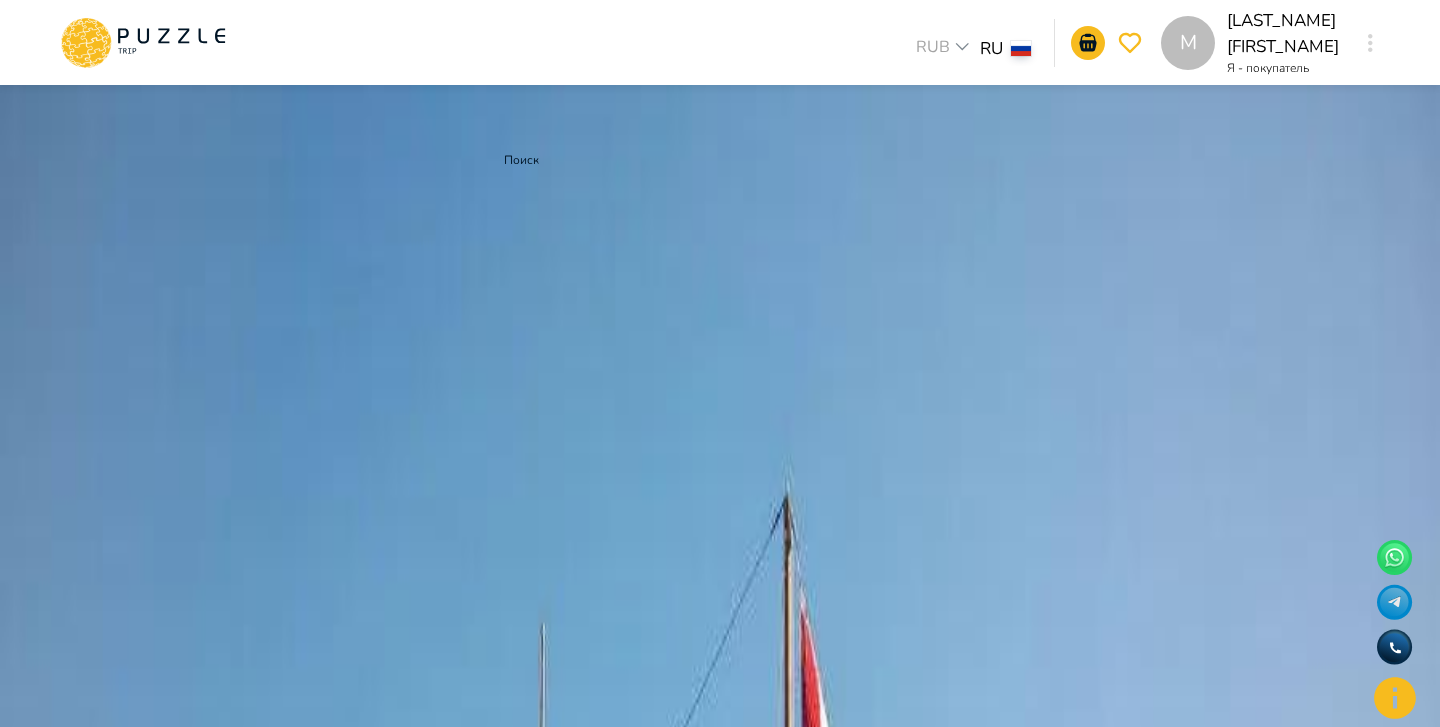 click 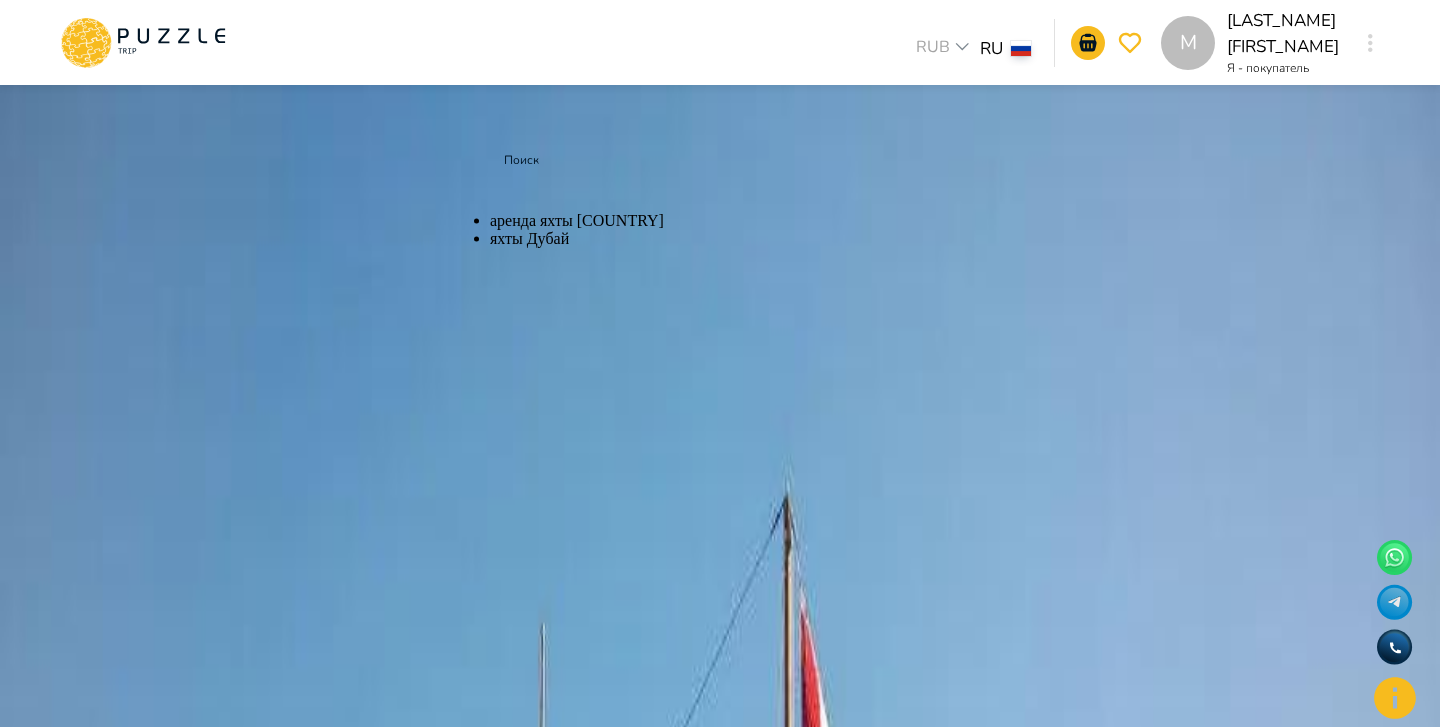 click on "яхты Дубай" at bounding box center (823, 239) 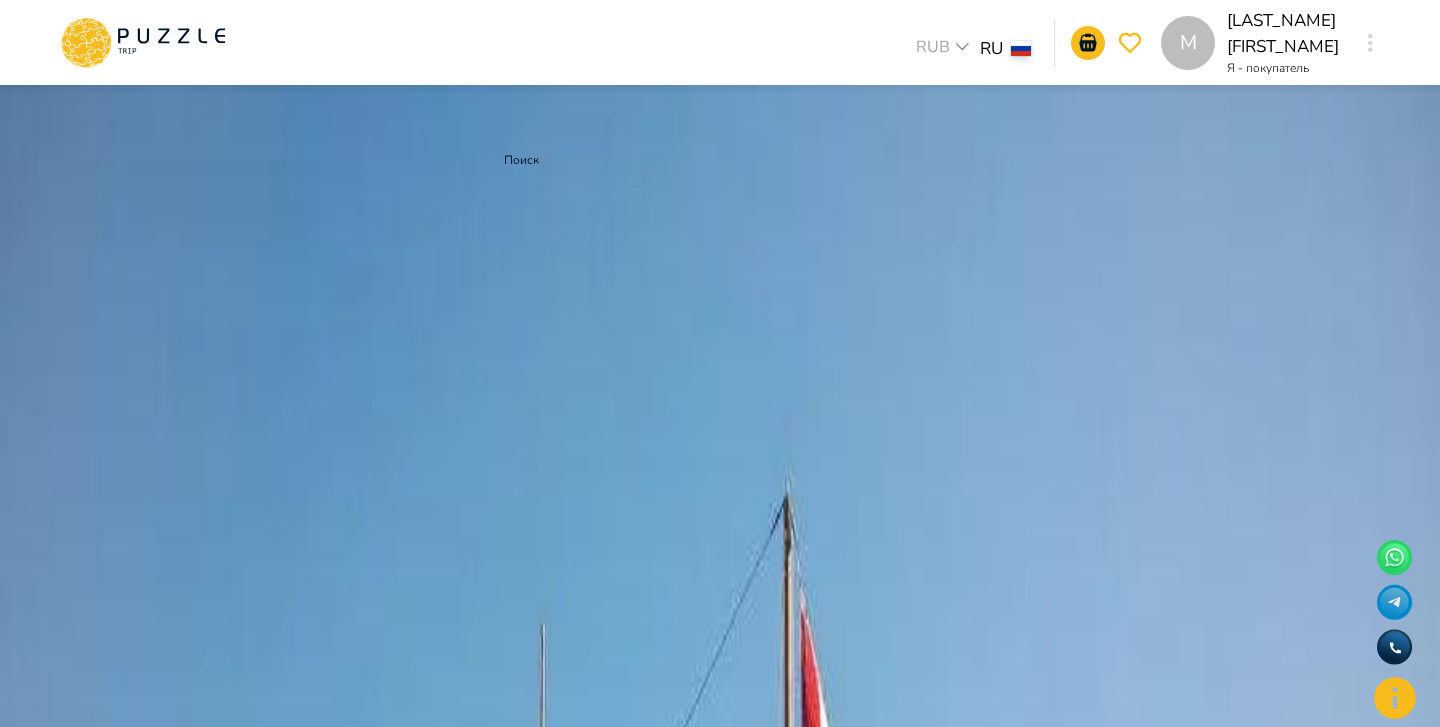 type on "**********" 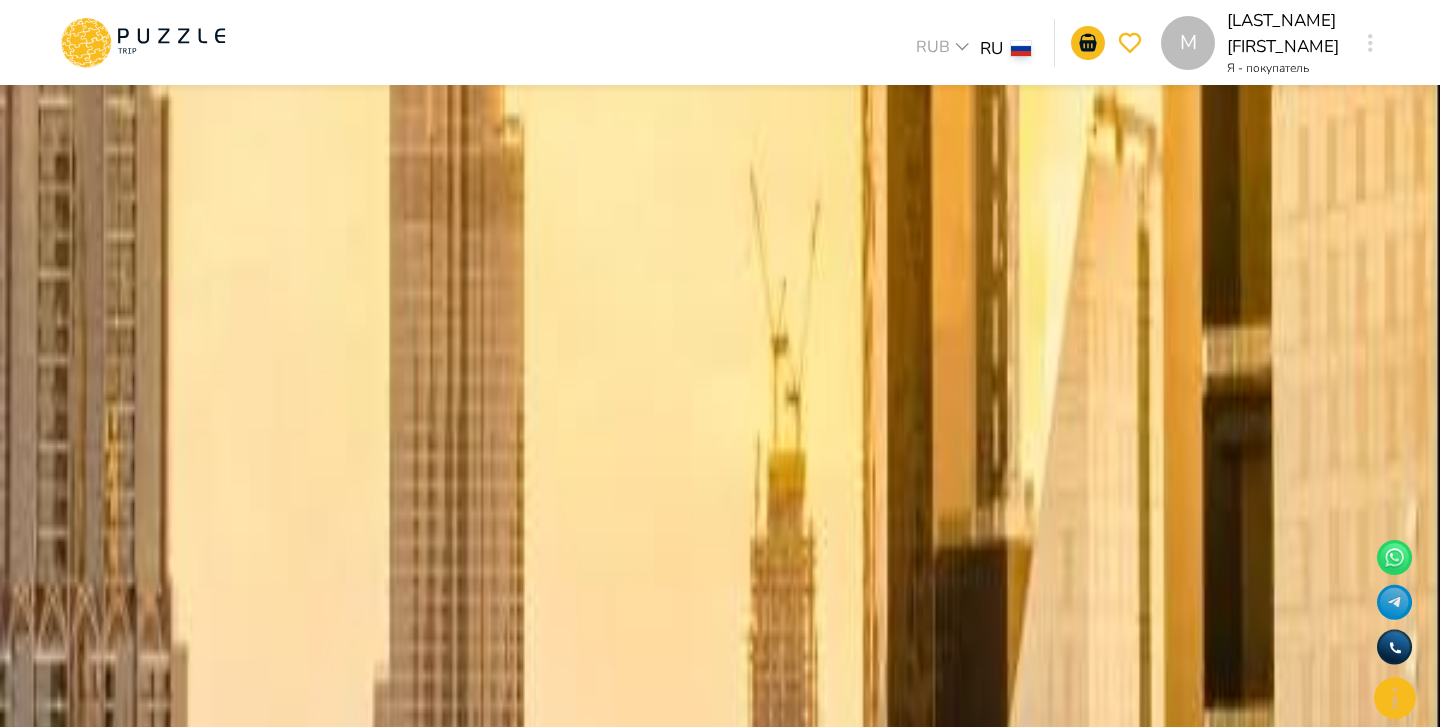 scroll, scrollTop: 0, scrollLeft: 0, axis: both 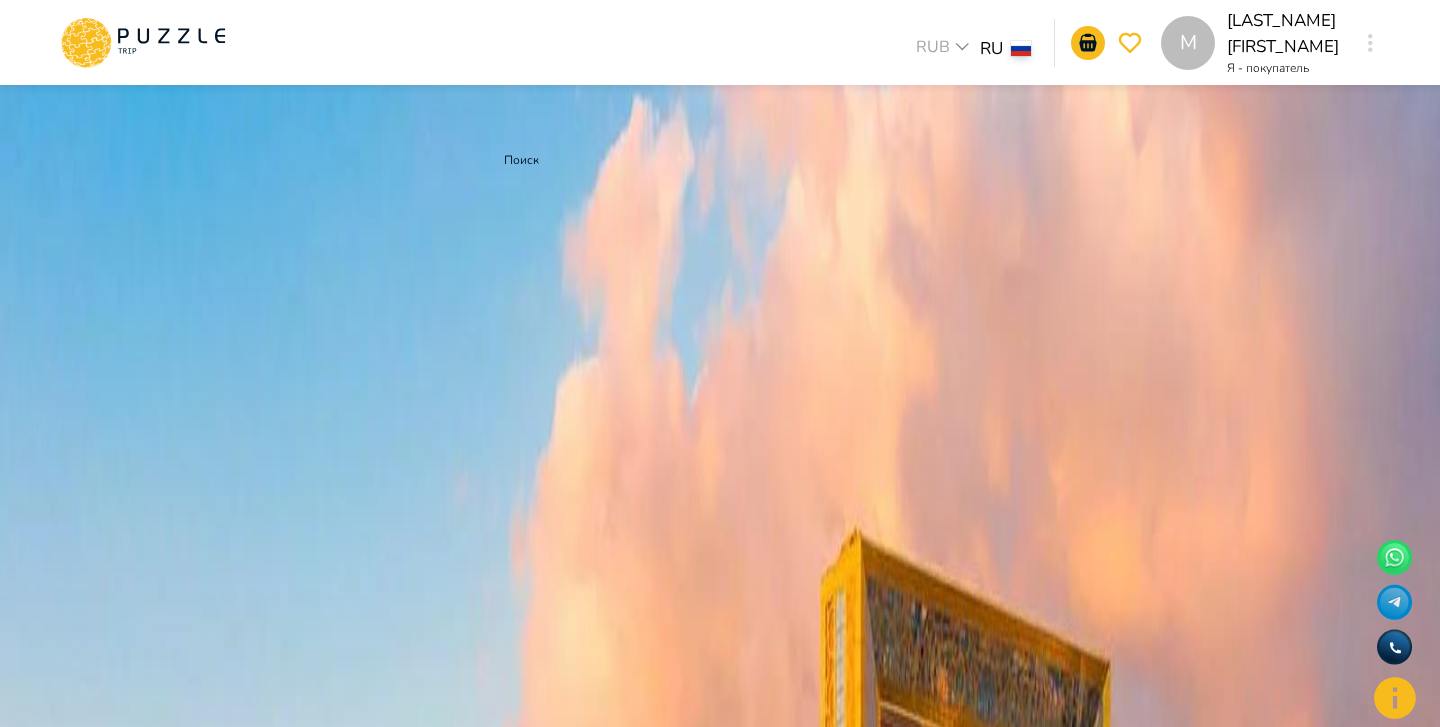 click on "**********" at bounding box center [519, 178] 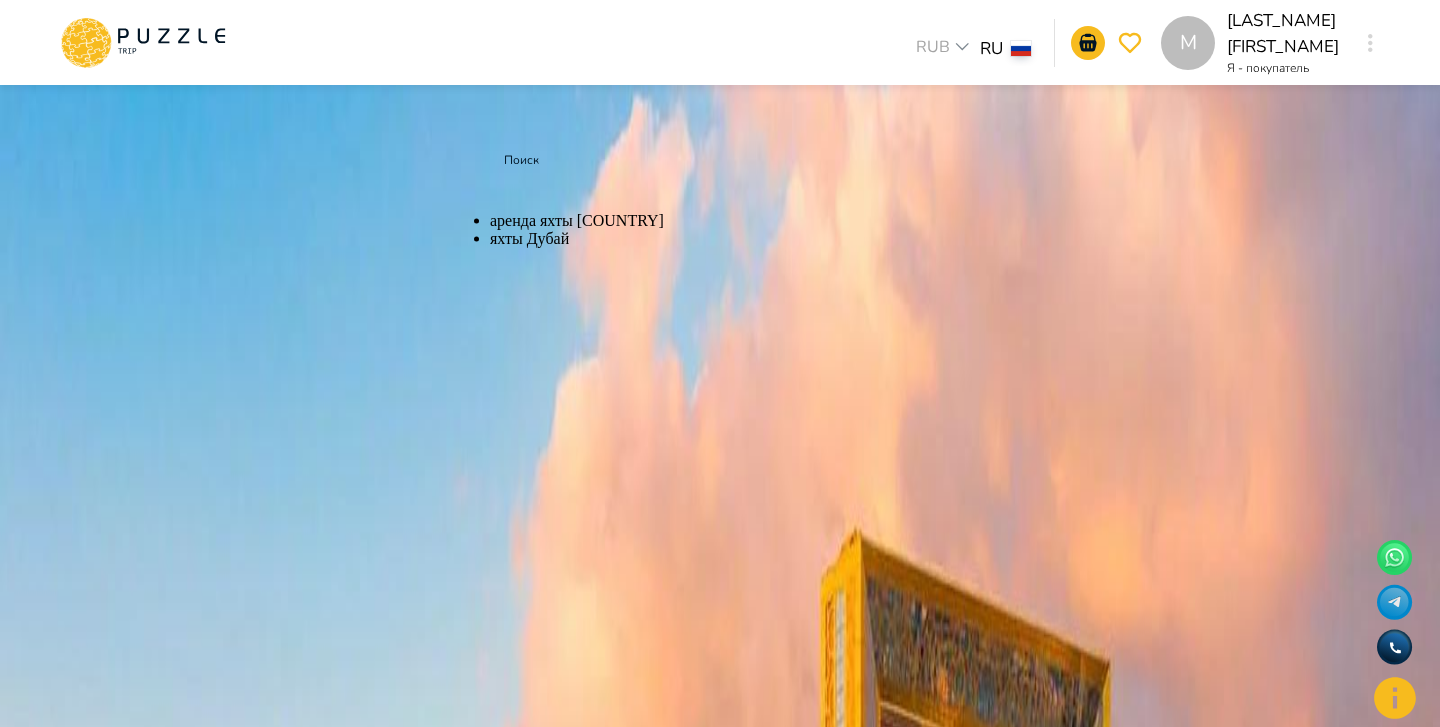 type on "*" 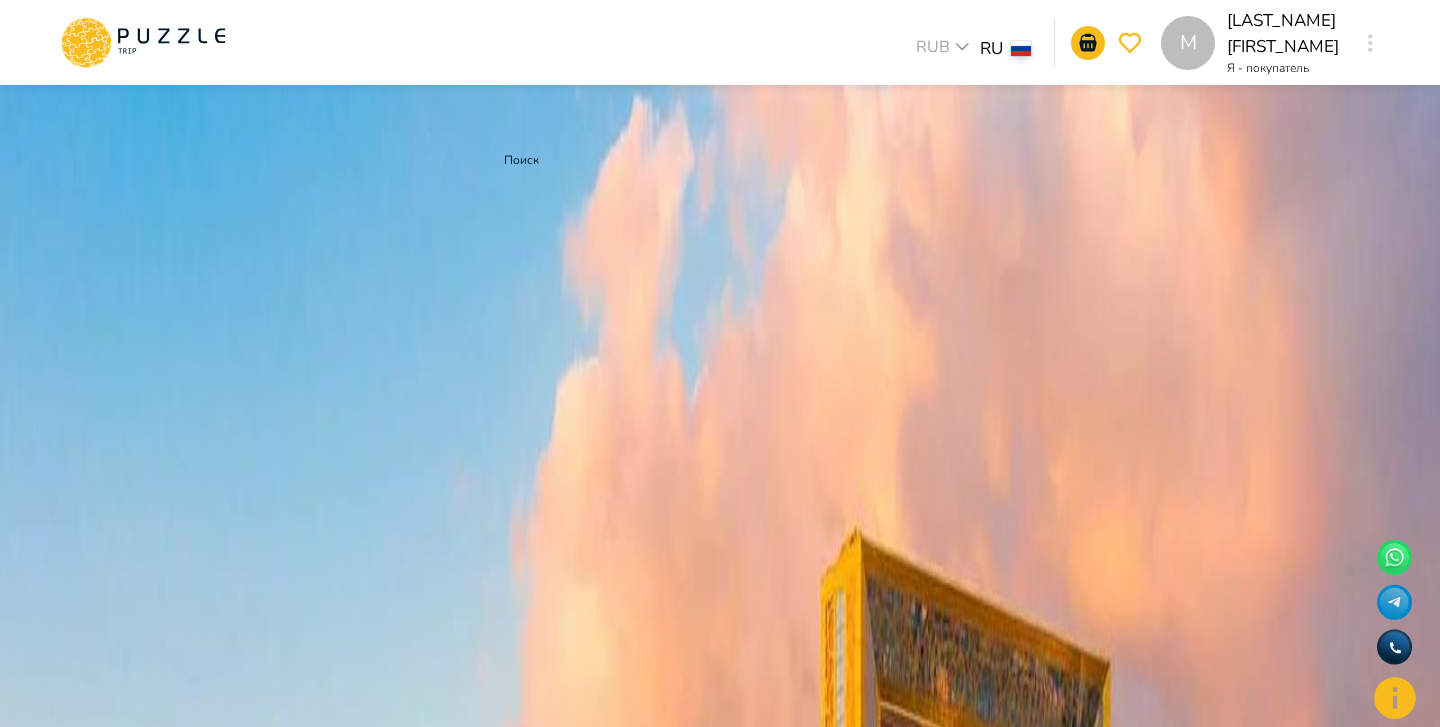 type on "*********" 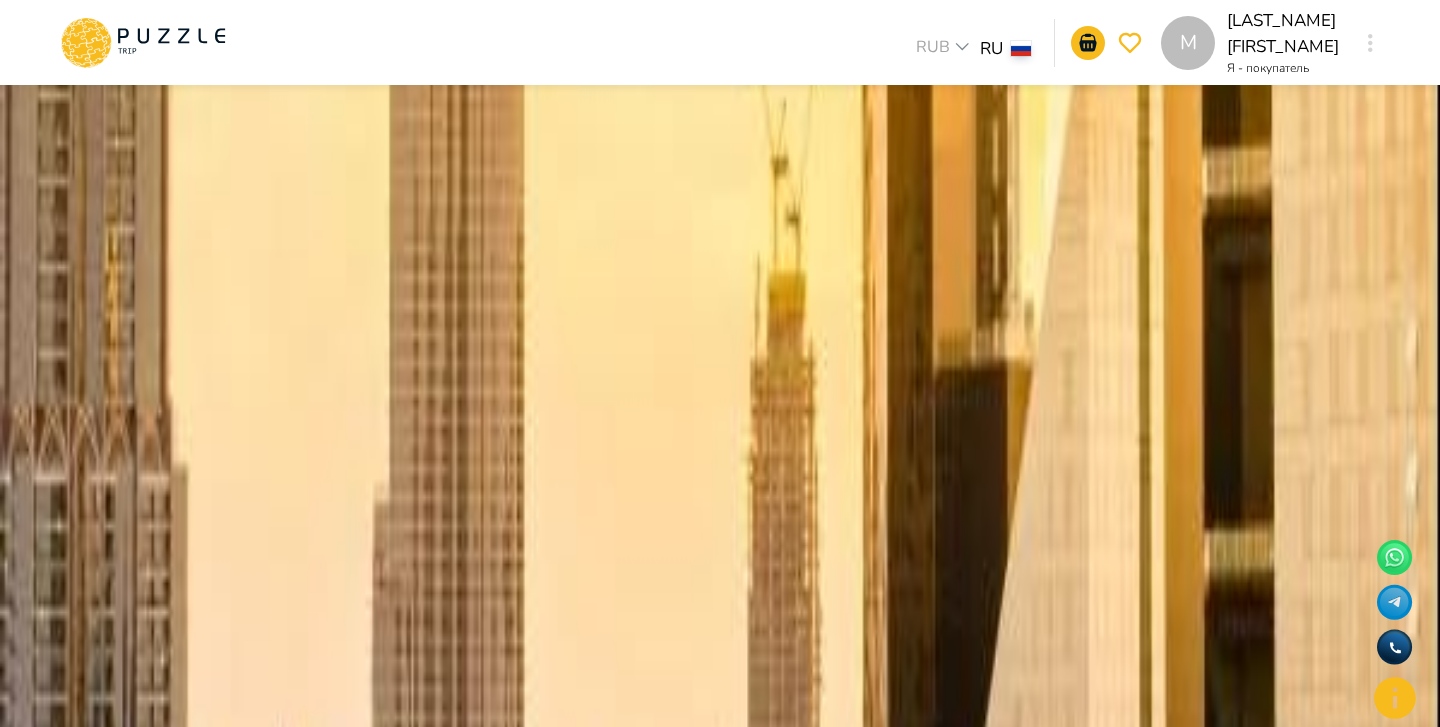 scroll, scrollTop: 0, scrollLeft: 0, axis: both 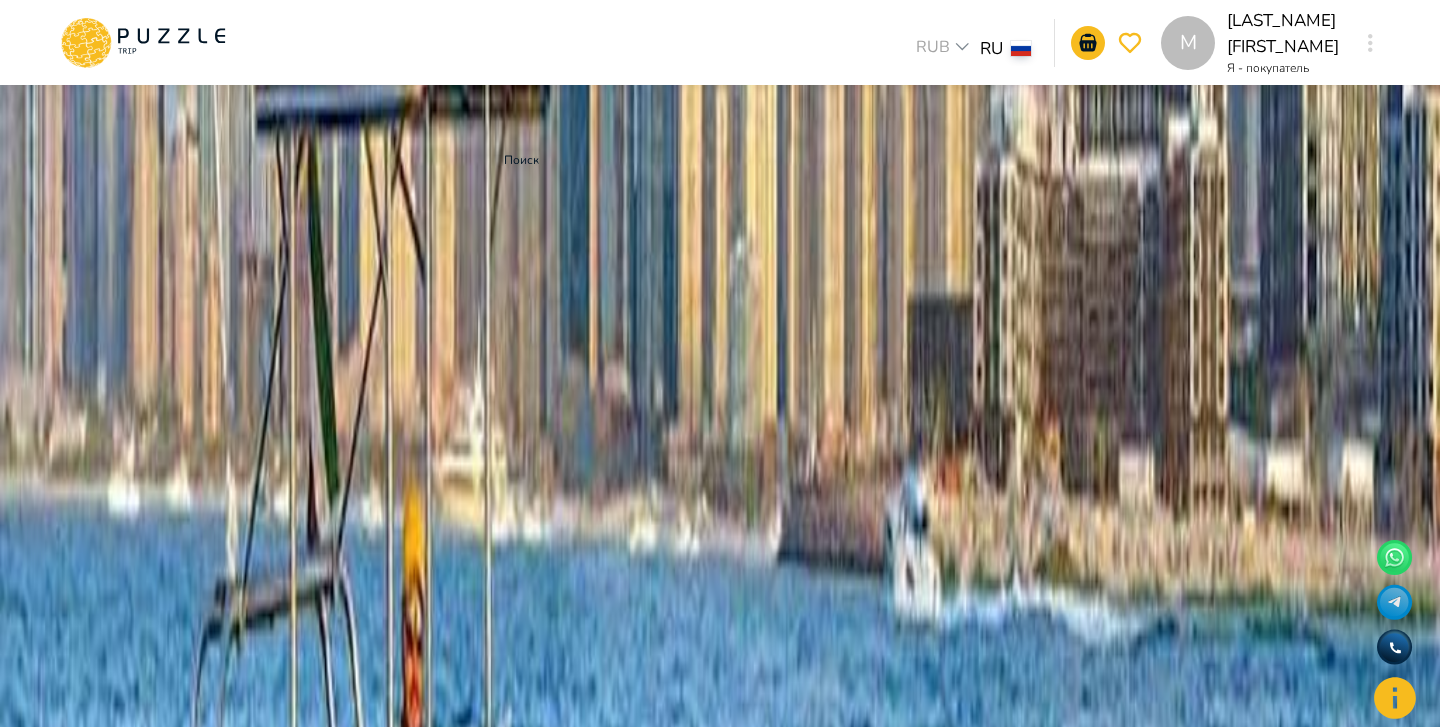 click 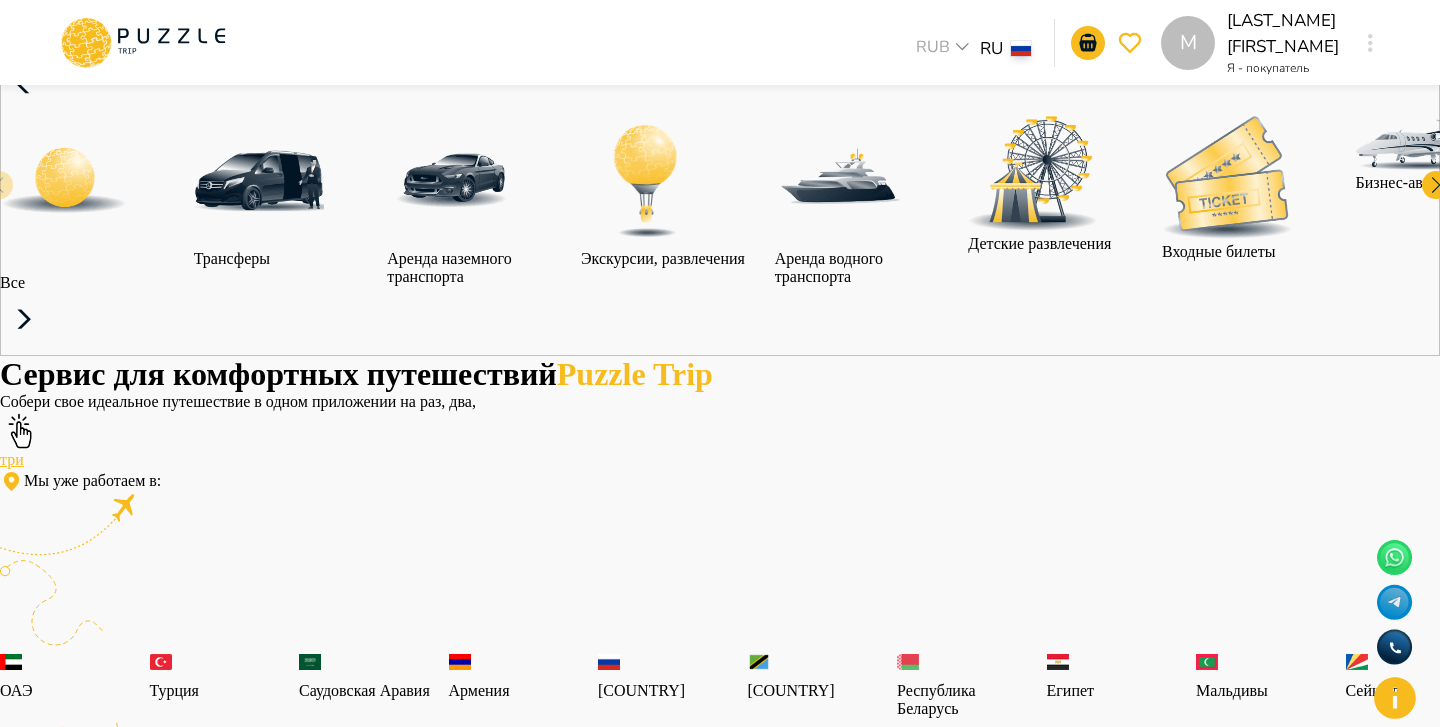 scroll, scrollTop: 137, scrollLeft: 0, axis: vertical 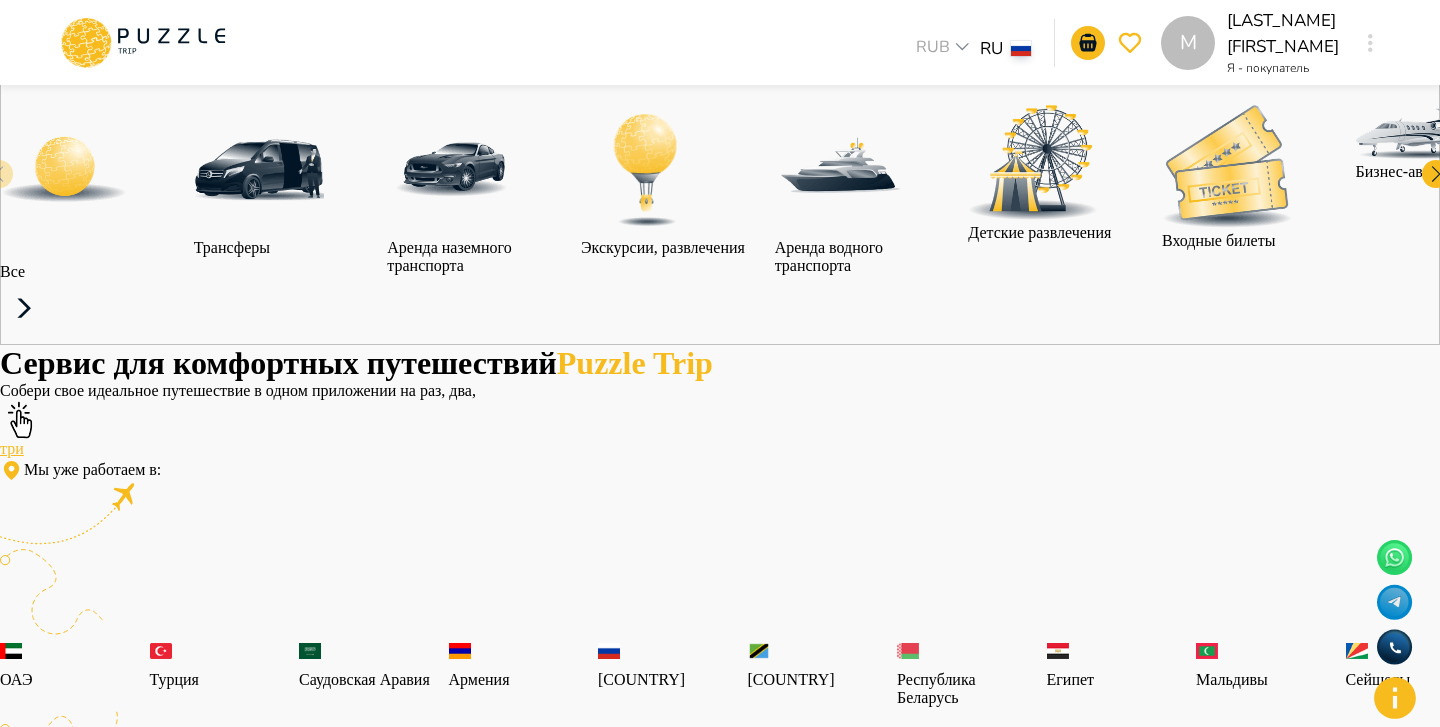 click 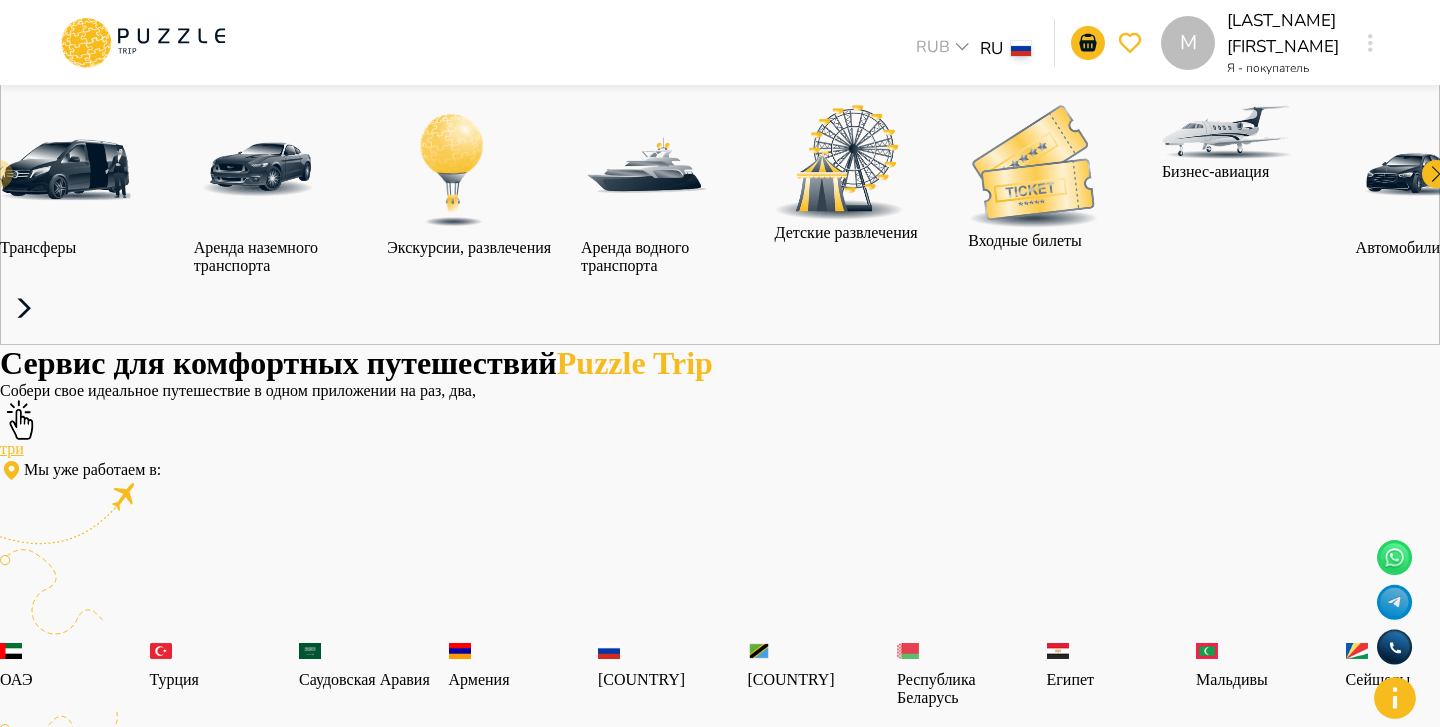 click 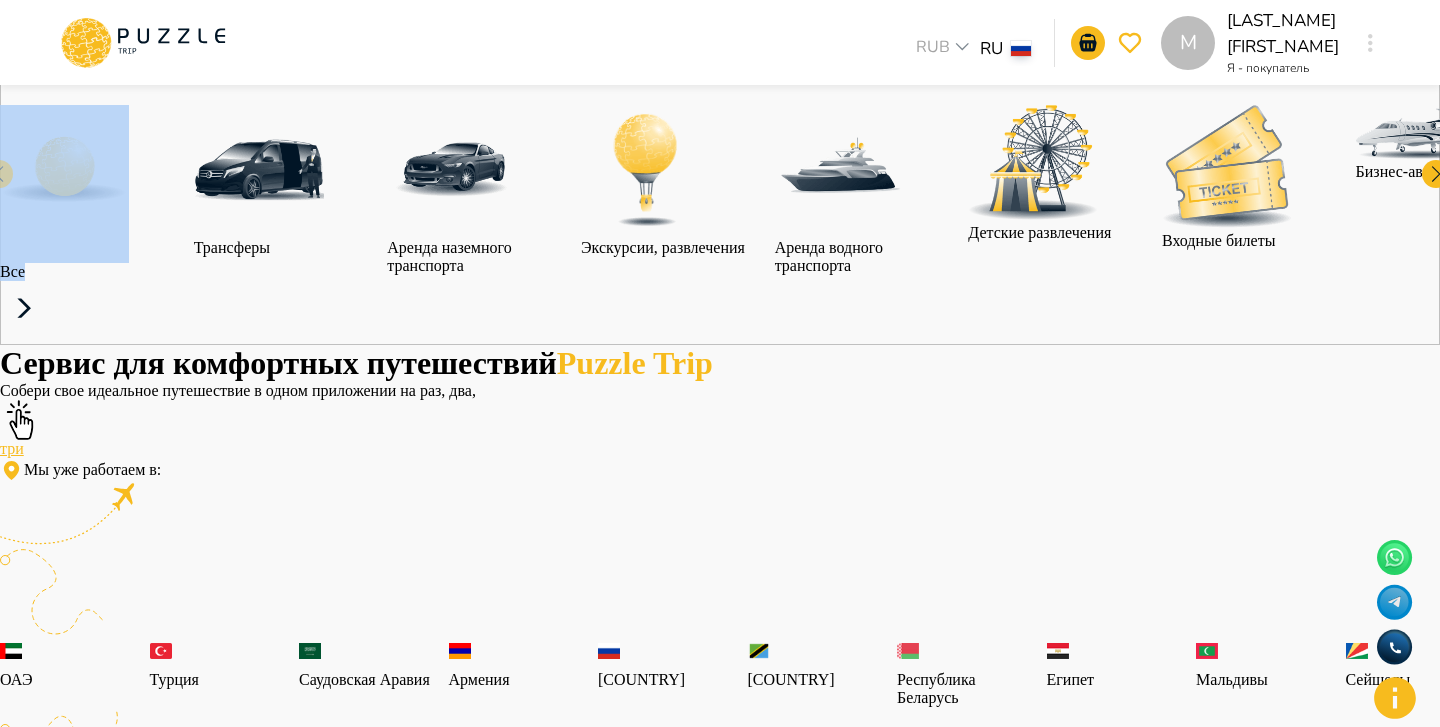 click 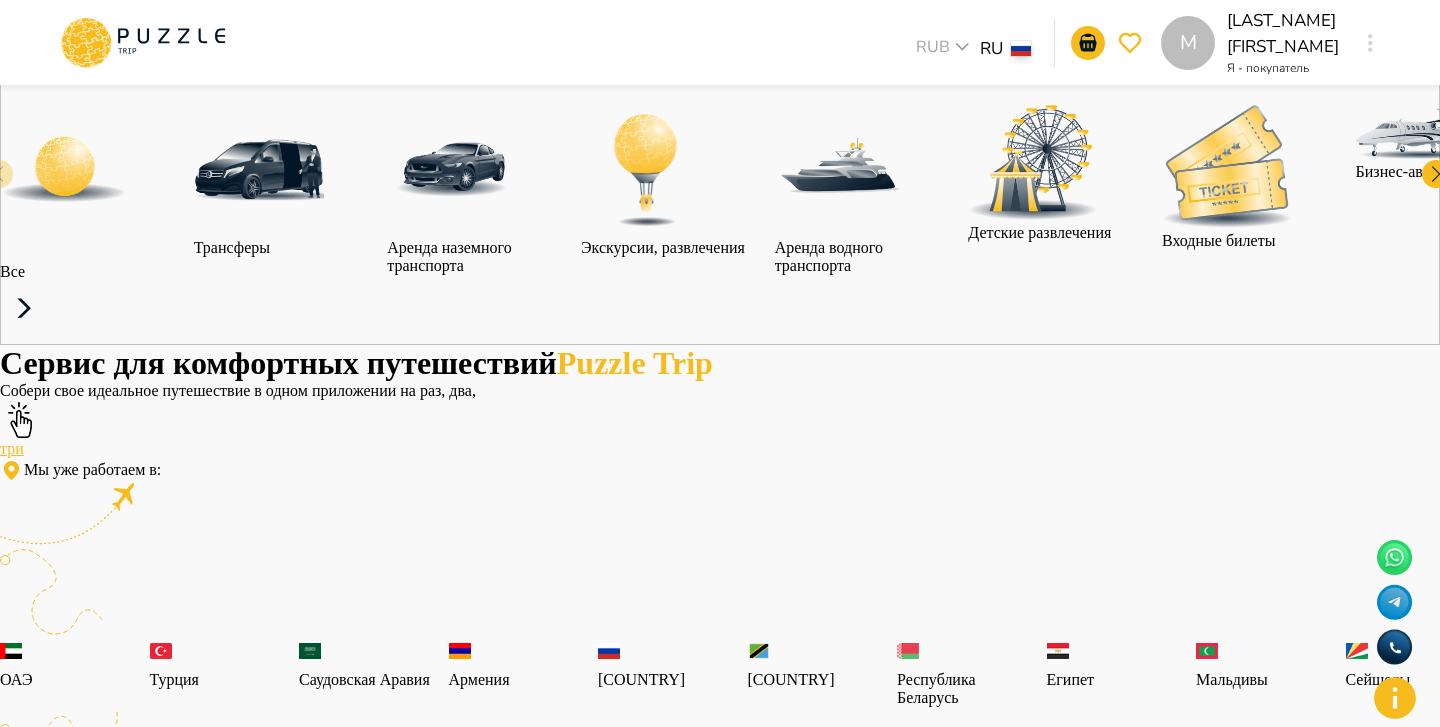 click on "Сервис для комфортных путешествий  Puzzle Trip Собери   свое   идеальное   путешествие   в   одном   приложении   на   раз,   два,   три   Мы уже работаем в : ОАЭ Турция Саудовская Аравия Армения Россия Танзания Республика Беларусь Египет Мальдивы Сейшелы Шри-Ланка Таиланд Куба Карибы Мальта Азорские острова Групповая экскурсия в аквапарк Wild Wadi От     ₽ 7,725.4 Дайвинг в Фуджейре От     ₽ 73,188 Музей Будущего От     ₽ 3,252.8 Тур по городу От     ₽ 2,358.28" at bounding box center [720, 626] 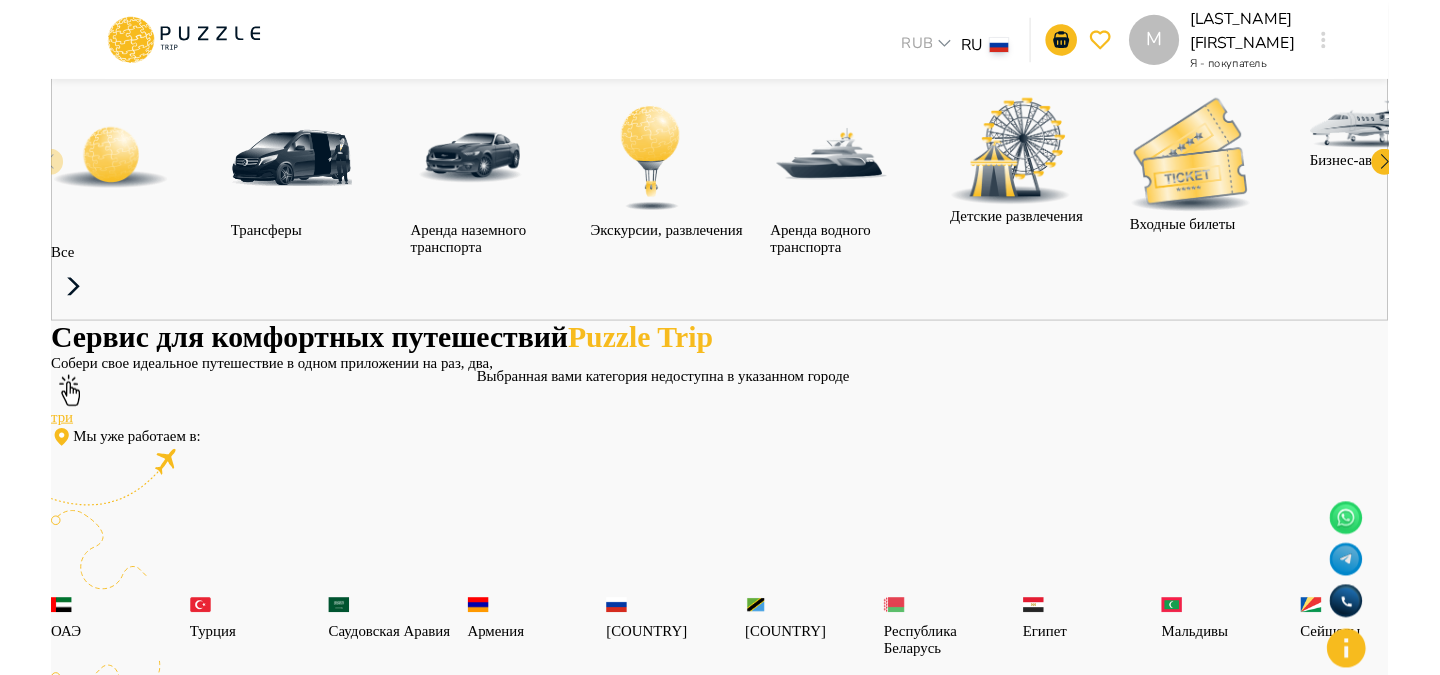 scroll, scrollTop: 0, scrollLeft: 0, axis: both 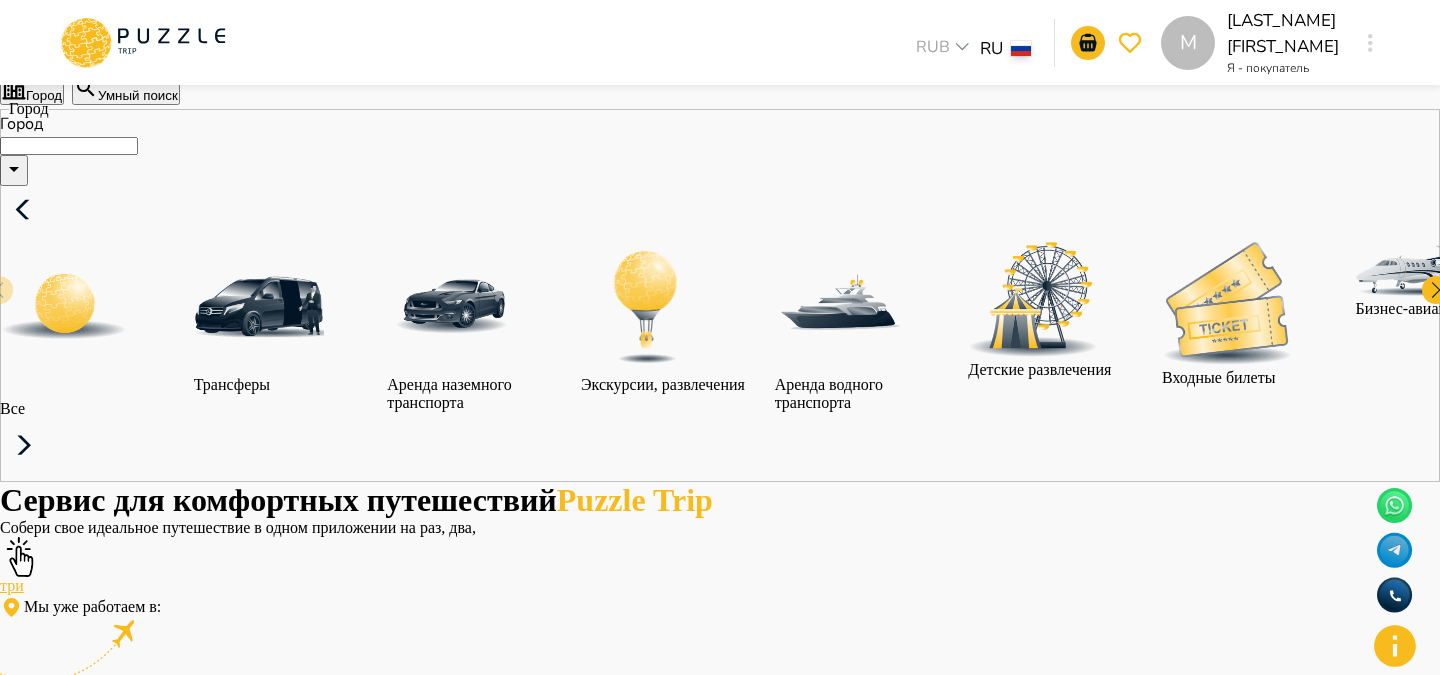 click on "Город" at bounding box center (69, 146) 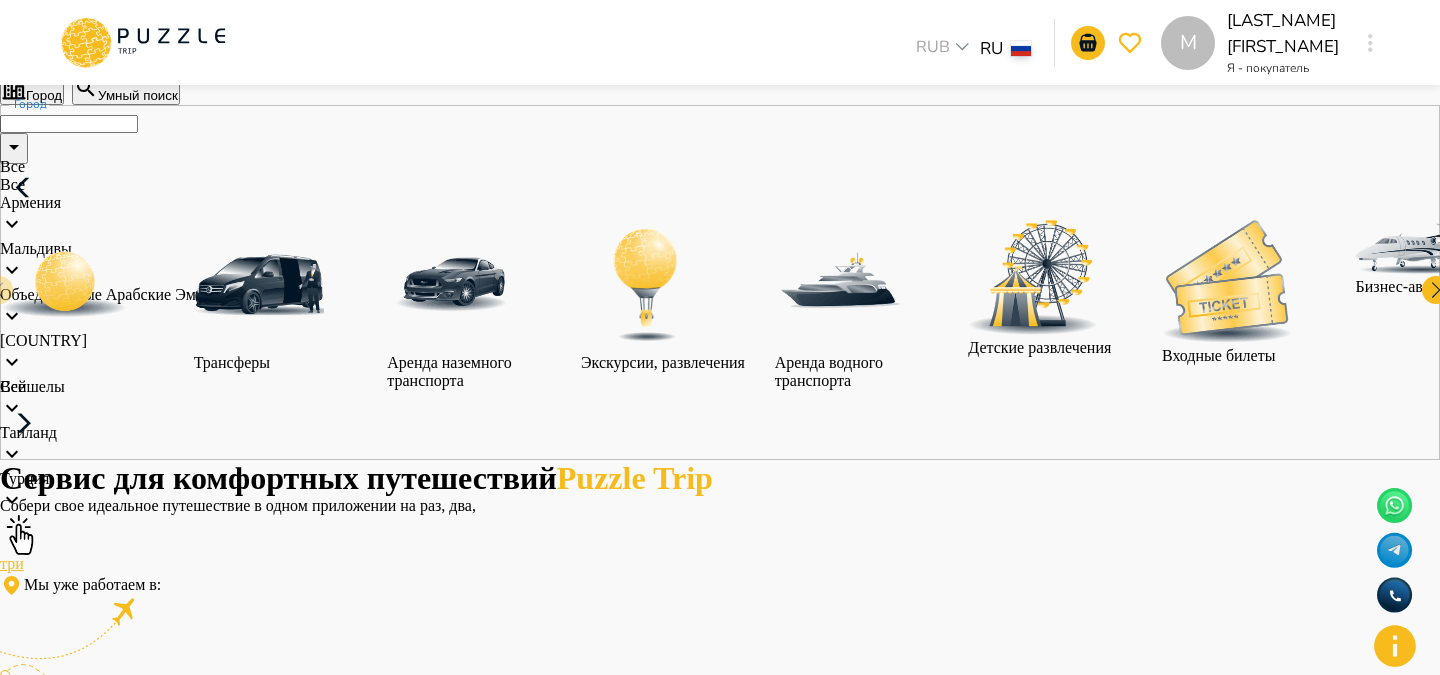 click on "Армения" at bounding box center (576, 217) 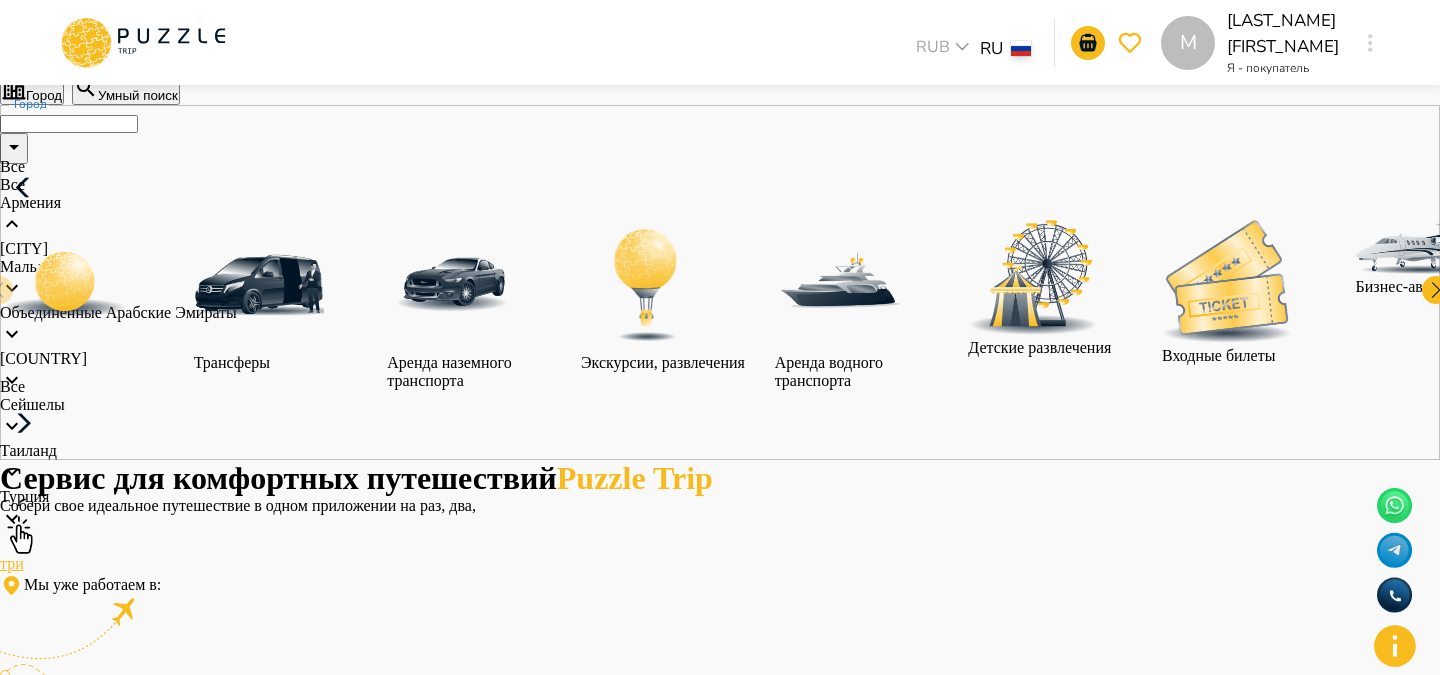 click on "Армения" at bounding box center (576, 217) 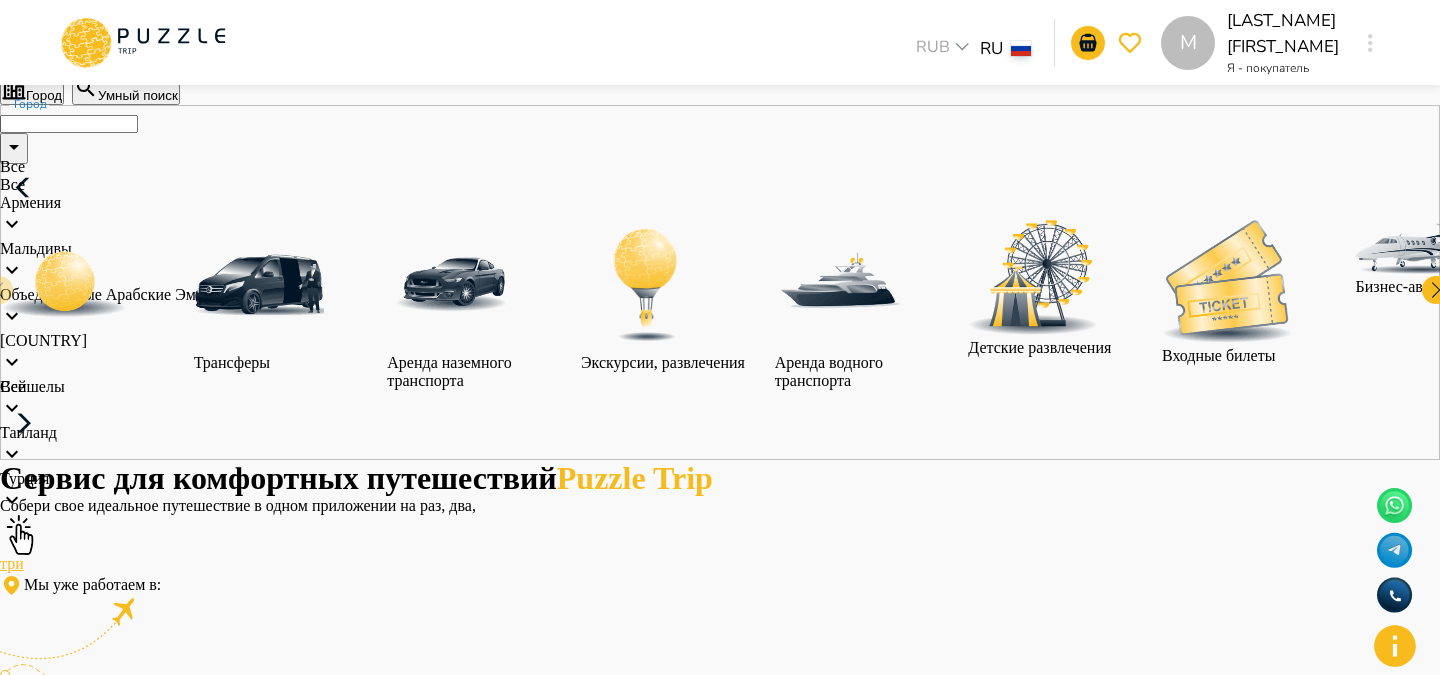 scroll, scrollTop: 0, scrollLeft: 0, axis: both 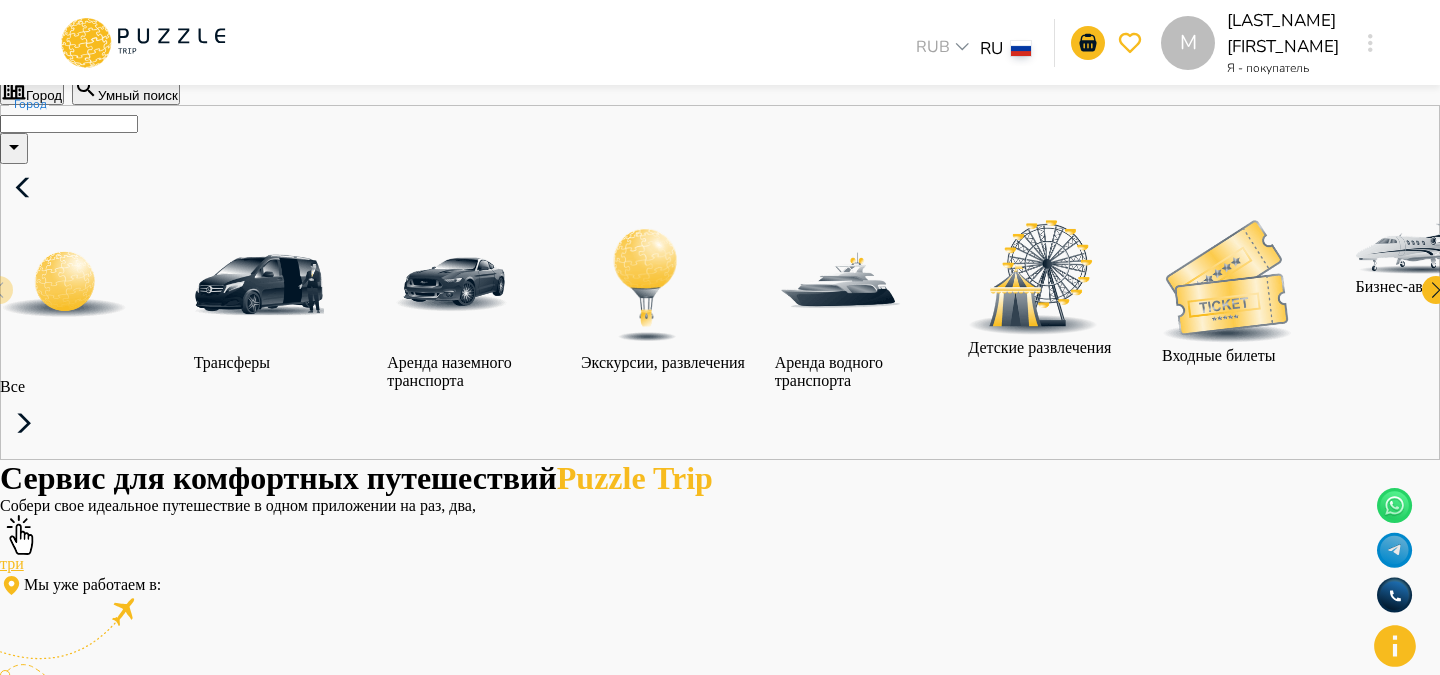 click on "Город" at bounding box center (69, 124) 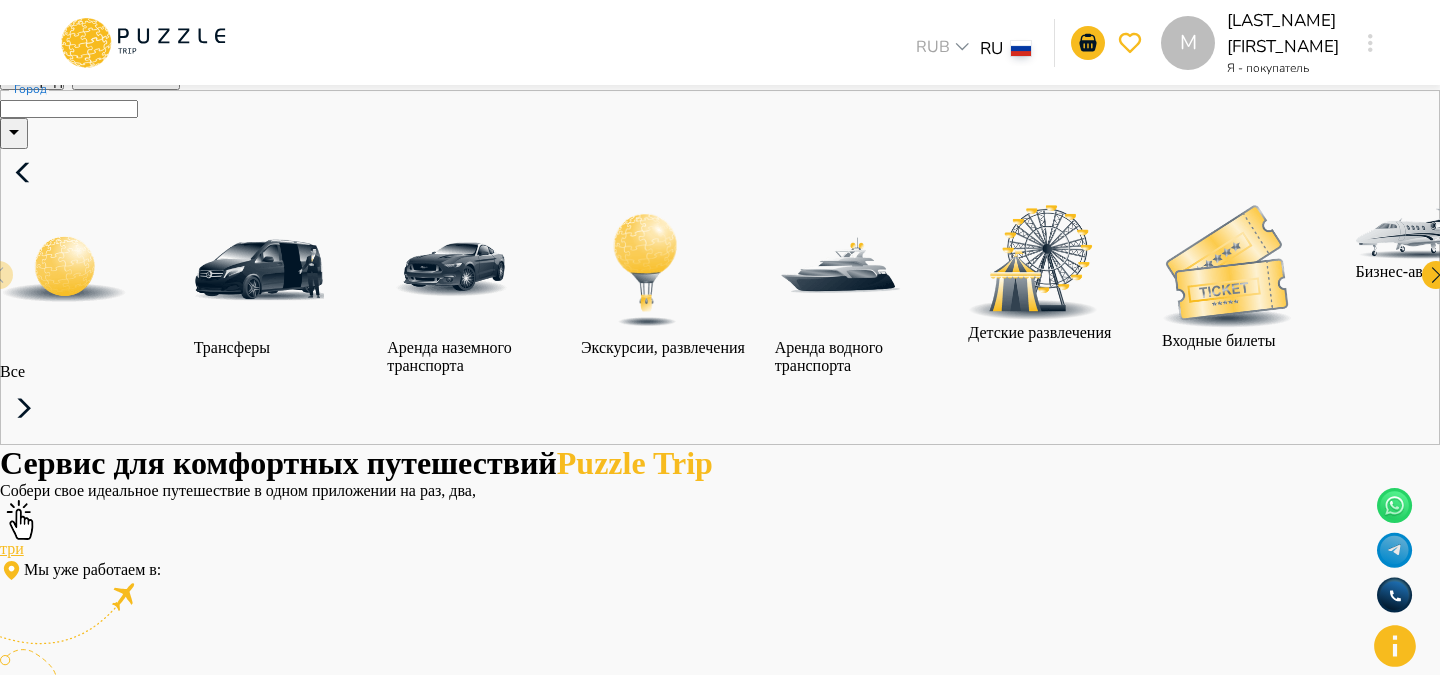scroll, scrollTop: 0, scrollLeft: 0, axis: both 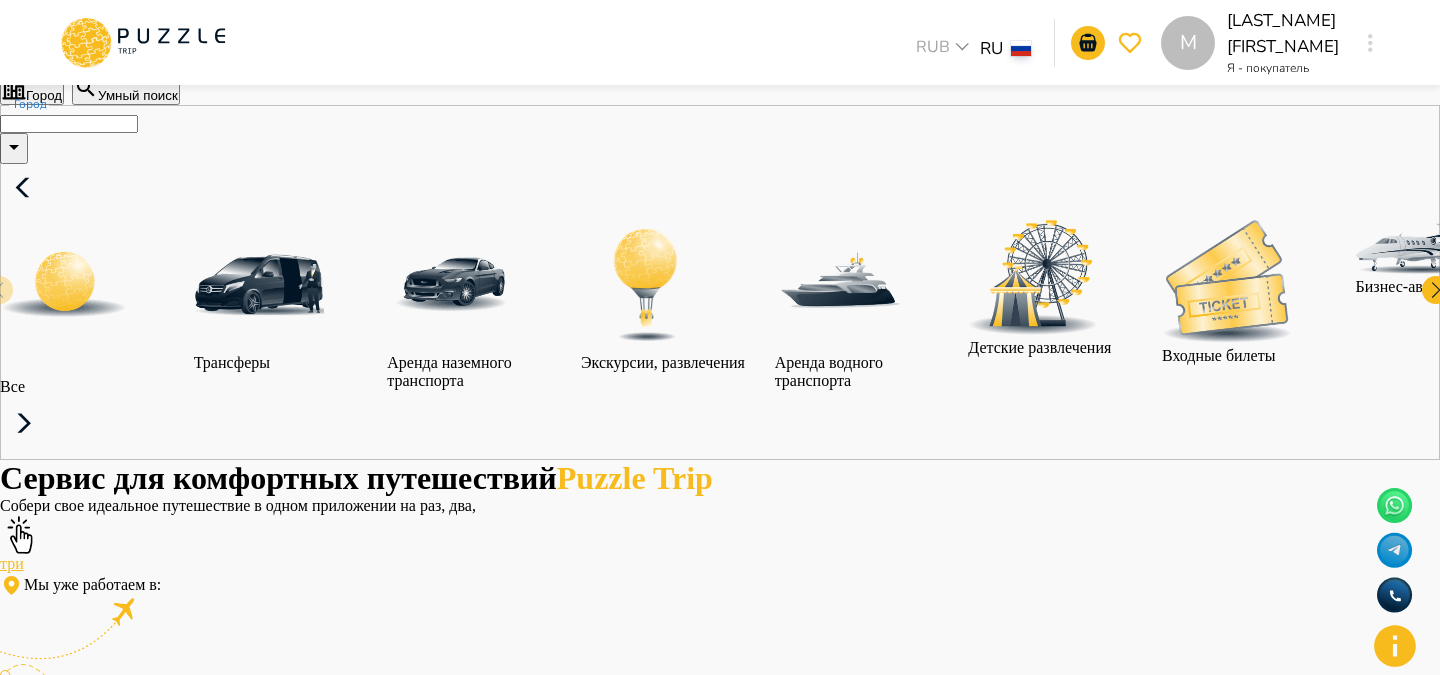 click on "Умный поиск" at bounding box center [126, 89] 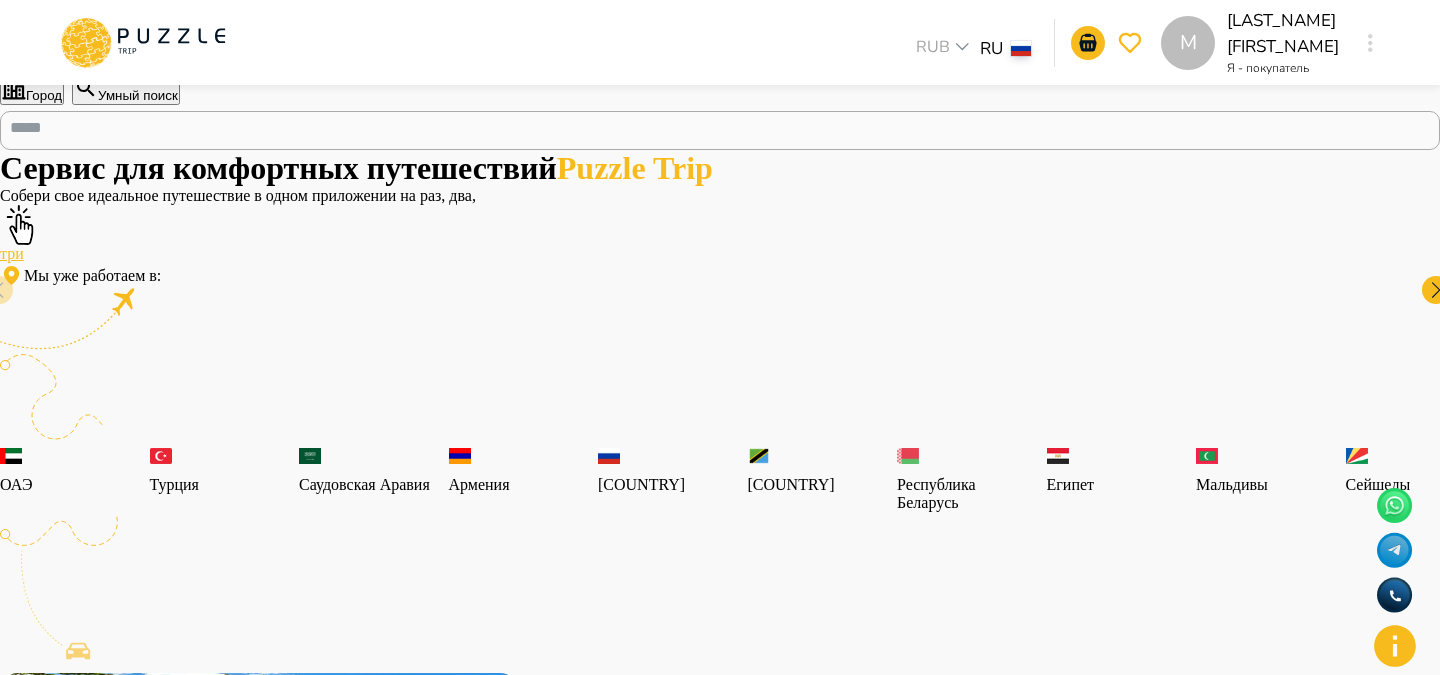 click on "Город Умный поиск ​ Сервис для комфортных путешествий  Puzzle Trip Собери   свое   идеальное   путешествие   в   одном   приложении   на   раз,   два,   три   Мы уже работаем в : ОАЭ Турция Саудовская Аравия Армения Россия Танзания Республика Беларусь Египет Мальдивы Сейшелы Шри-Ланка Таиланд Куба Карибы Мальта Азорские острова Групповая экскурсия в аквапарк Wild Wadi От     ₽ 7,725.4 Дайвинг в Фуджейре От     ₽ 73,188 Музей Будущего От     ₽ 3,252.8 Тур по городу От     ₽ 2,358.28 Все сервисы в одном окне  Оперативная служба поддержки Мультиязычность Puzzletrip Почему   выбирают   нас?   0.0 От" at bounding box center (720, 1499) 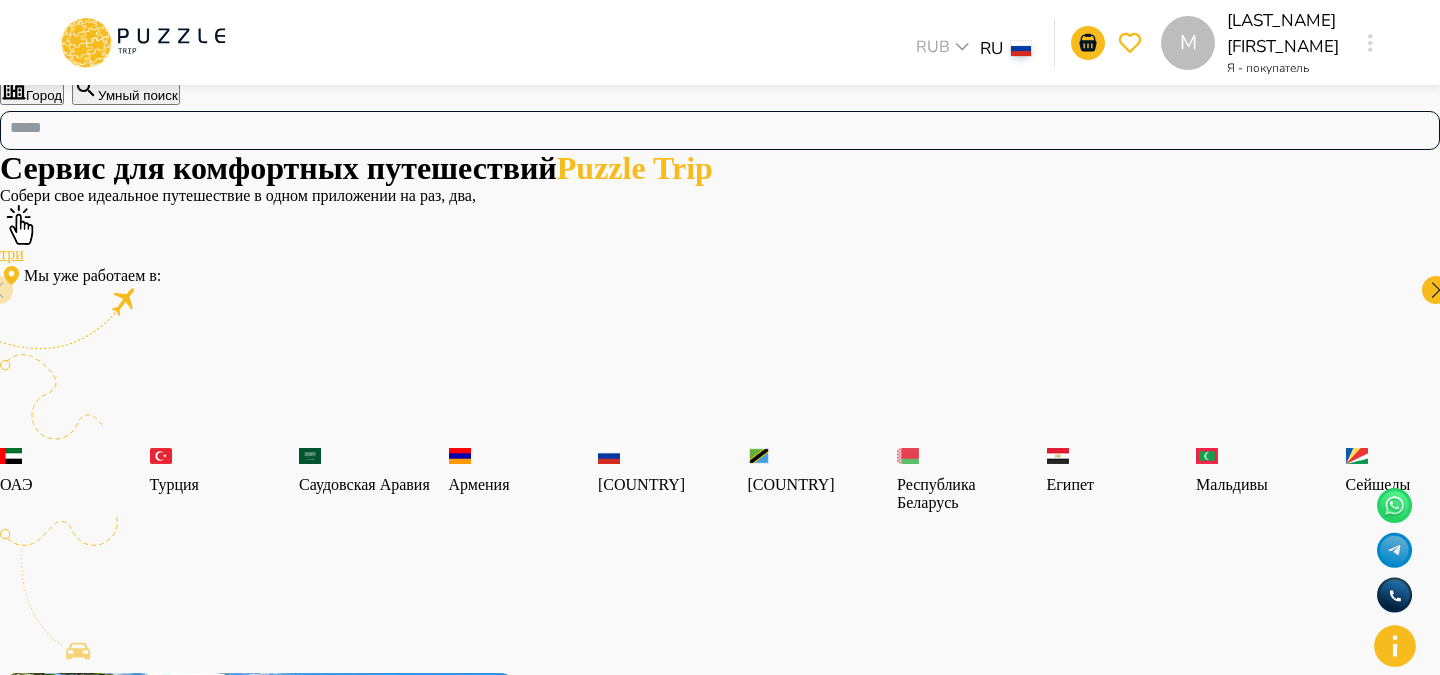 click at bounding box center (684, 127) 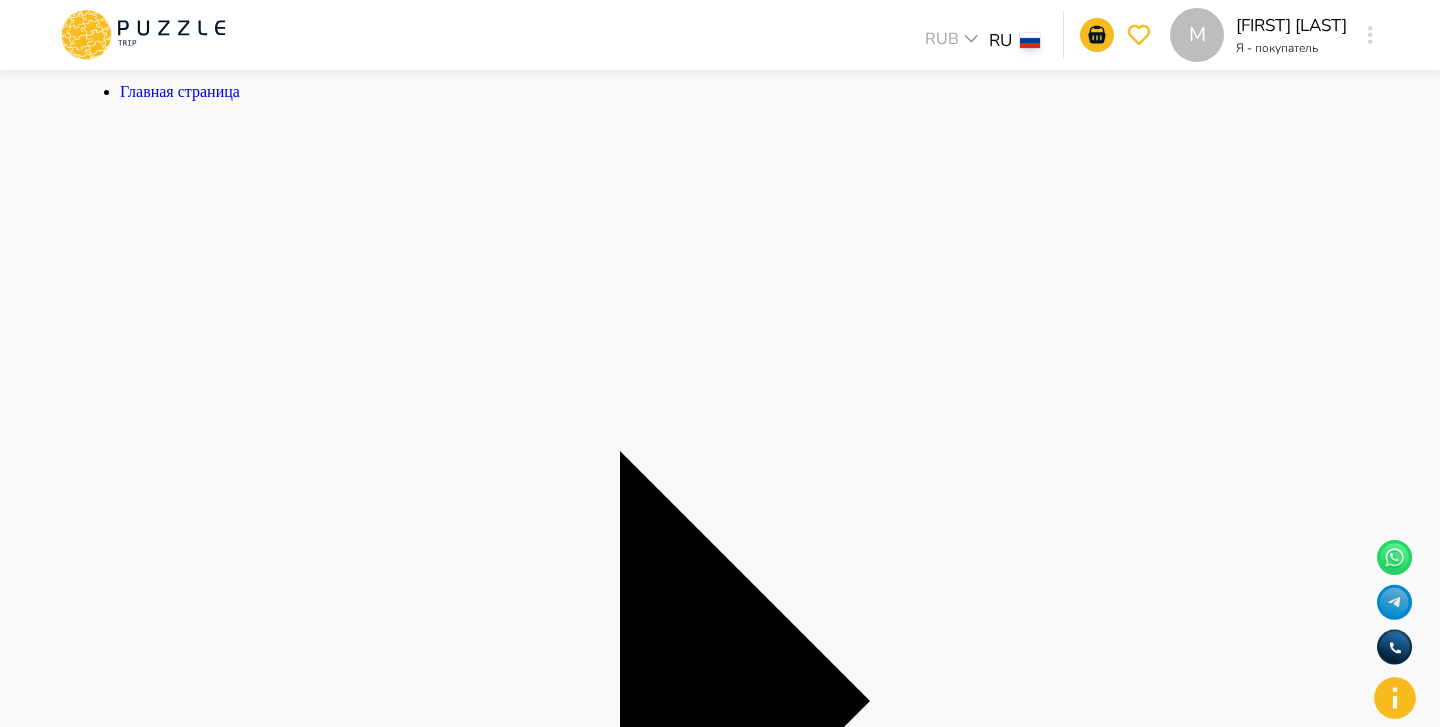 scroll, scrollTop: 22, scrollLeft: 0, axis: vertical 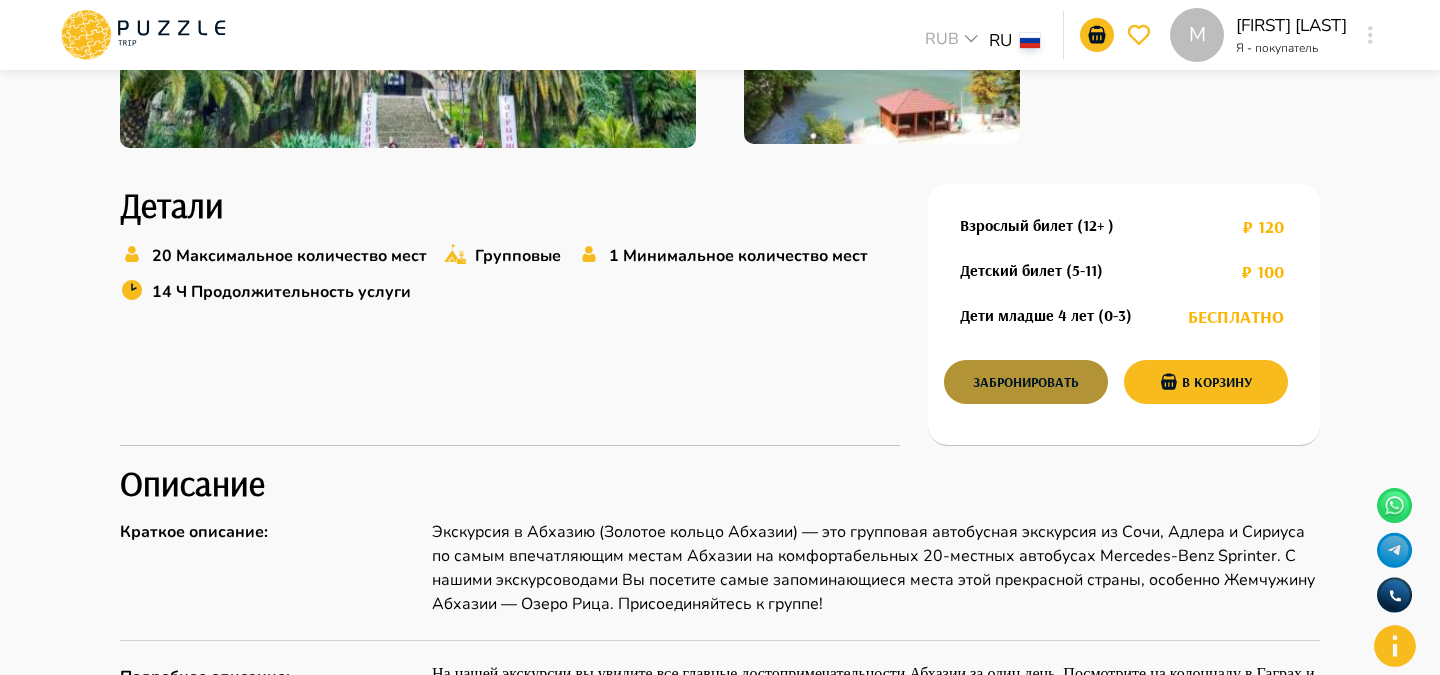 click on "Забронировать" at bounding box center (1026, 382) 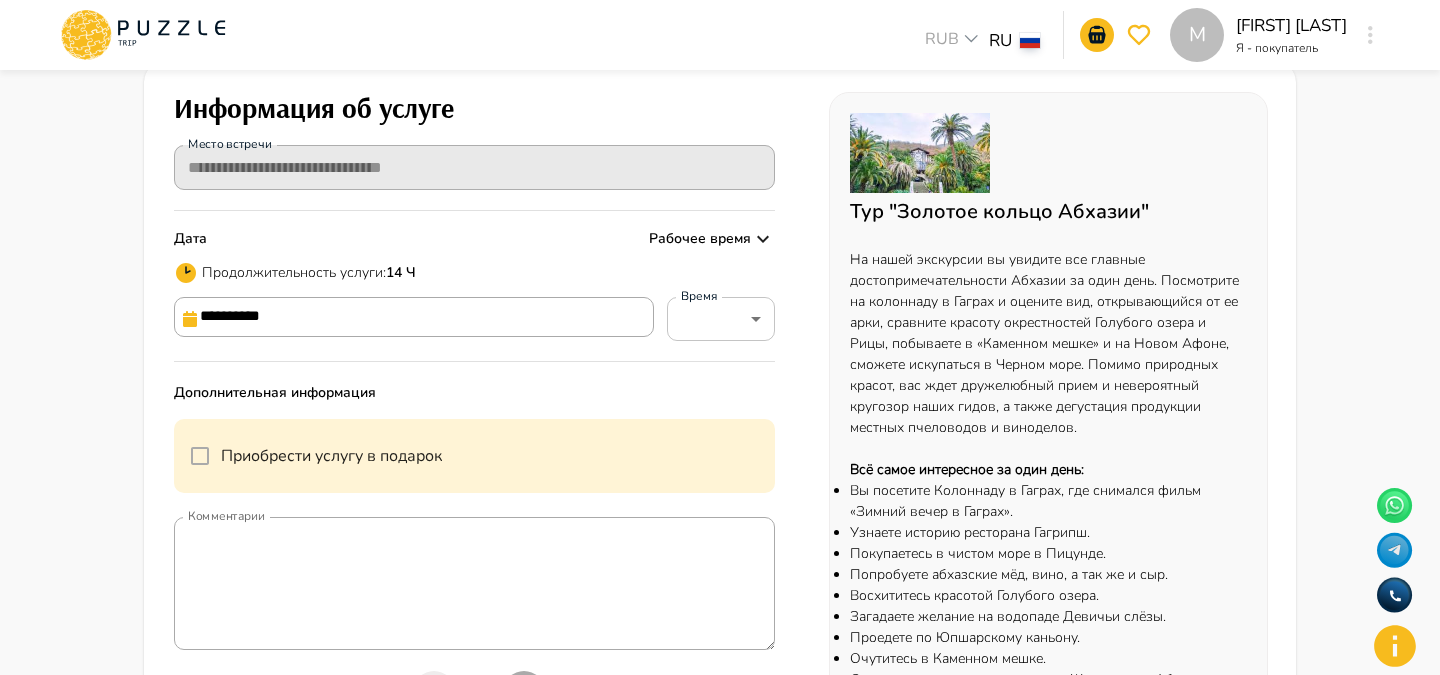 scroll, scrollTop: 151, scrollLeft: 0, axis: vertical 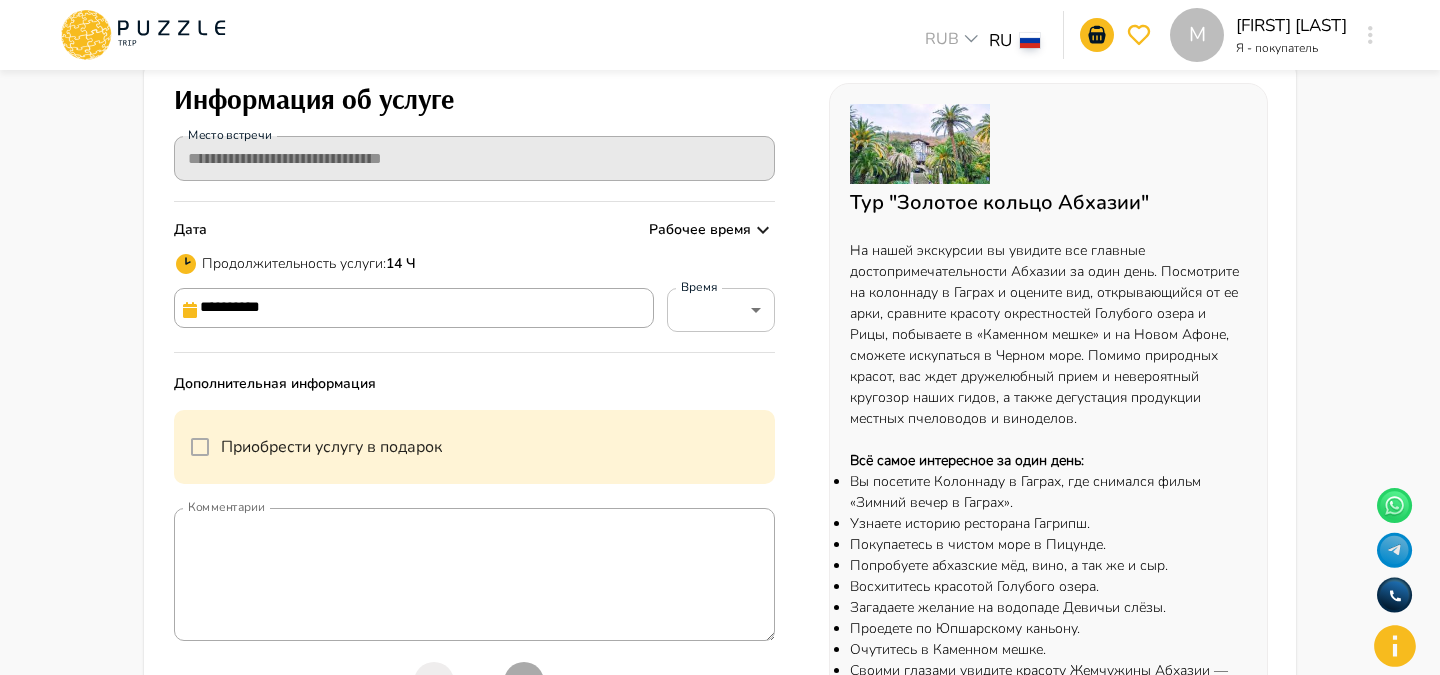 click on "**********" at bounding box center [414, 308] 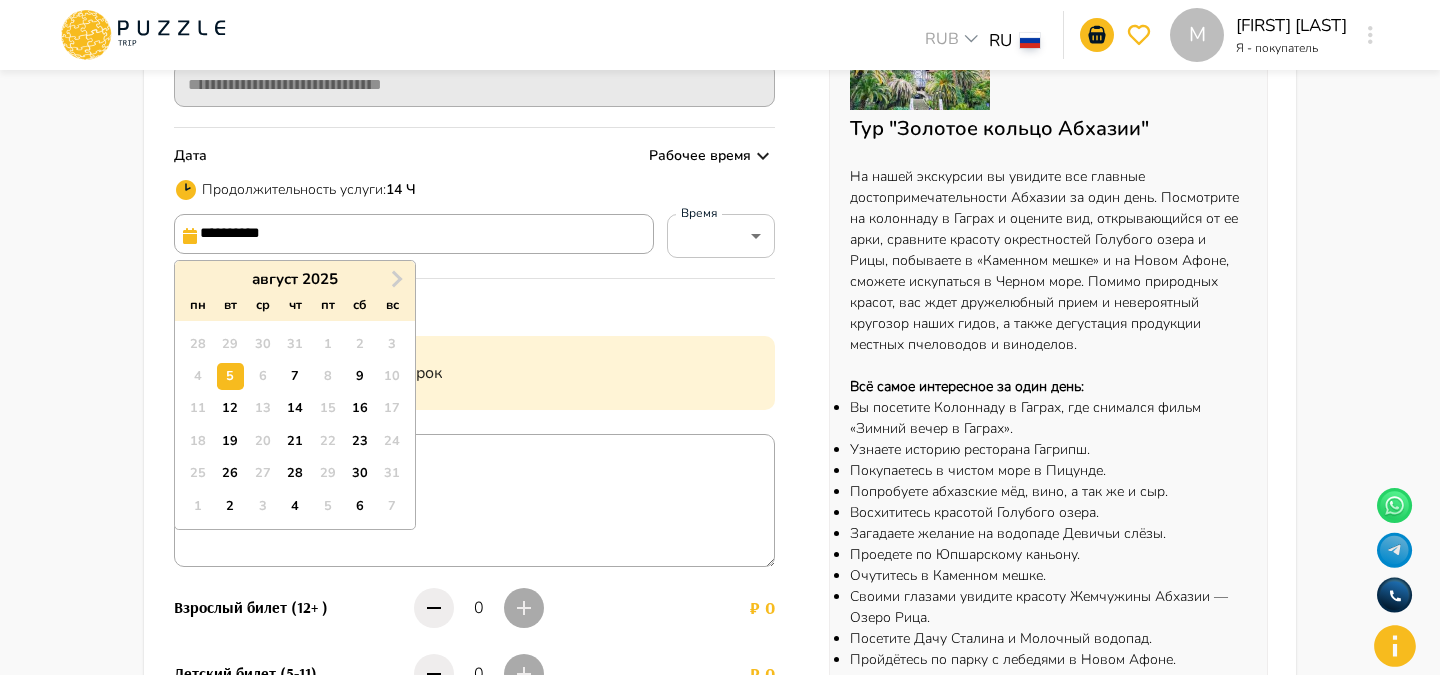 scroll, scrollTop: 238, scrollLeft: 0, axis: vertical 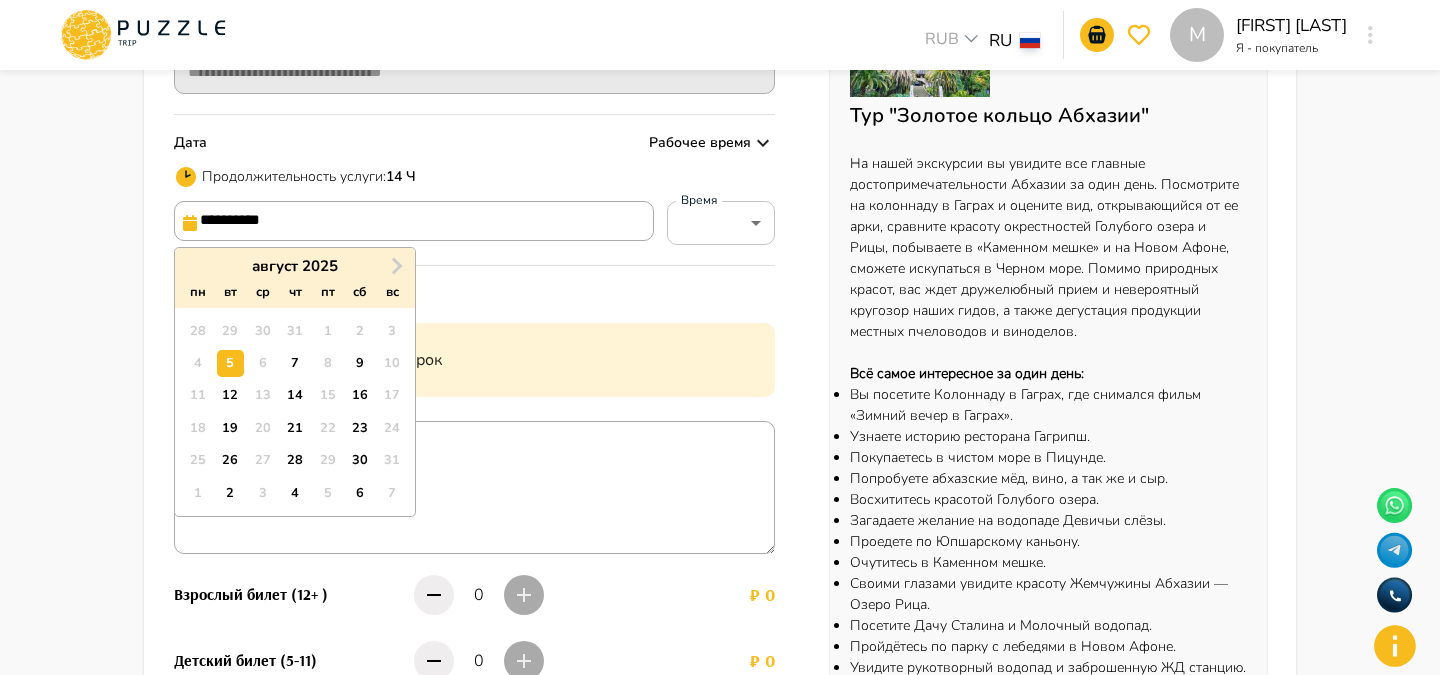 click on "7" at bounding box center (294, 363) 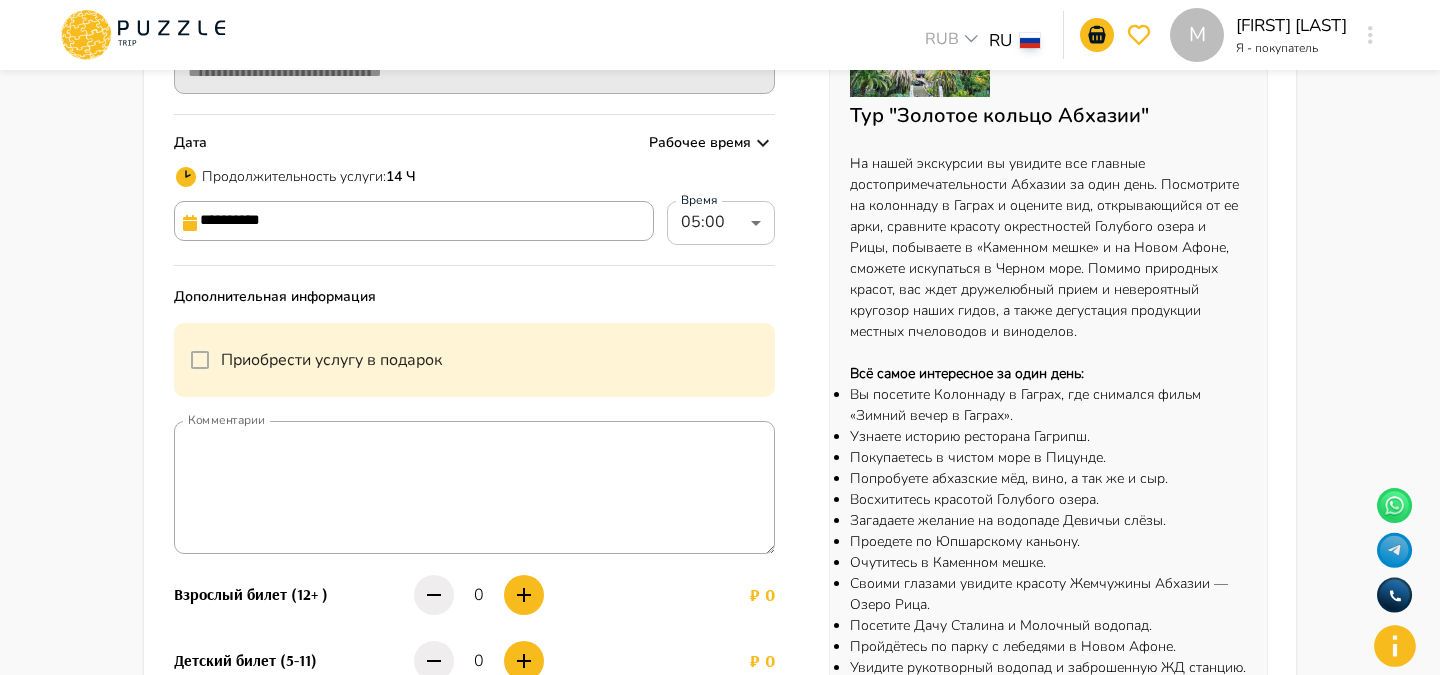 click on "**********" at bounding box center (720, 593) 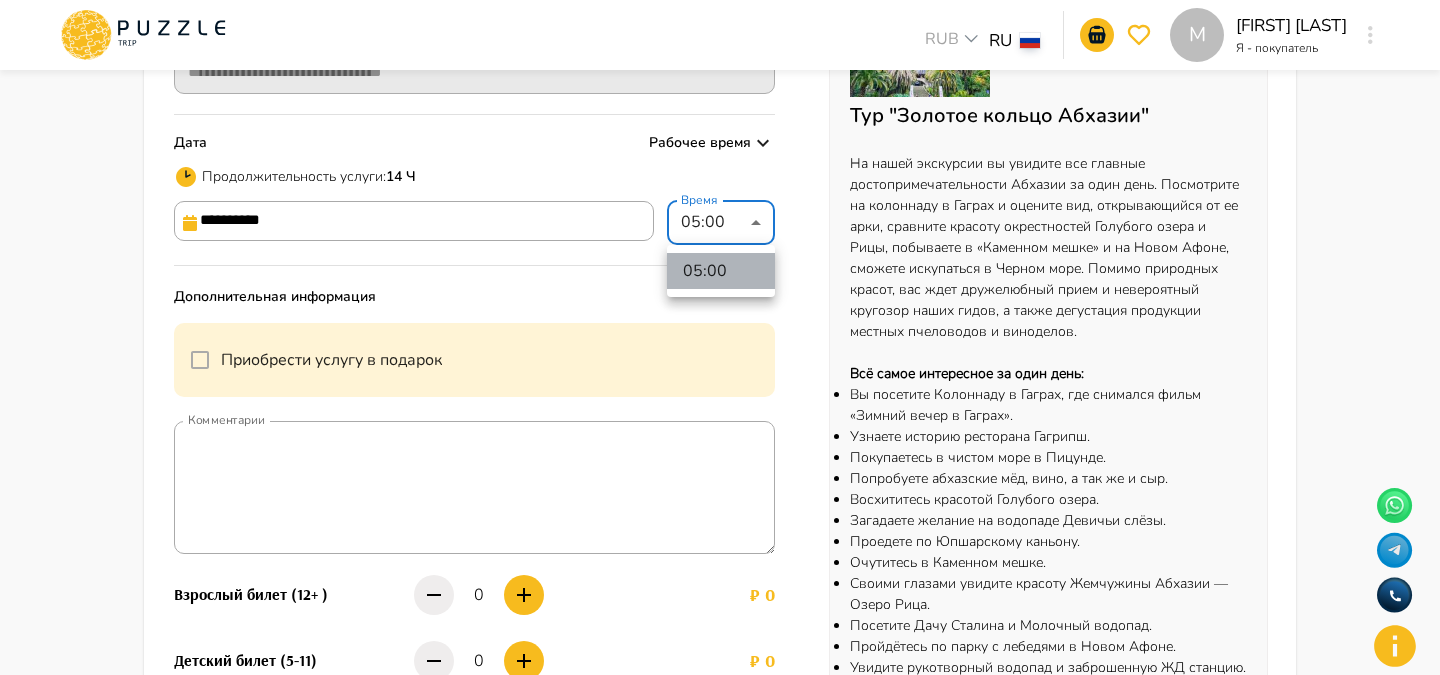 click on "05:00" at bounding box center (721, 271) 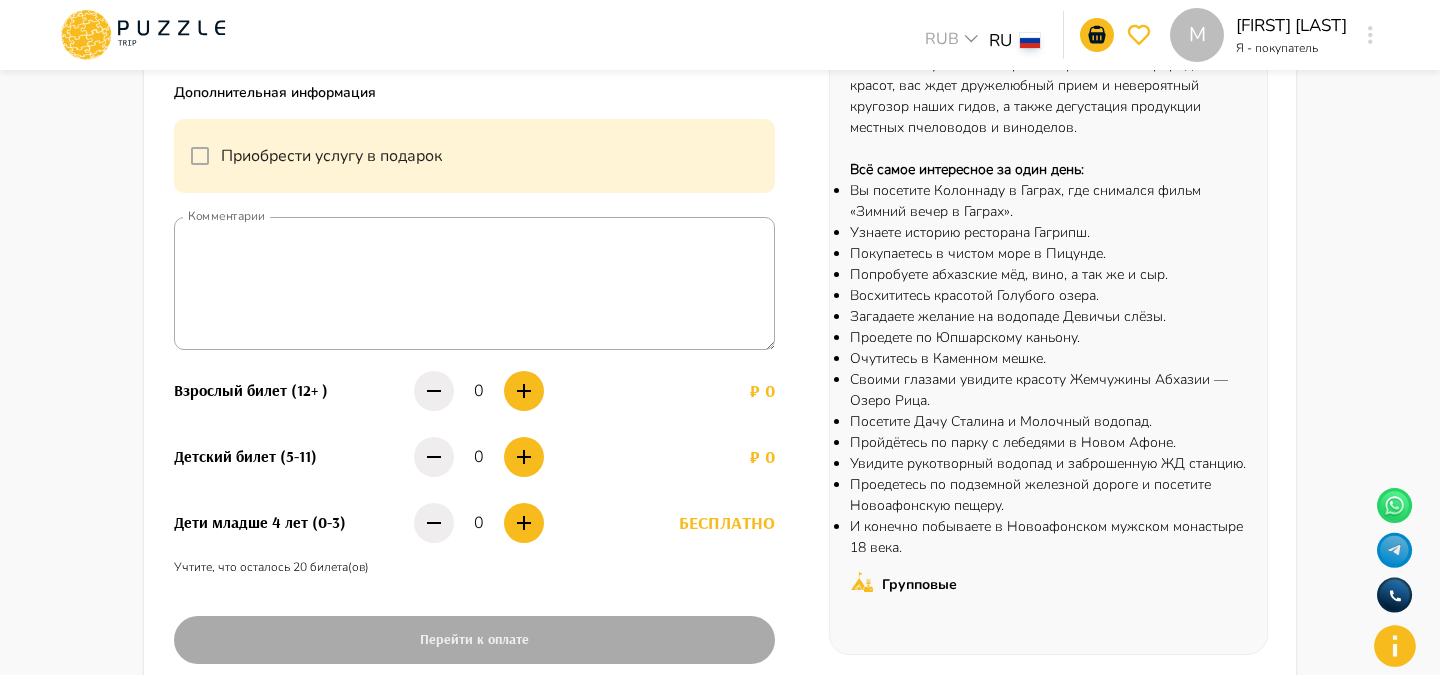 scroll, scrollTop: 455, scrollLeft: 0, axis: vertical 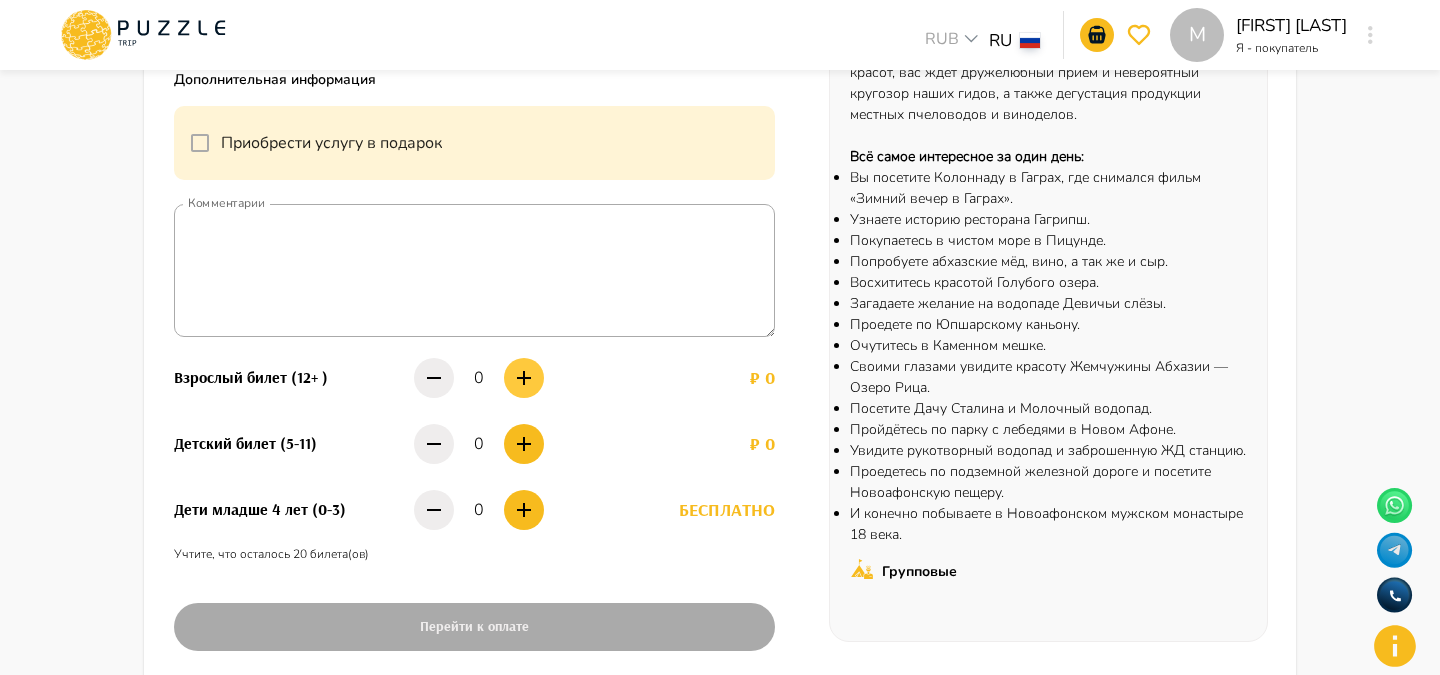 click 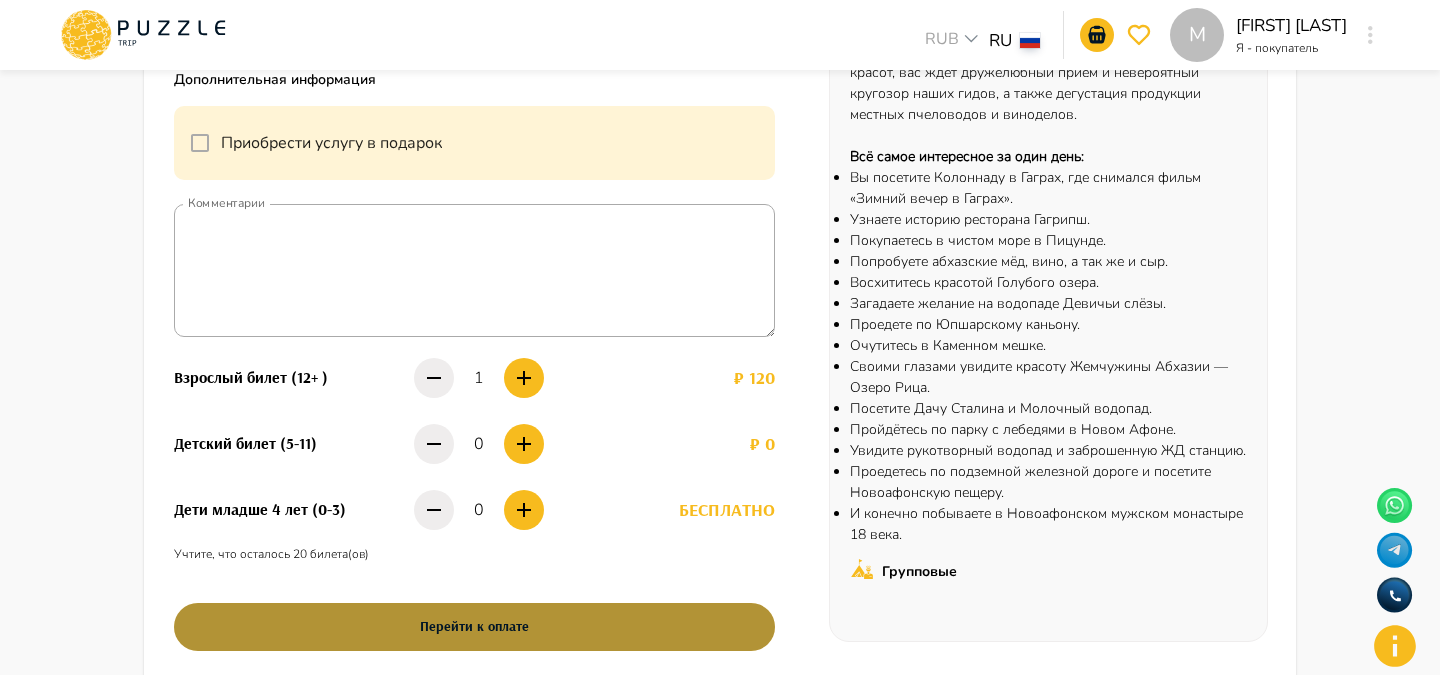 click on "Перейти к оплате" at bounding box center (474, 627) 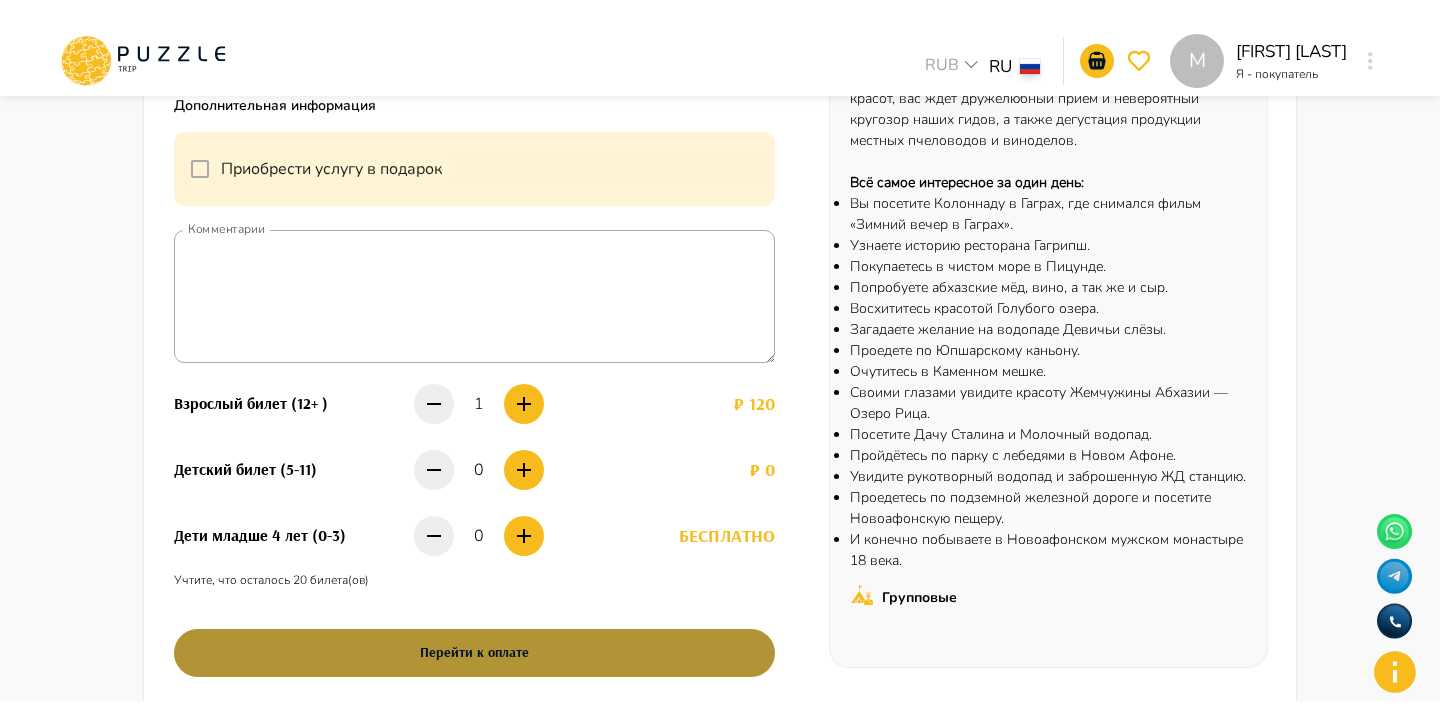 scroll, scrollTop: 0, scrollLeft: 0, axis: both 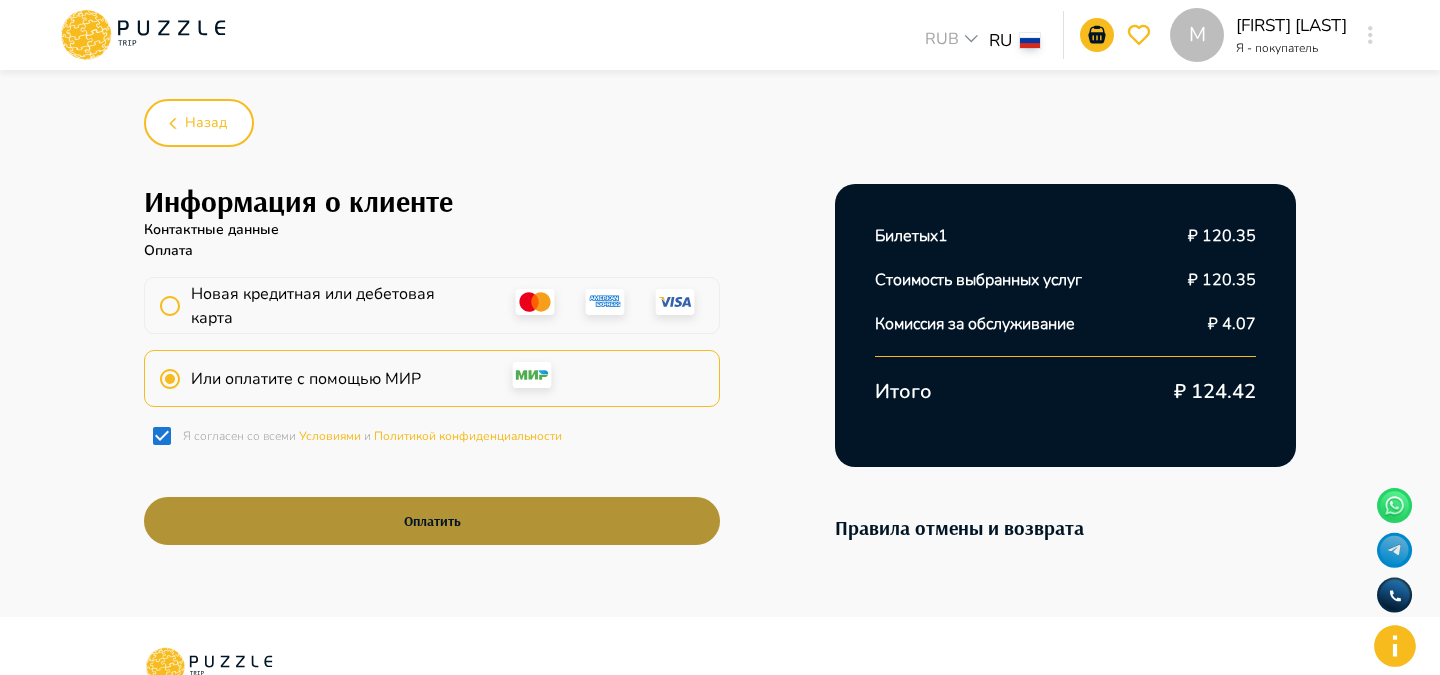 click on "Оплатить" at bounding box center [432, 521] 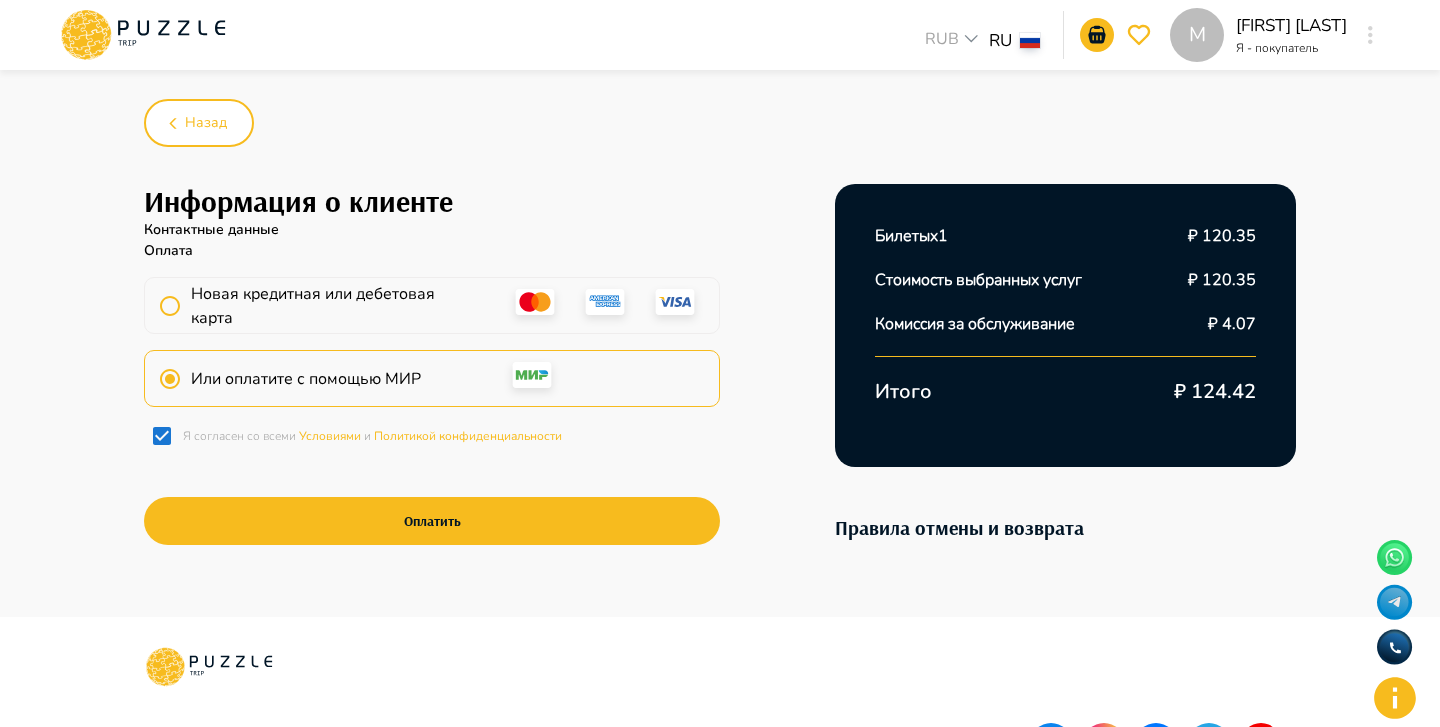 click on "Информация о клиенте Контактные данные   Оплата   Новая кредитная или дебетовая карта Или оплатите с помощью МИР Я согласен со всеми    Условиями   и   Политикой конфиденциальности Оплатить Билеты  x 1 ₽ 120.35 Стоимость выбранных услуг ₽   120.35 Комиссия за обслуживание ₽   4.07 Итого ₽   124.42 Правила отмены и возврата" at bounding box center (720, 384) 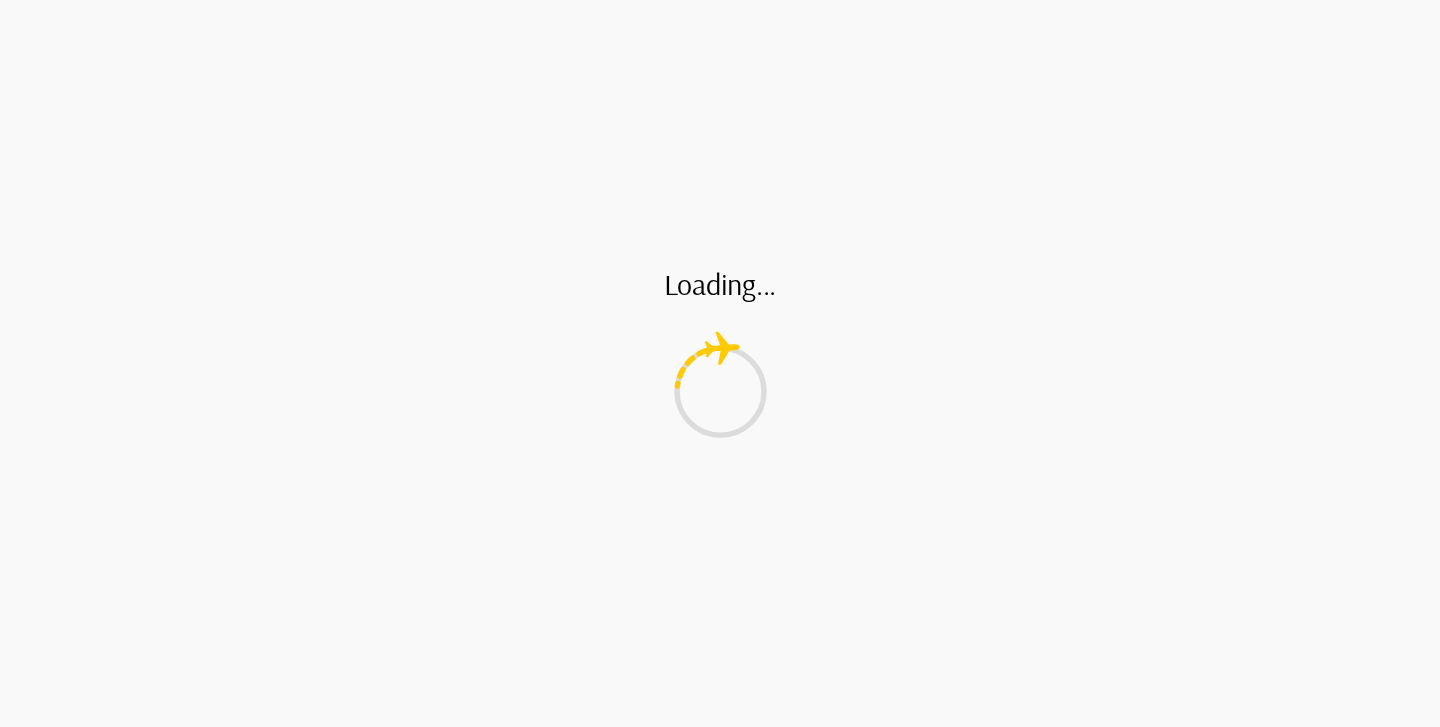 scroll, scrollTop: 0, scrollLeft: 0, axis: both 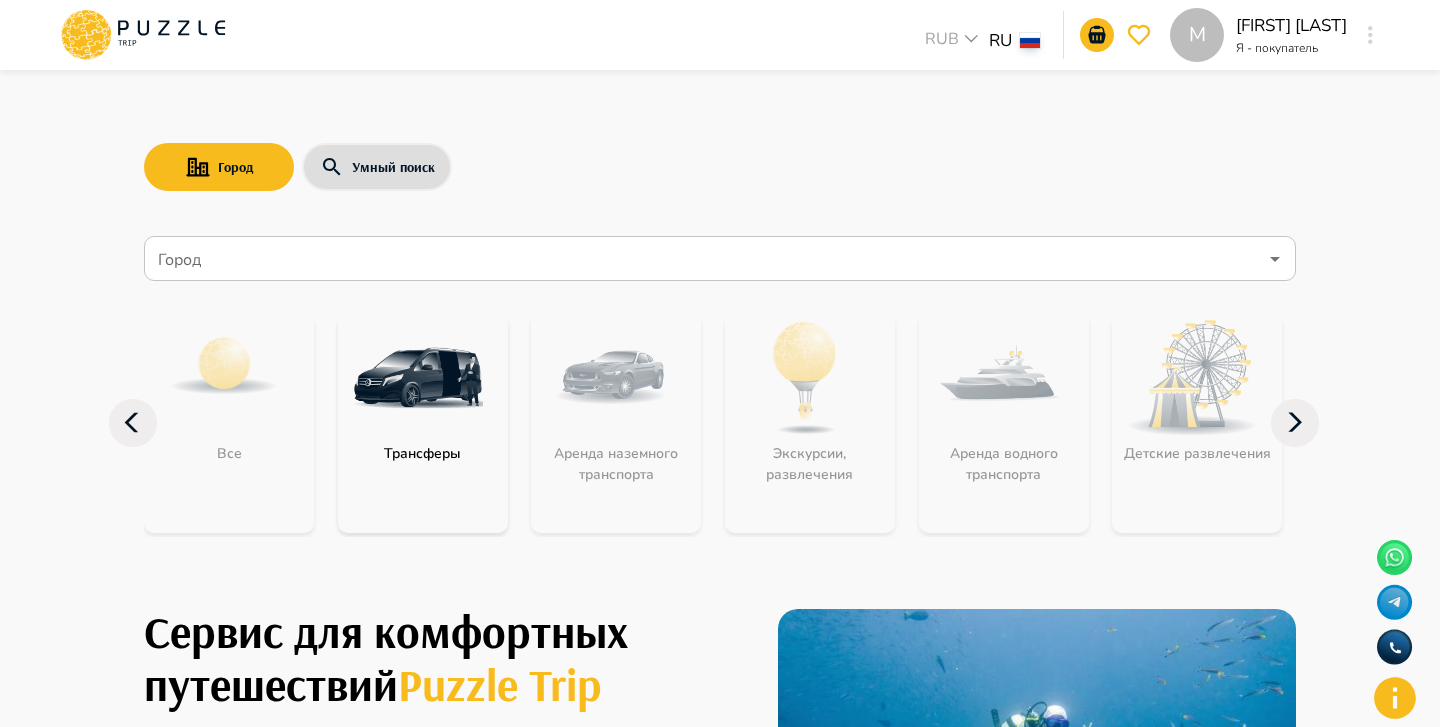 click at bounding box center (1370, 35) 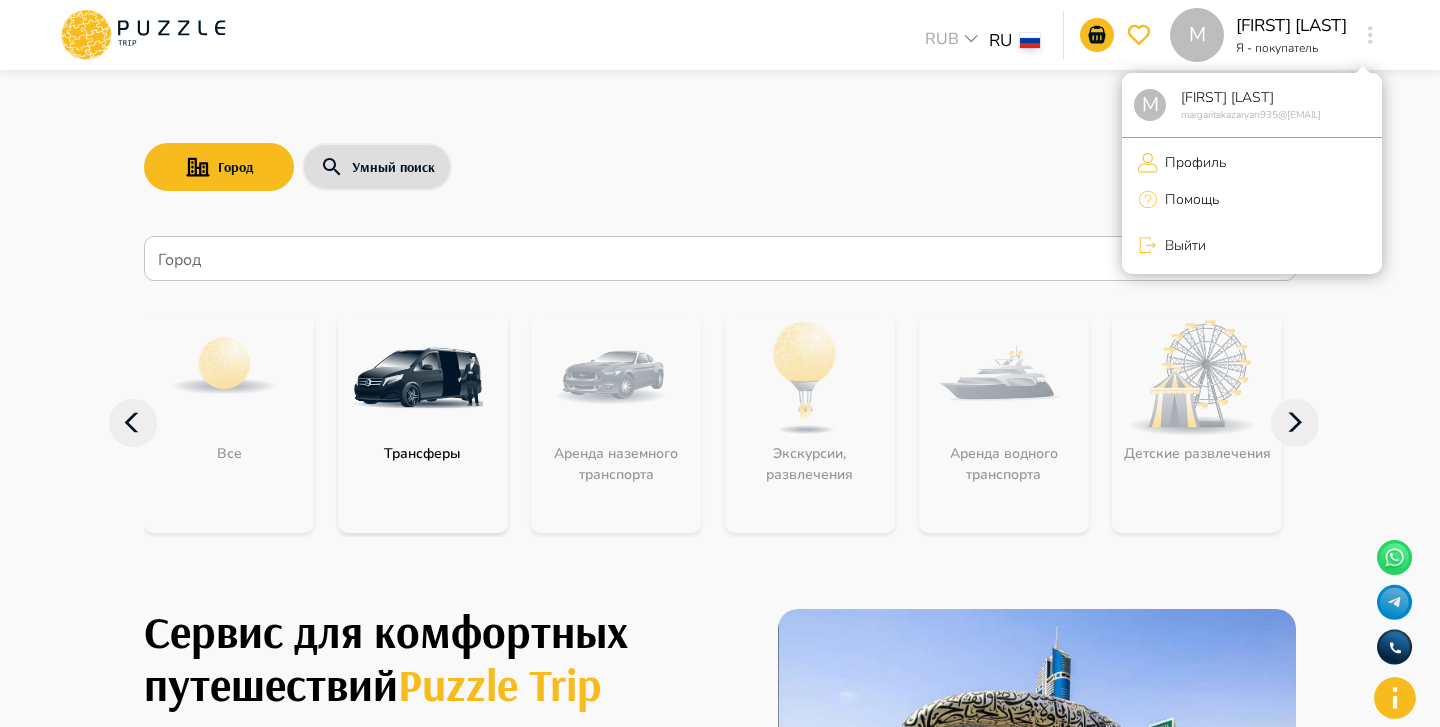 click on "Выйти" at bounding box center (1252, 245) 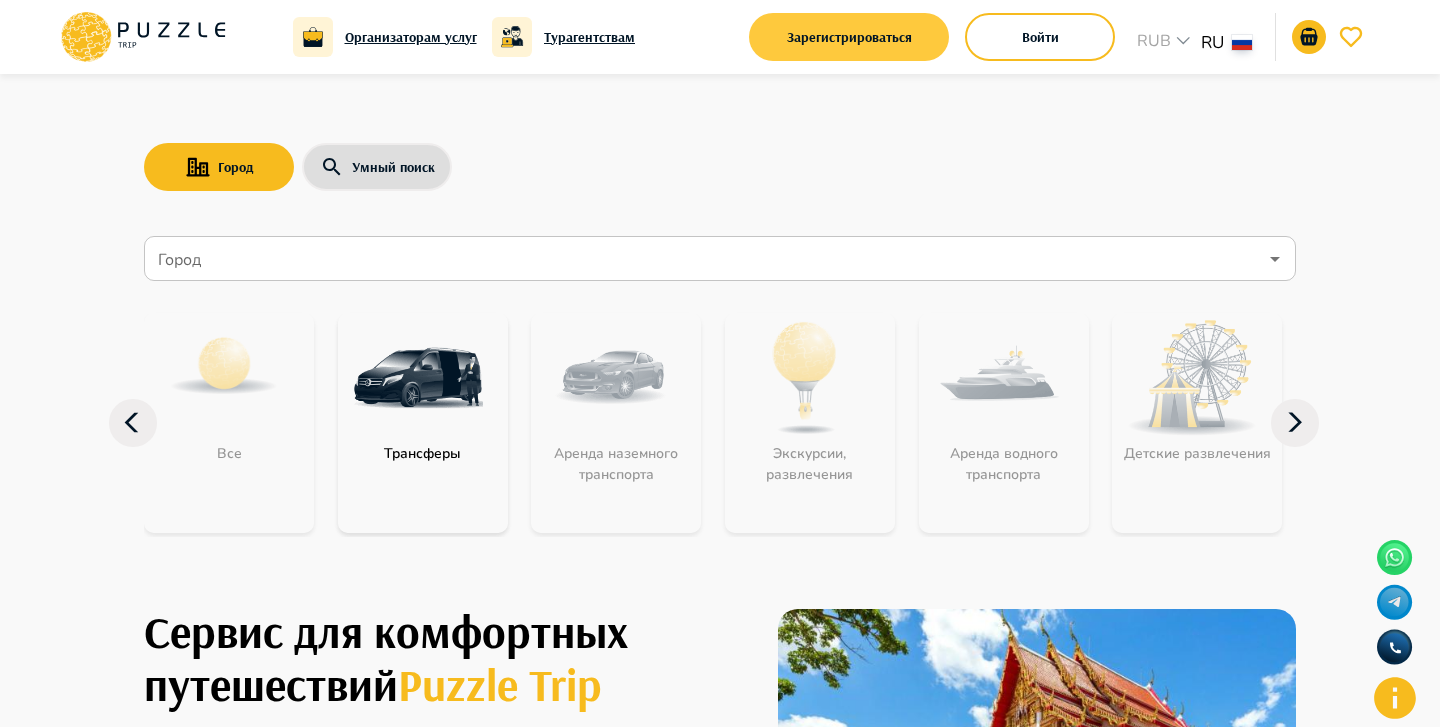 click on "Зарегистрироваться" at bounding box center [849, 37] 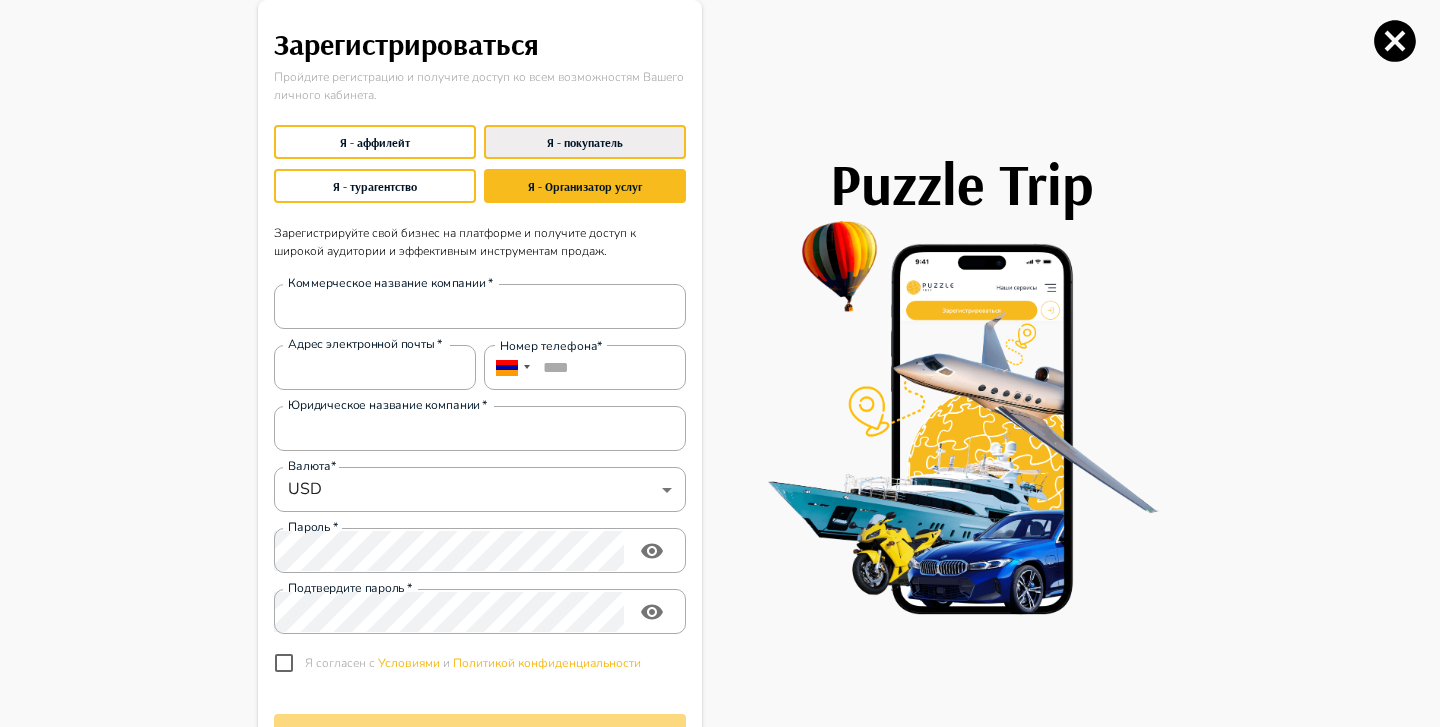 click on "Я - покупатель" at bounding box center [585, 142] 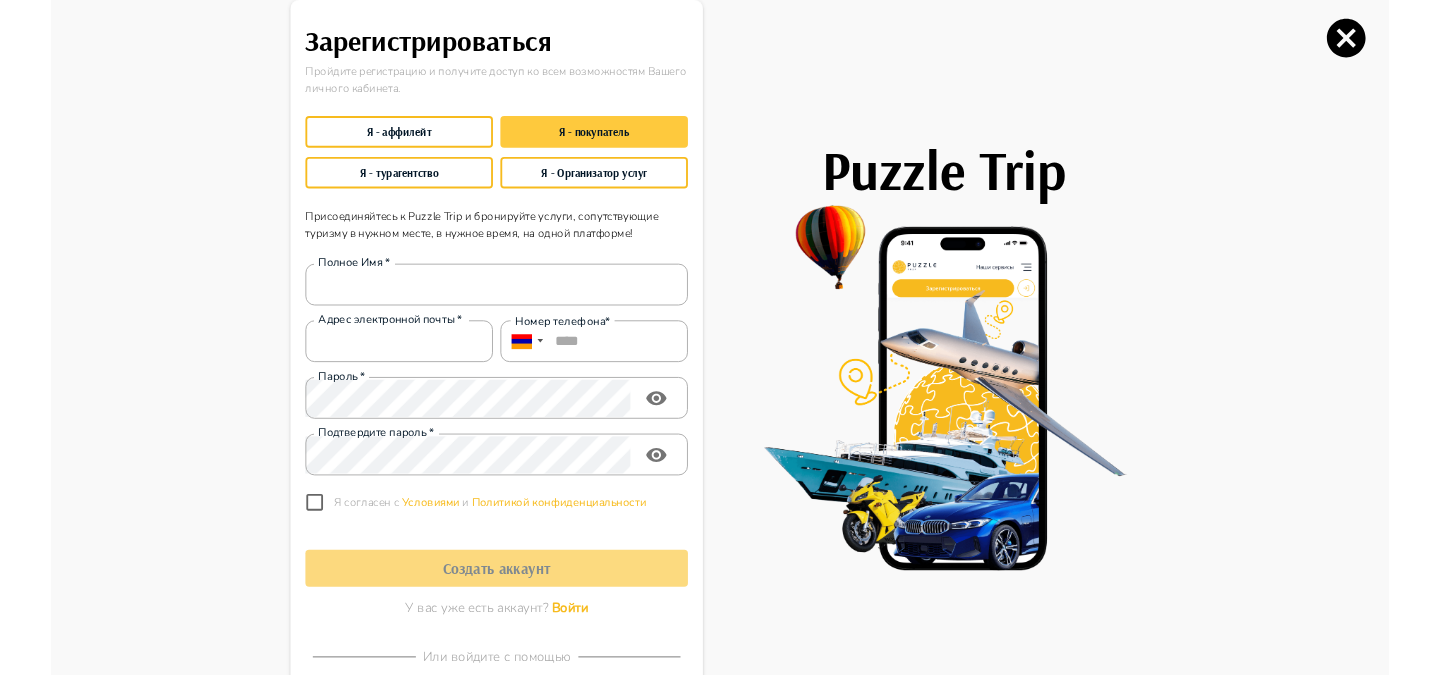 scroll, scrollTop: 73, scrollLeft: 0, axis: vertical 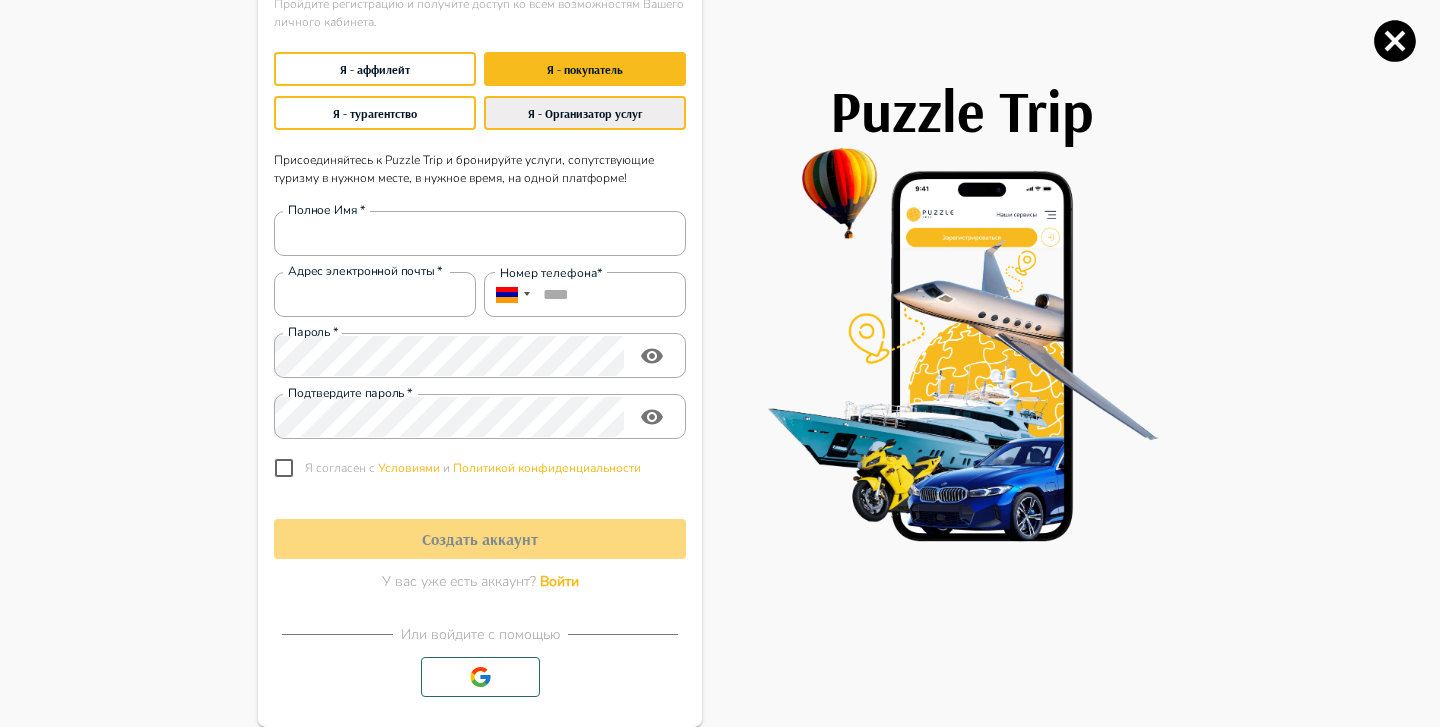 click on "Я - Организатор услуг" at bounding box center [585, 113] 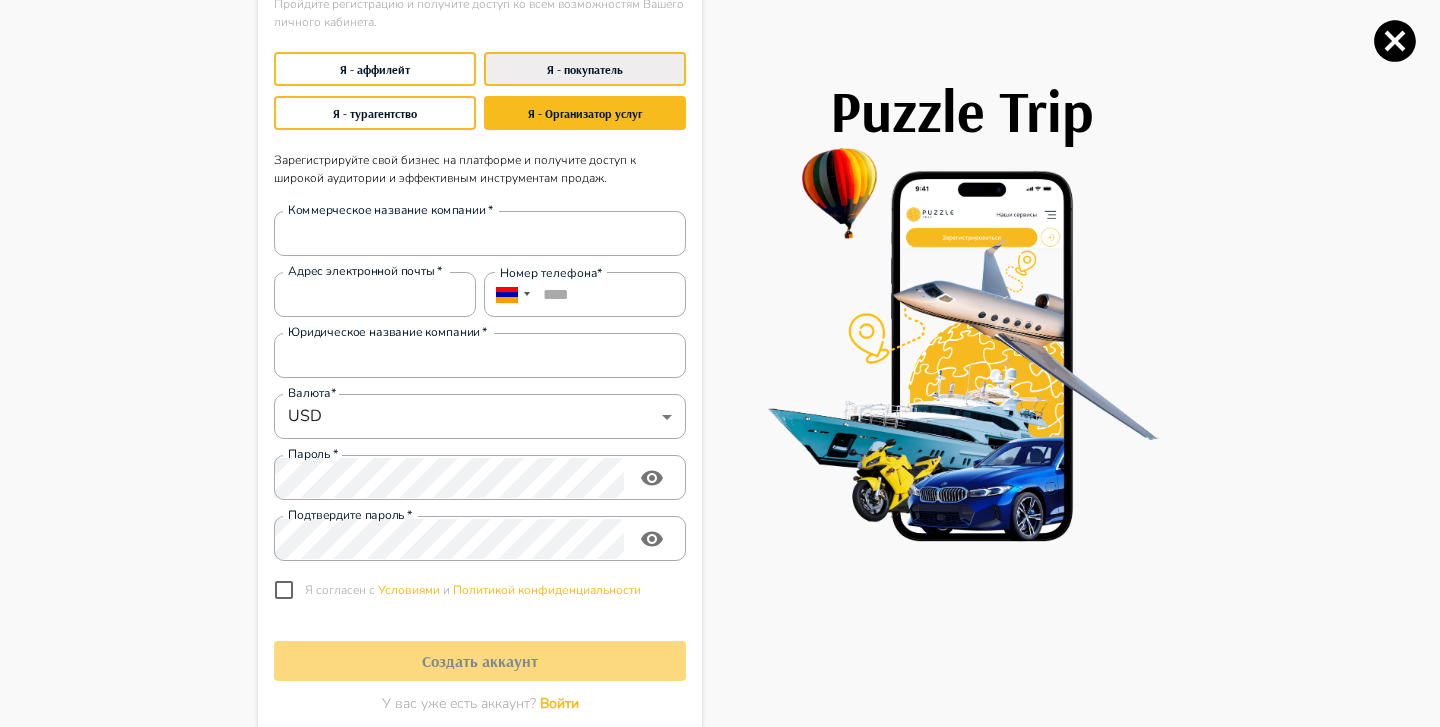click on "Я - покупатель" at bounding box center (585, 69) 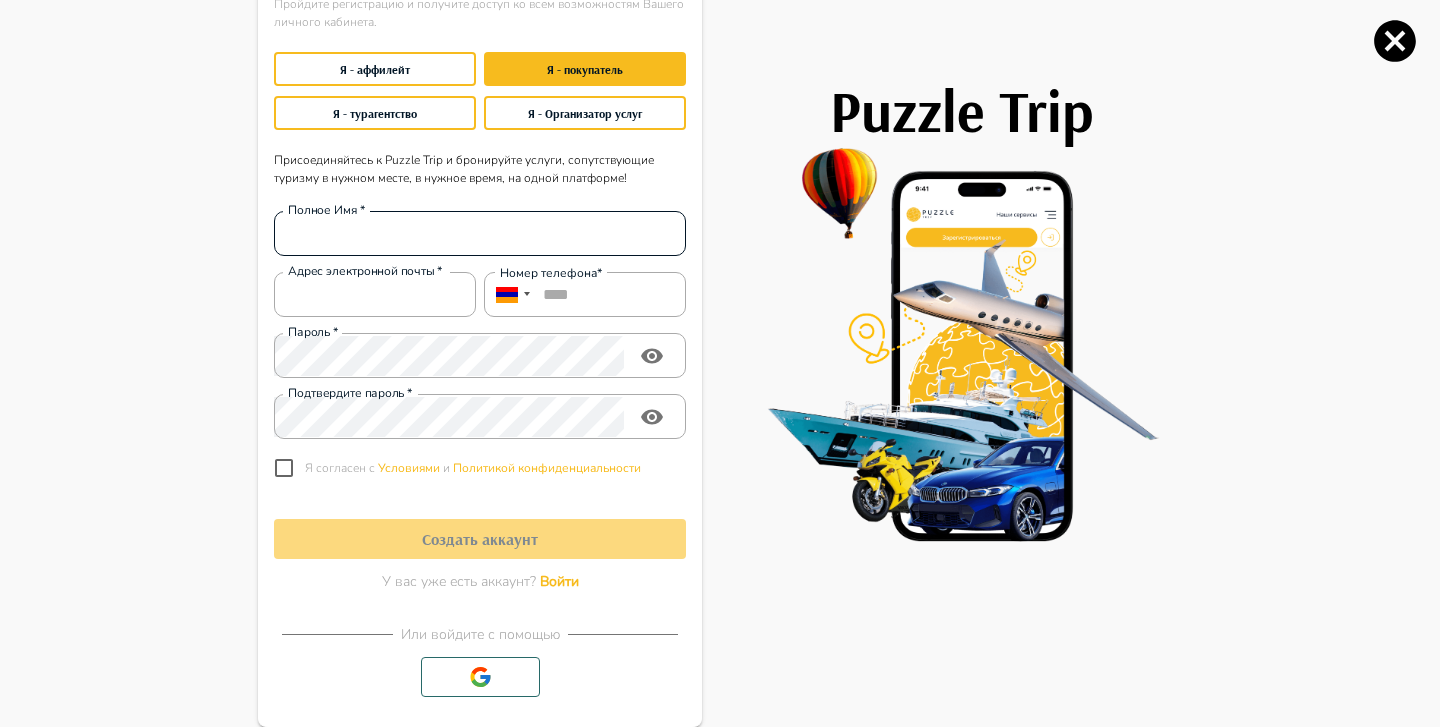click on "Полное Имя   *" at bounding box center (480, 234) 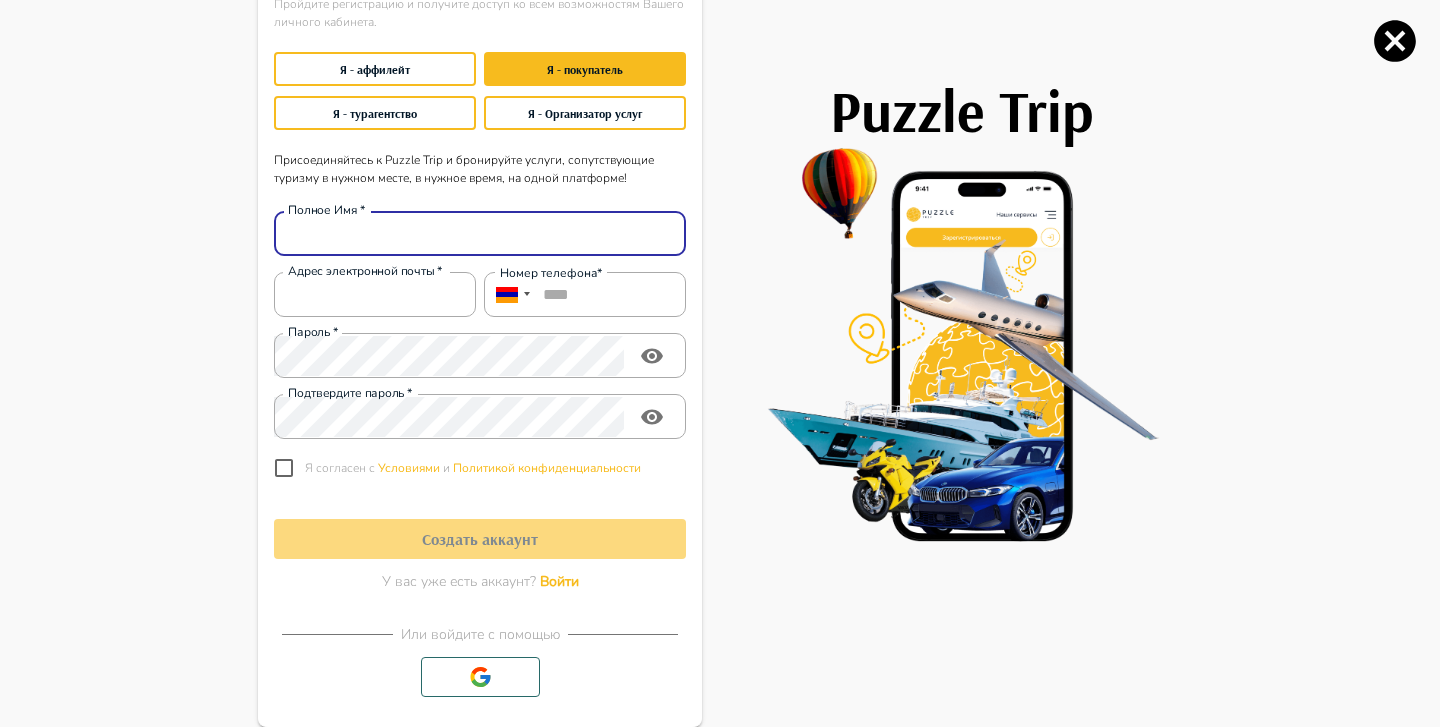 click on "Полное Имя   *" at bounding box center [480, 234] 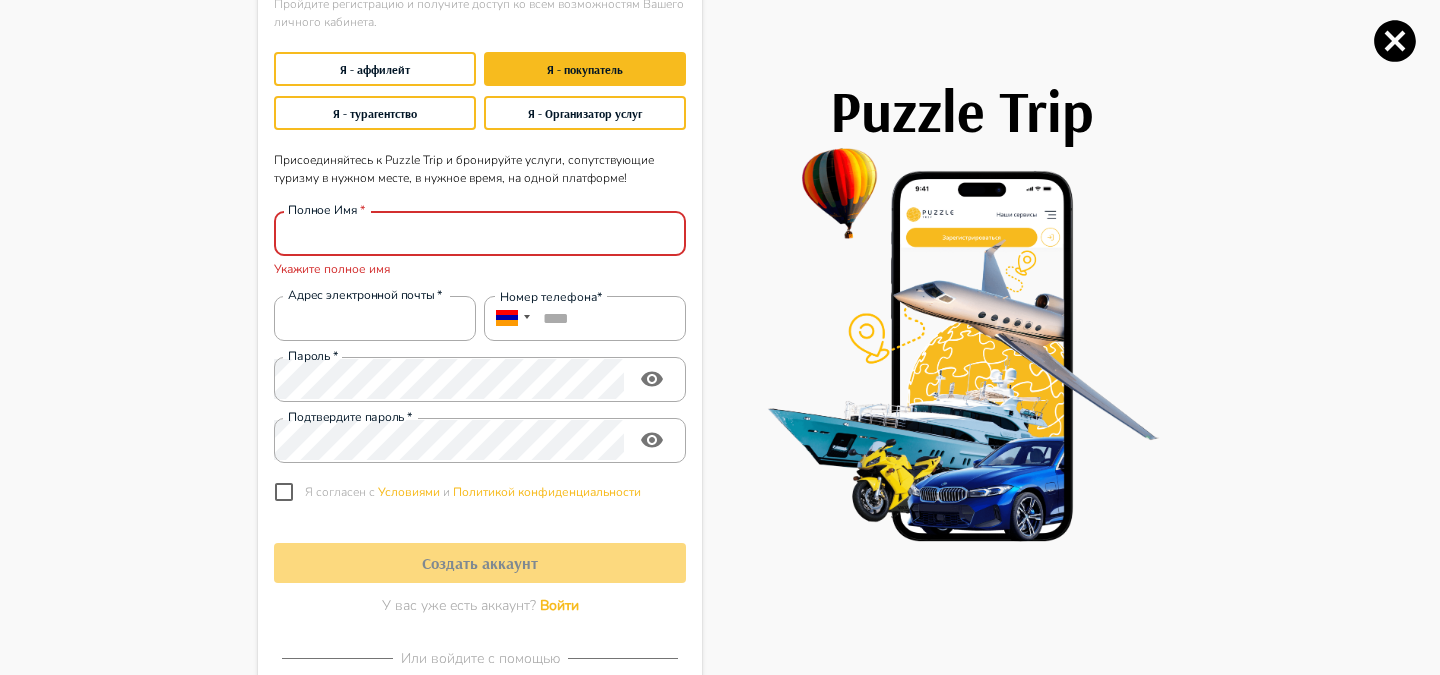 click on "Полное Имя   *" at bounding box center (480, 234) 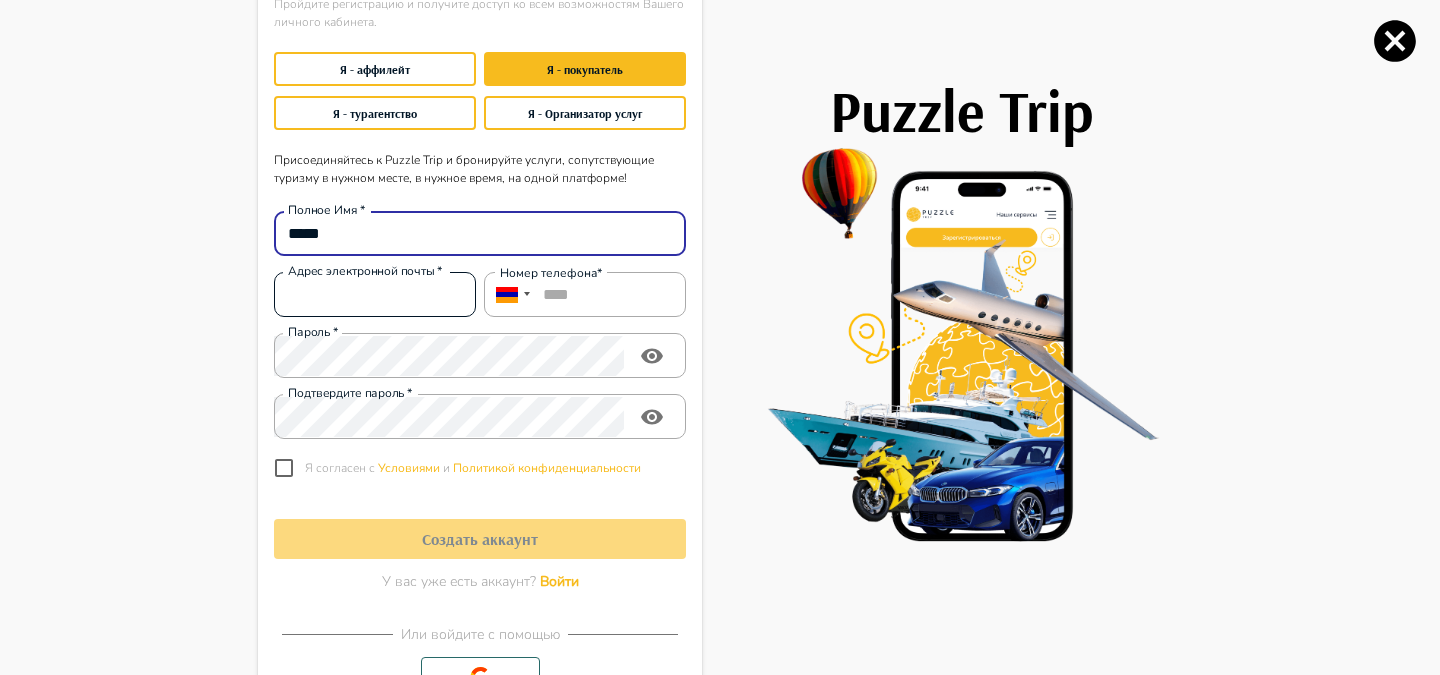 type on "****" 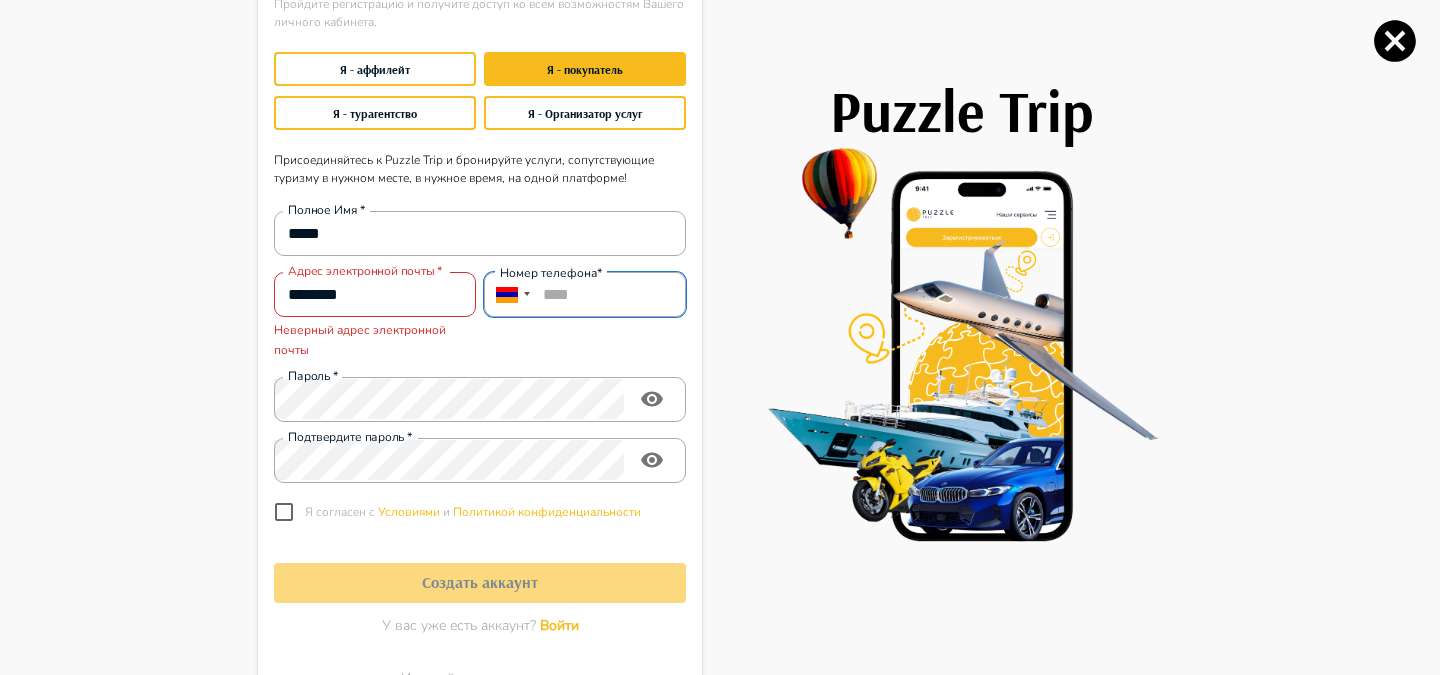 click on "****" at bounding box center [585, 294] 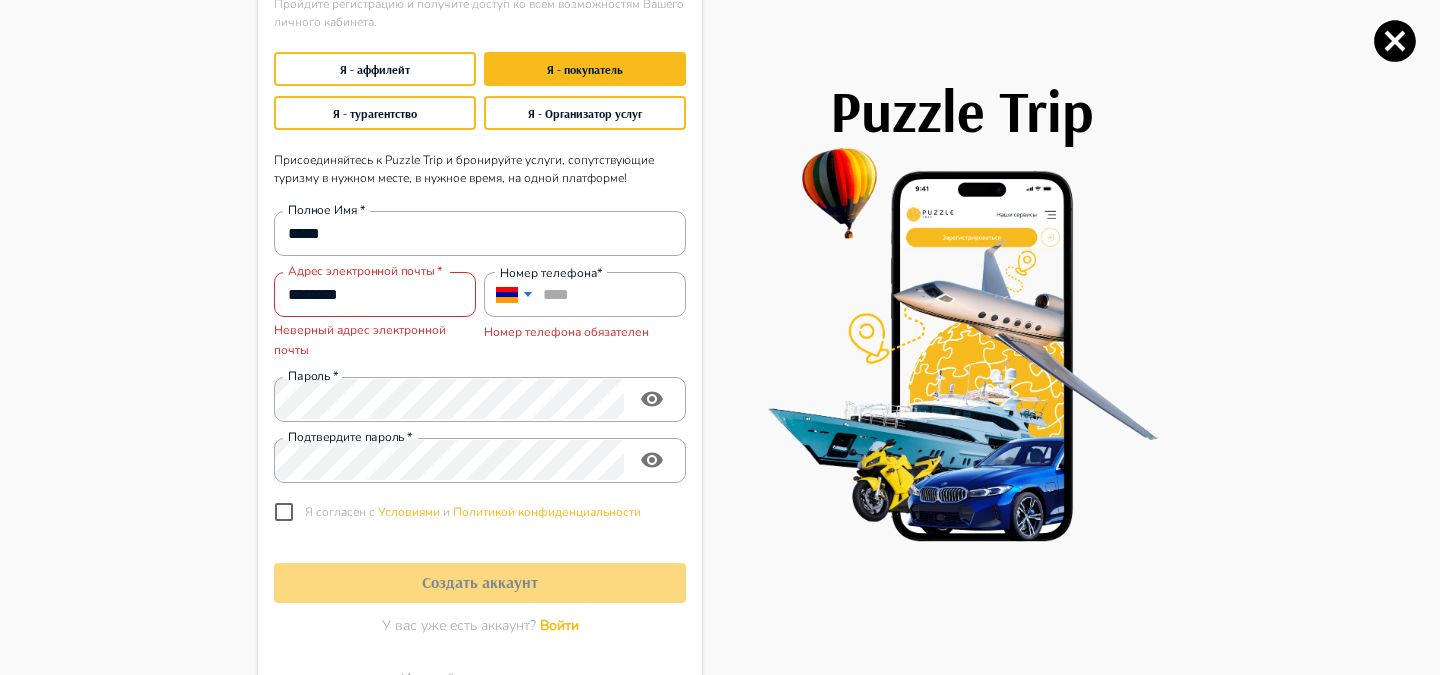 click at bounding box center [510, 294] 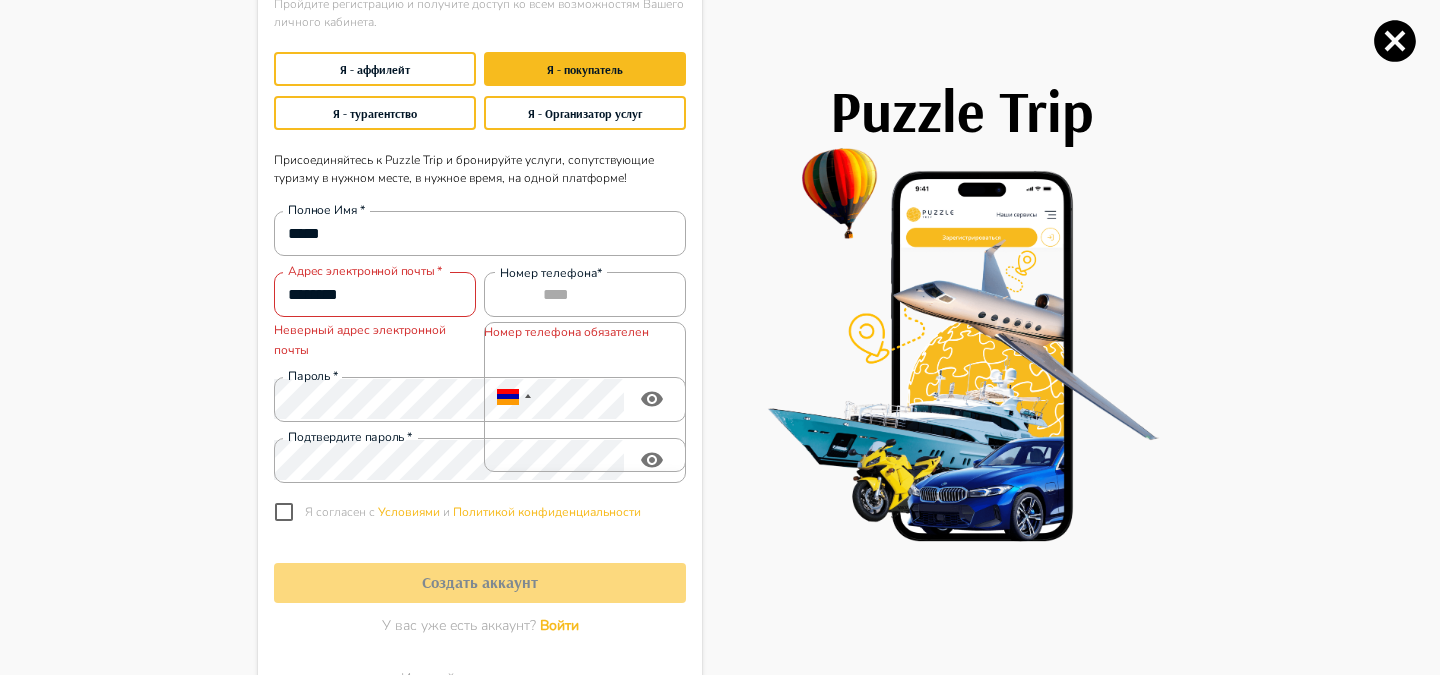scroll, scrollTop: 194, scrollLeft: 0, axis: vertical 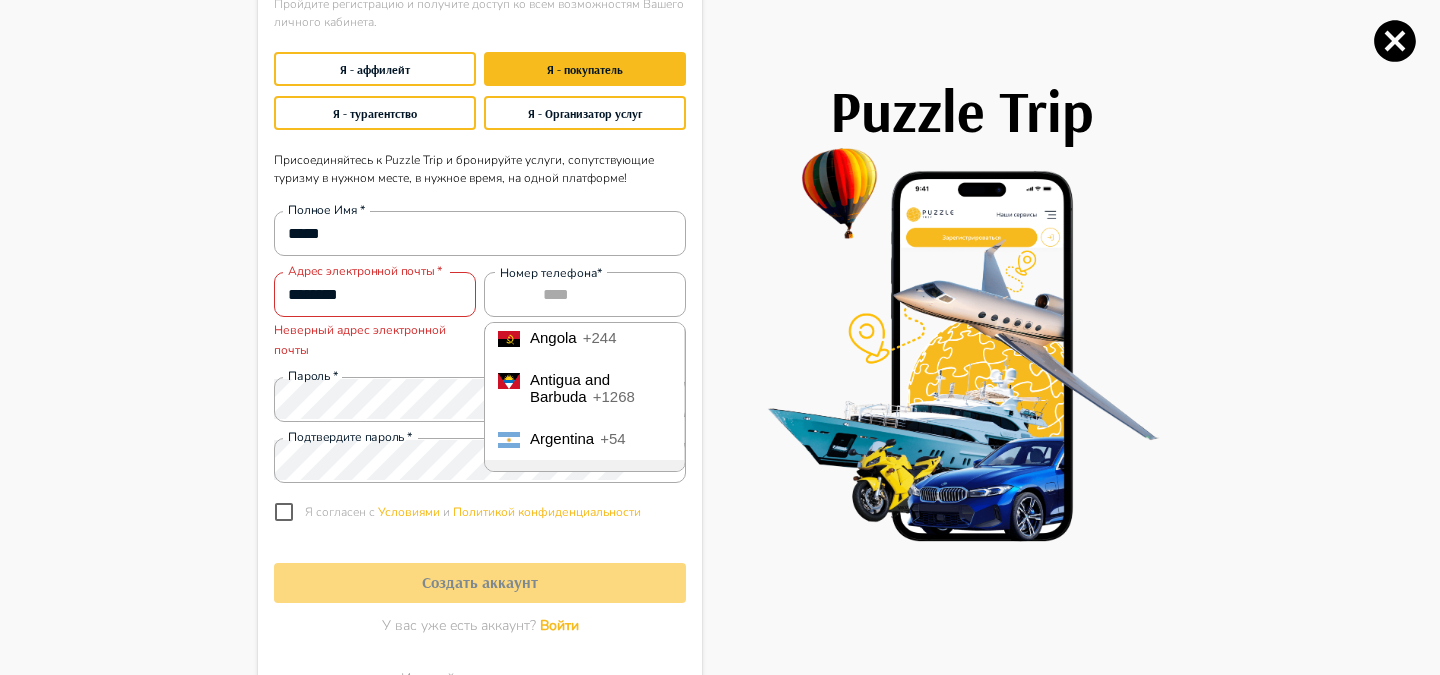 click on "********" at bounding box center (375, 295) 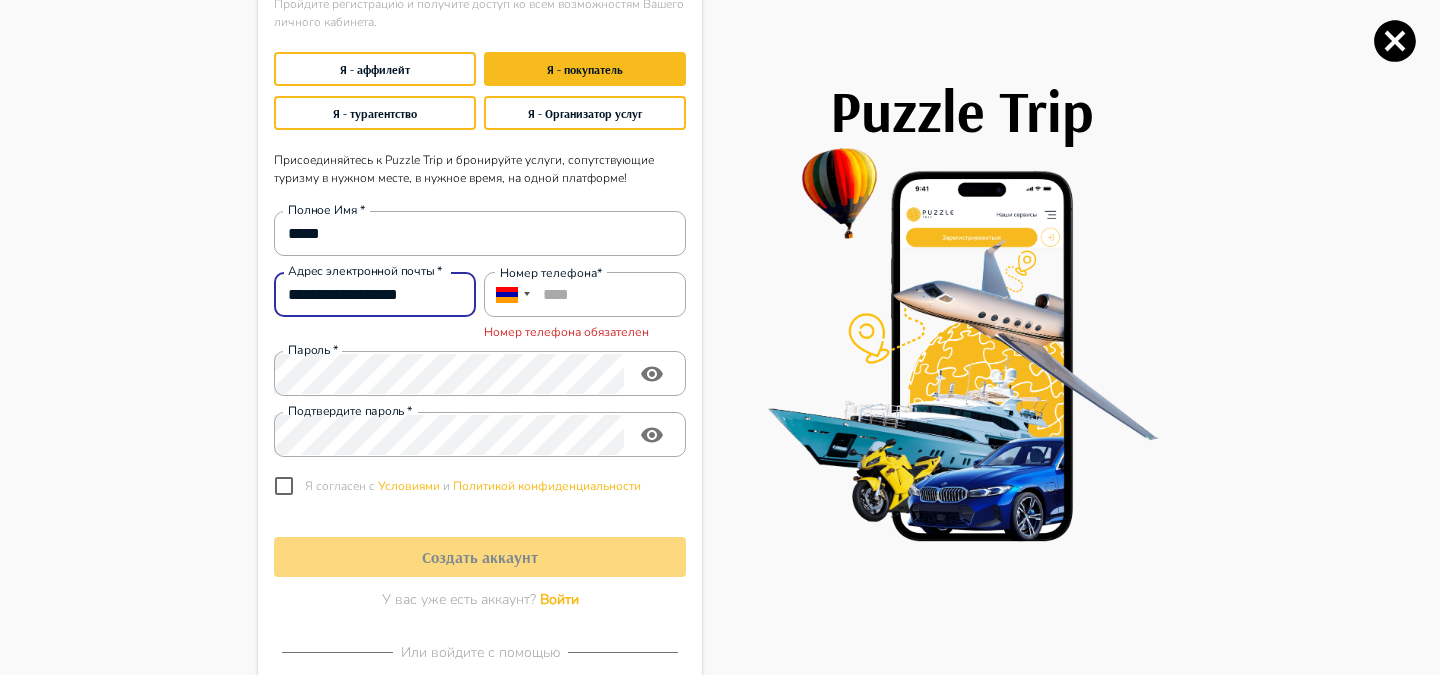 type on "**********" 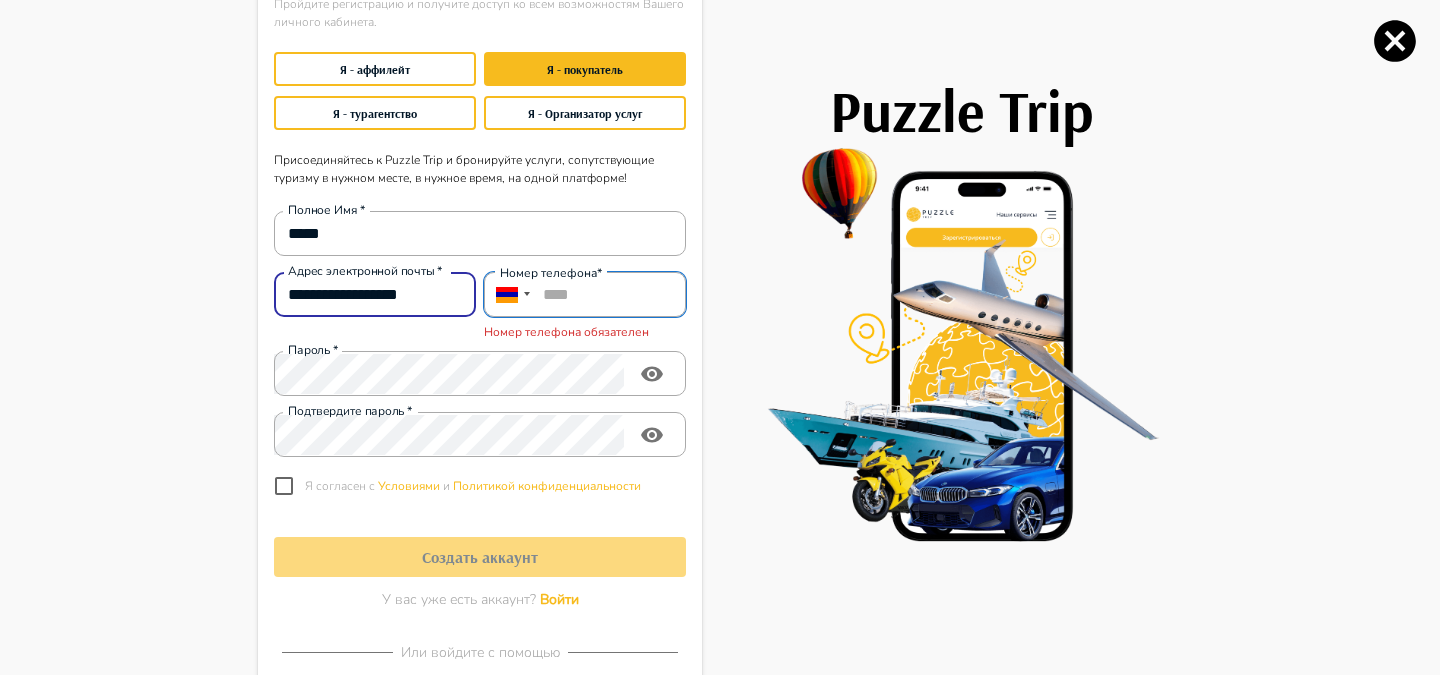 click on "****" at bounding box center (585, 294) 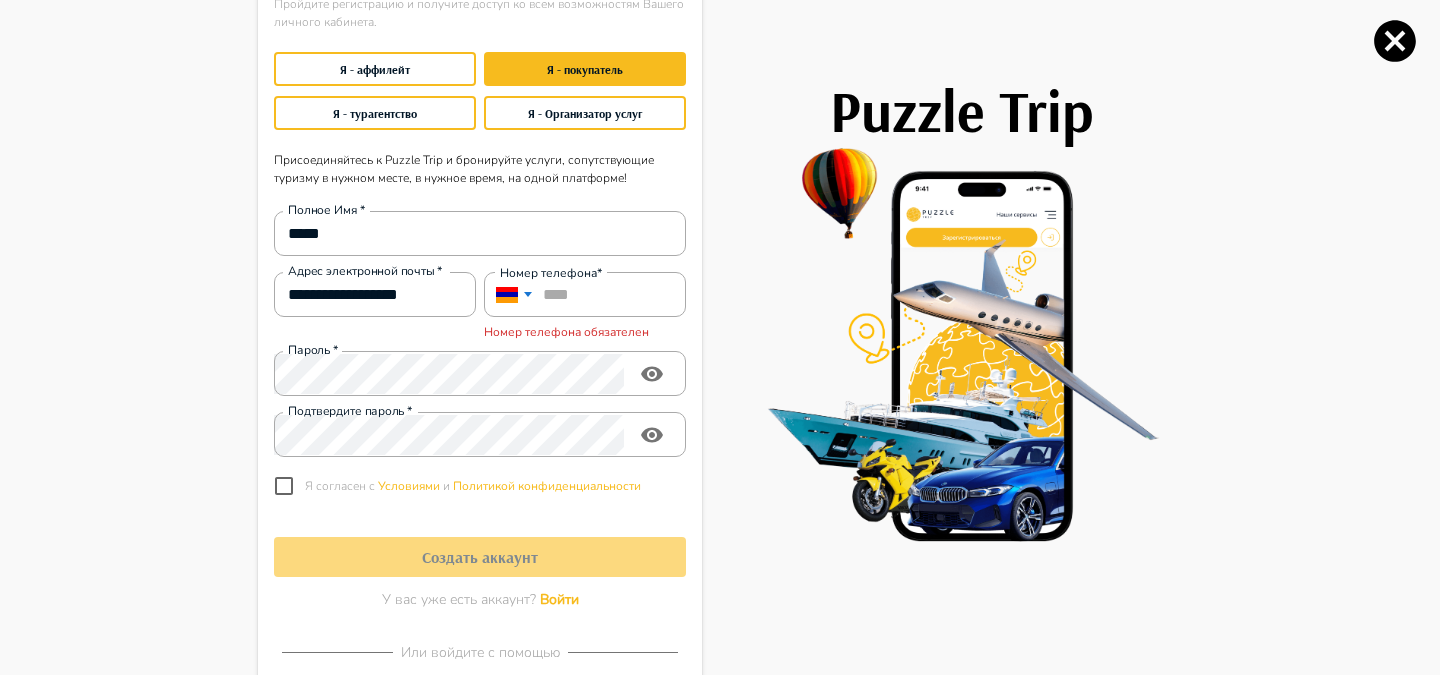 click at bounding box center (528, 294) 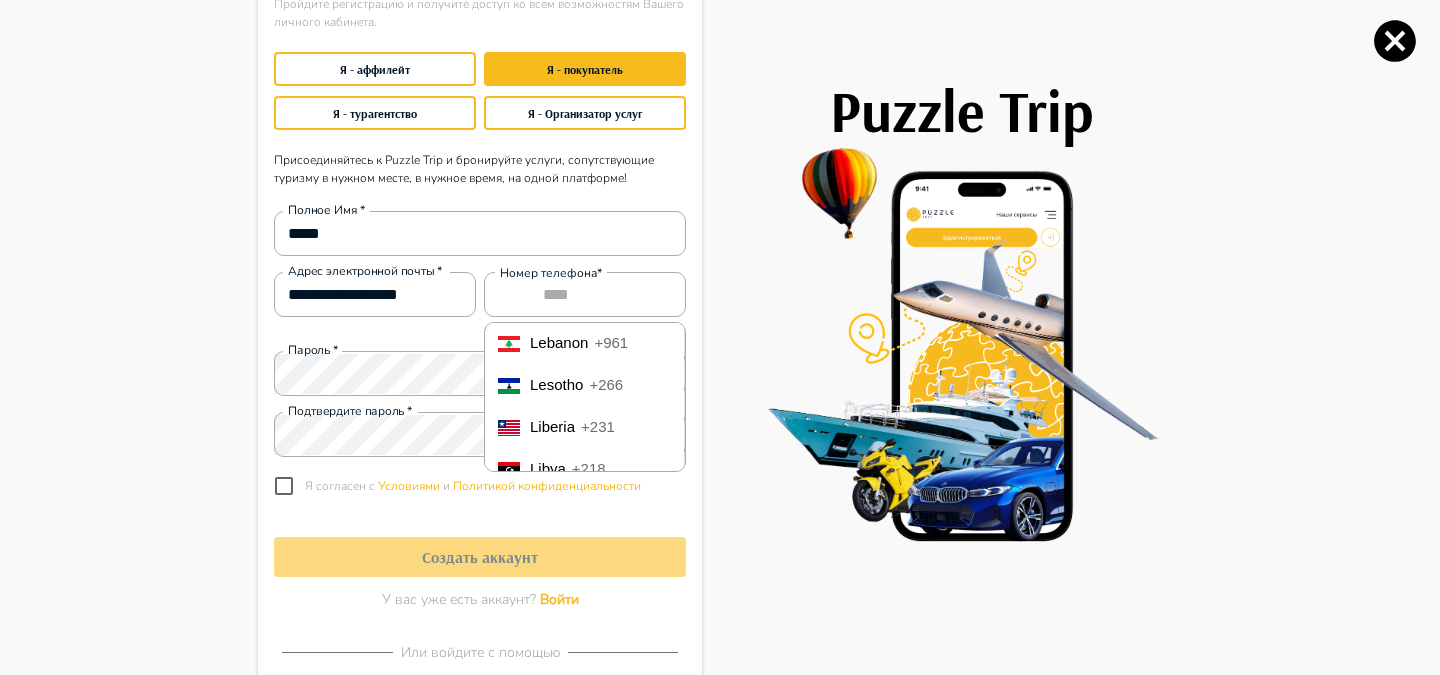 scroll, scrollTop: 4466, scrollLeft: 0, axis: vertical 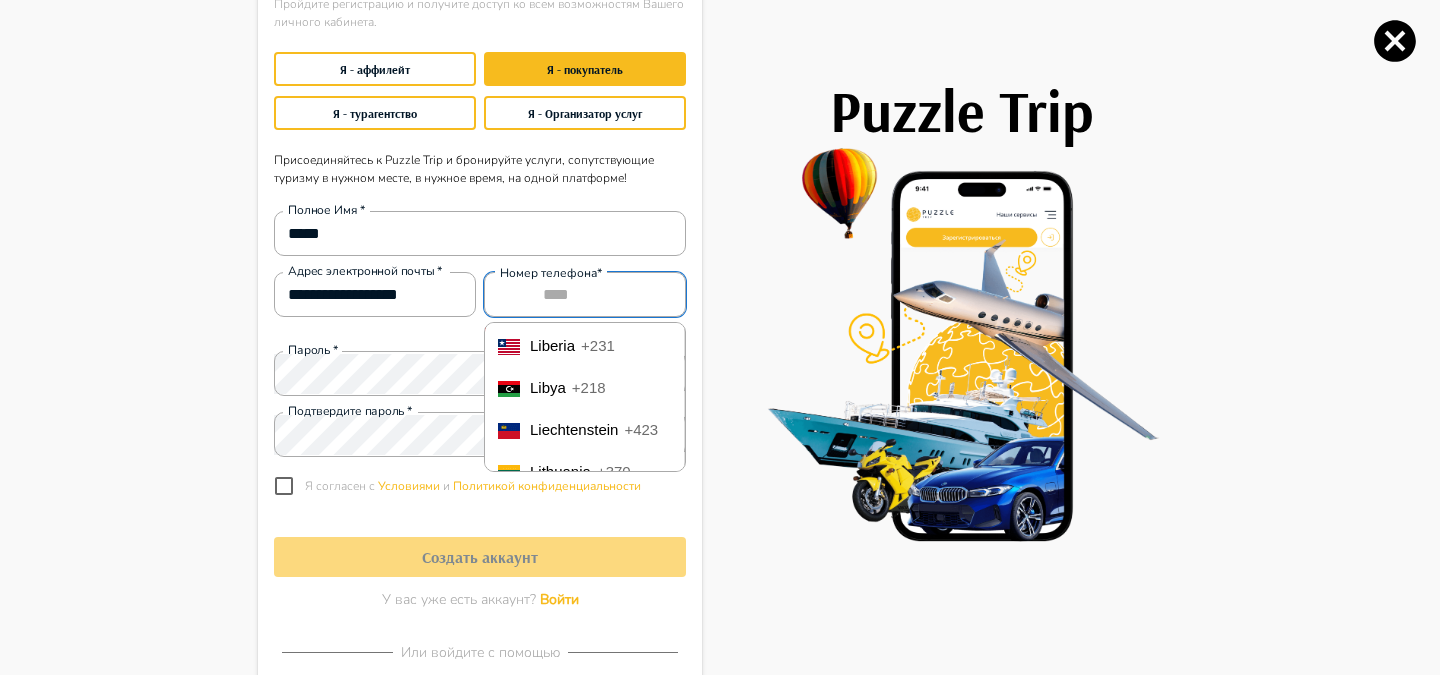 click on "****" at bounding box center (585, 294) 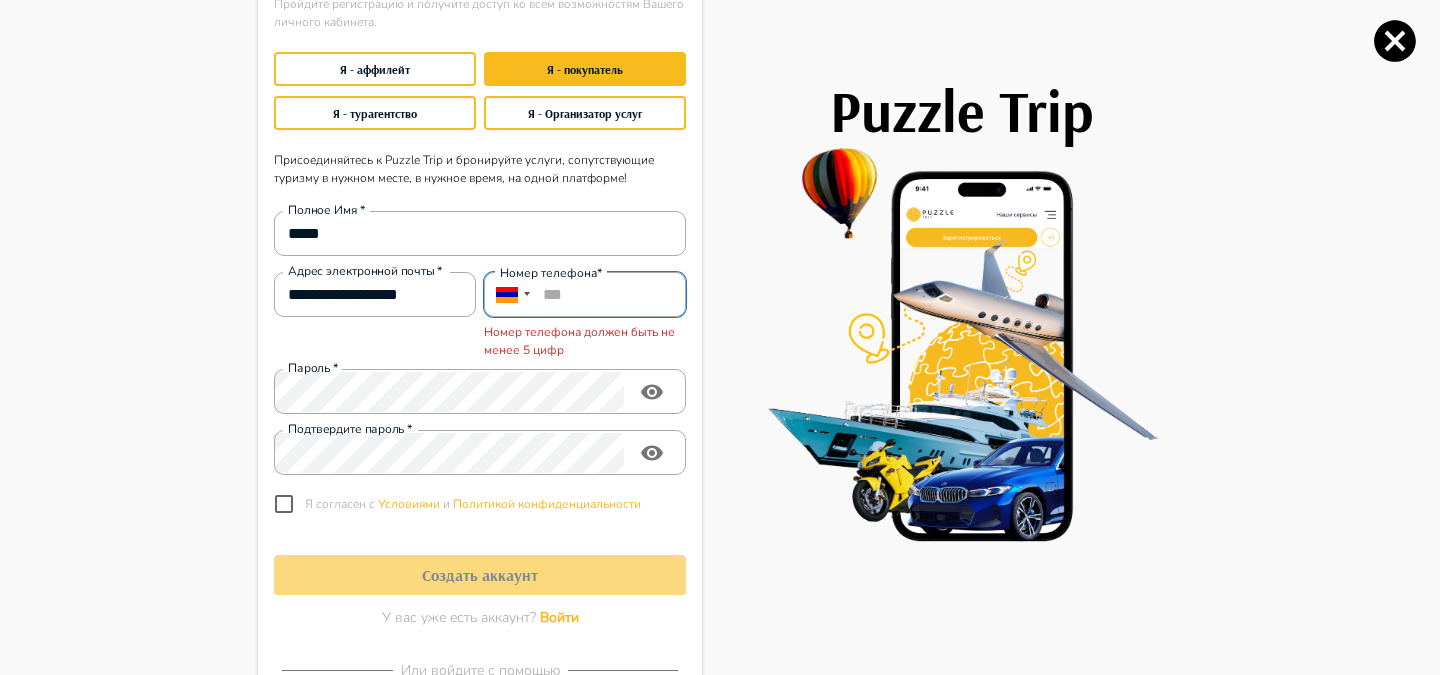 type on "**" 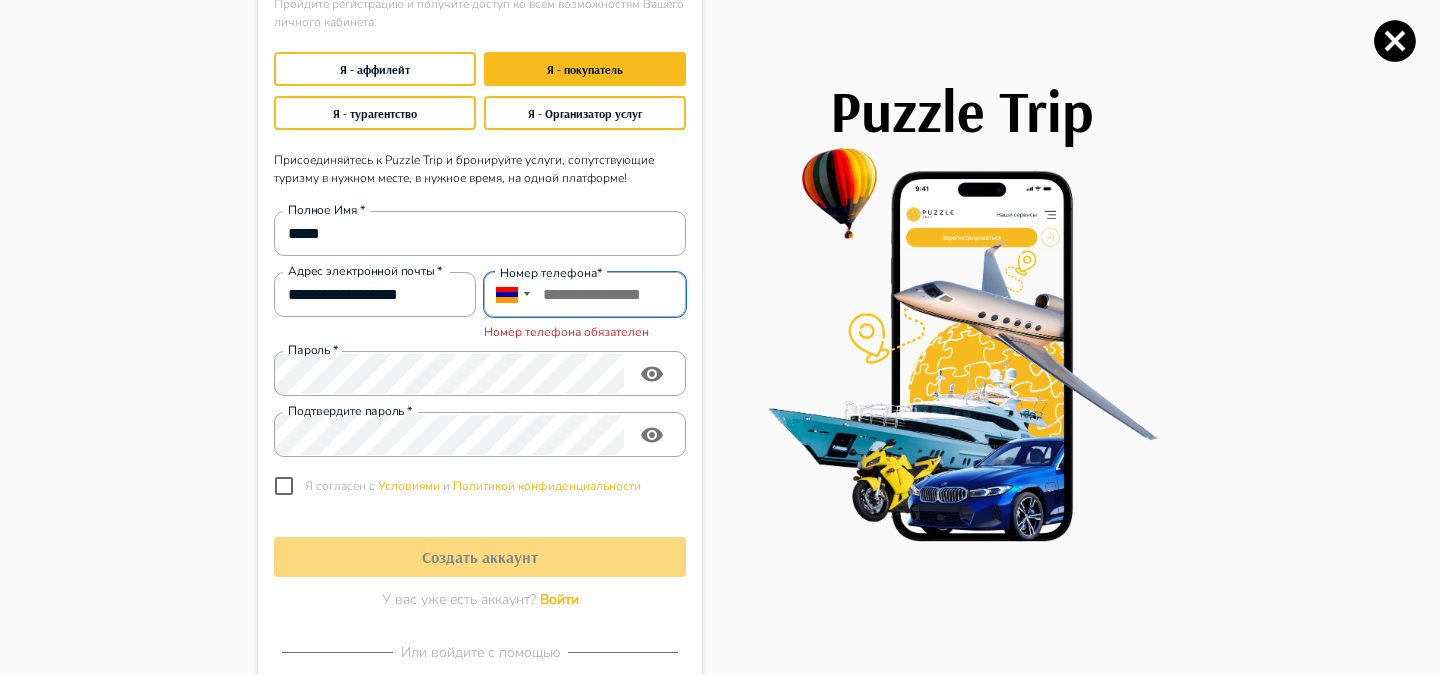 click at bounding box center [585, 294] 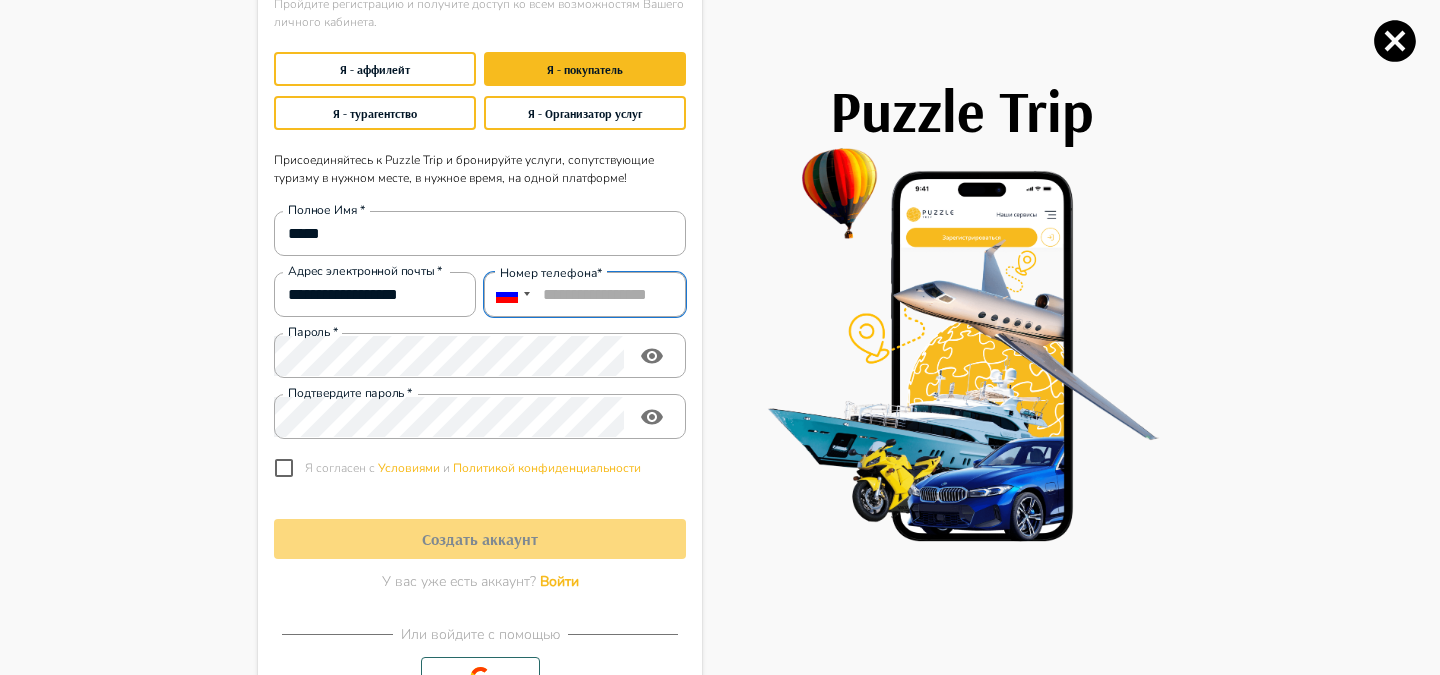 scroll, scrollTop: 0, scrollLeft: 9, axis: horizontal 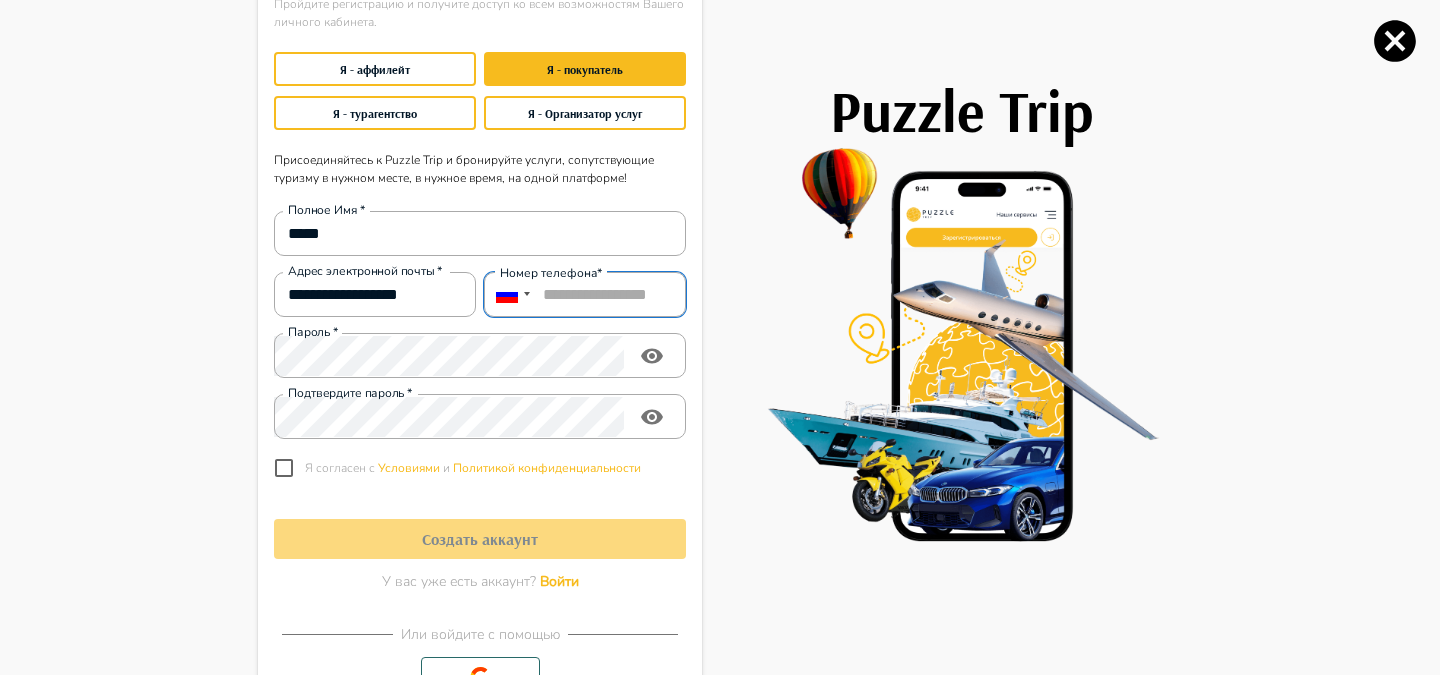 click on "**********" at bounding box center [585, 294] 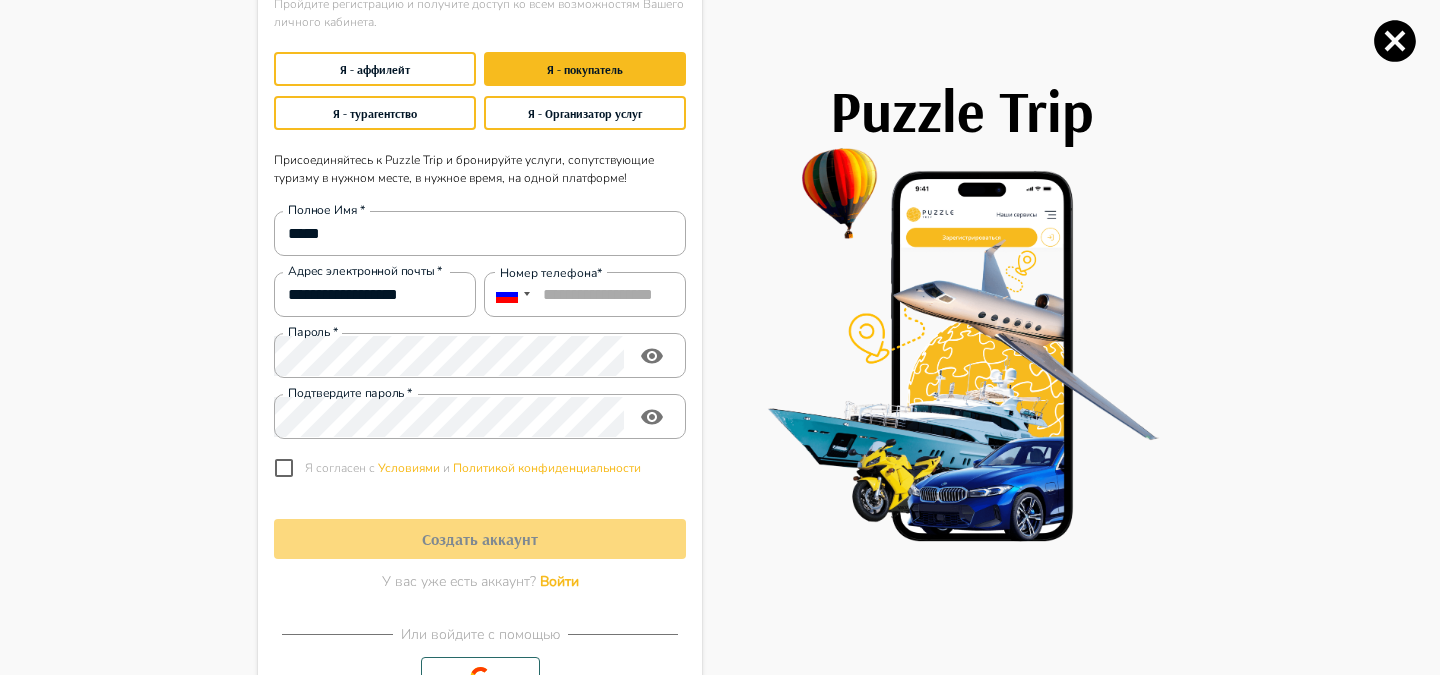 scroll, scrollTop: 0, scrollLeft: 0, axis: both 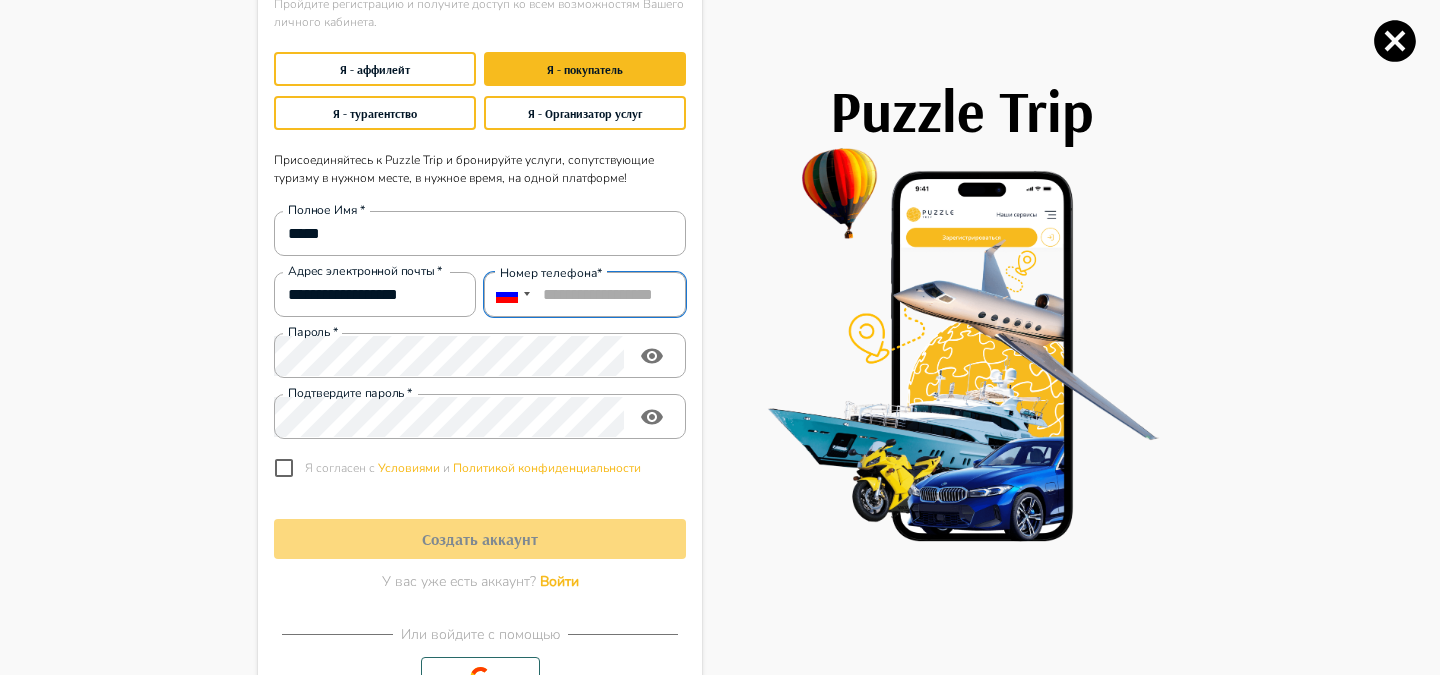drag, startPoint x: 568, startPoint y: 294, endPoint x: 800, endPoint y: 294, distance: 232 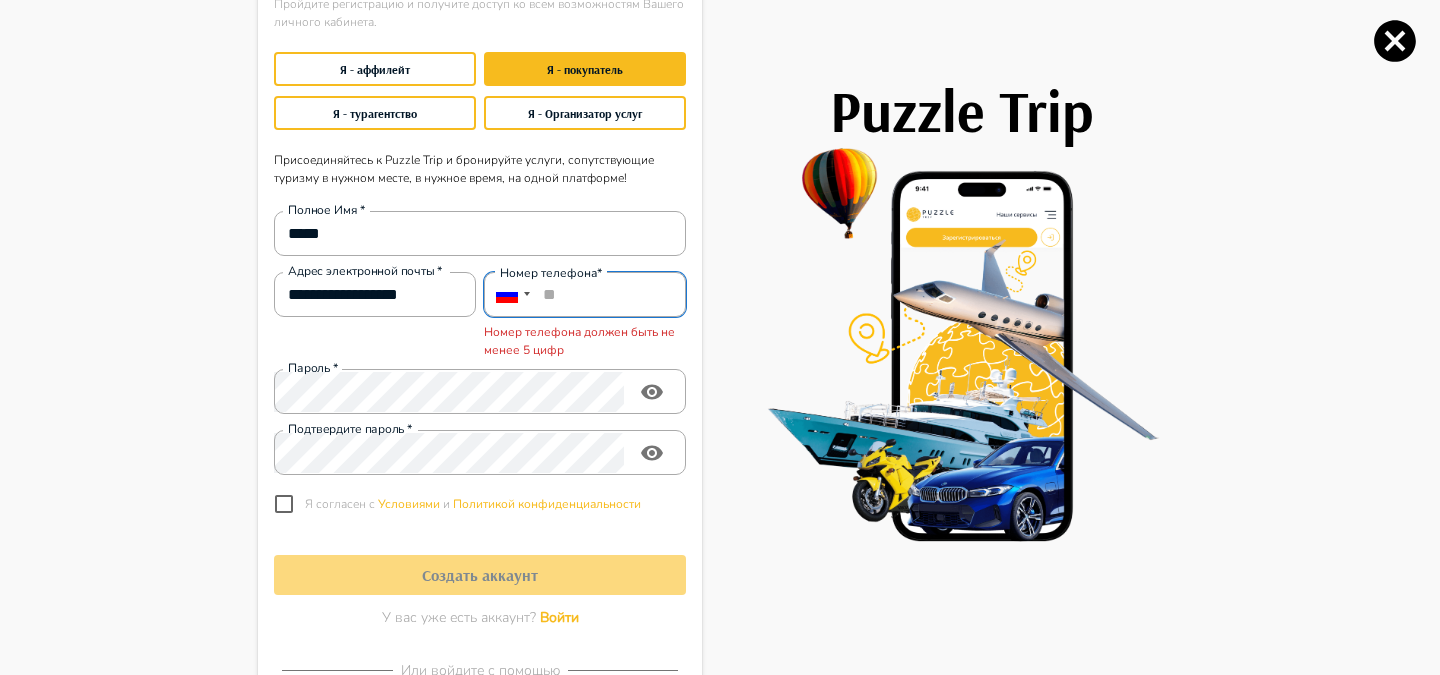 scroll, scrollTop: 0, scrollLeft: 0, axis: both 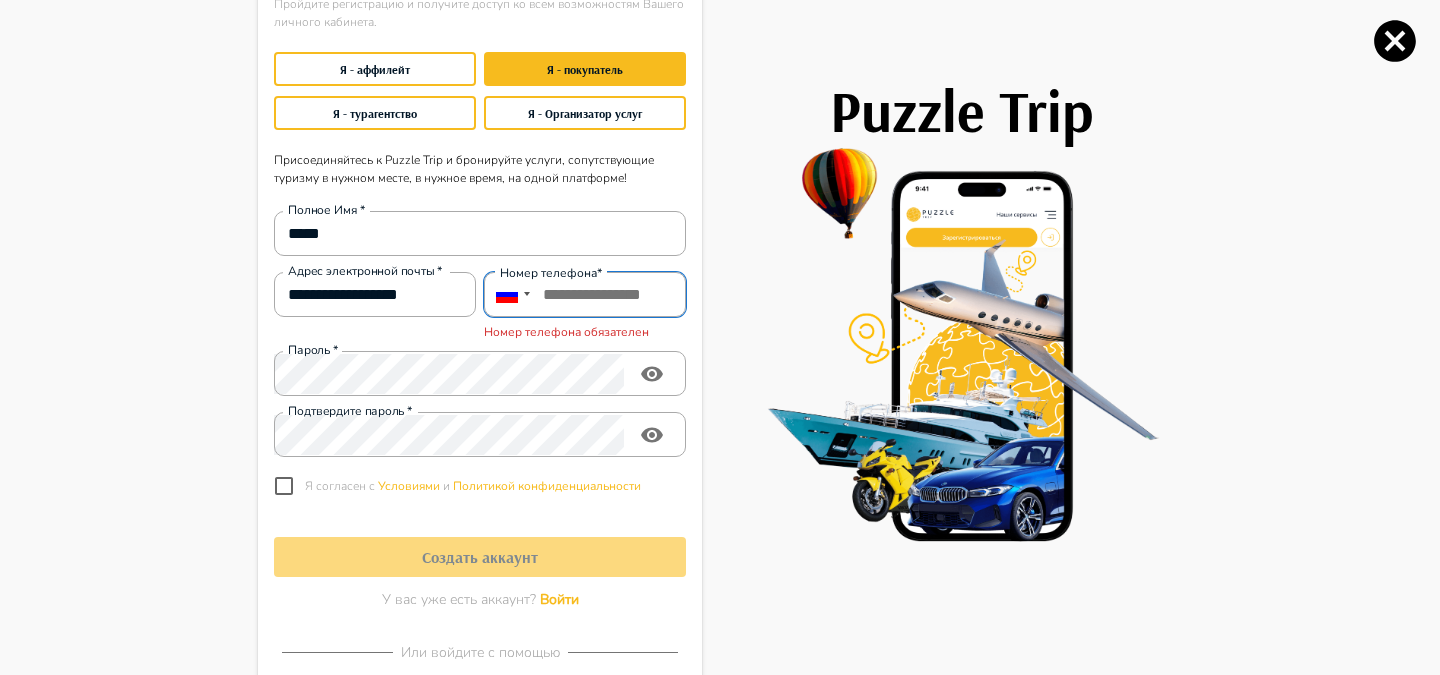 paste on "**********" 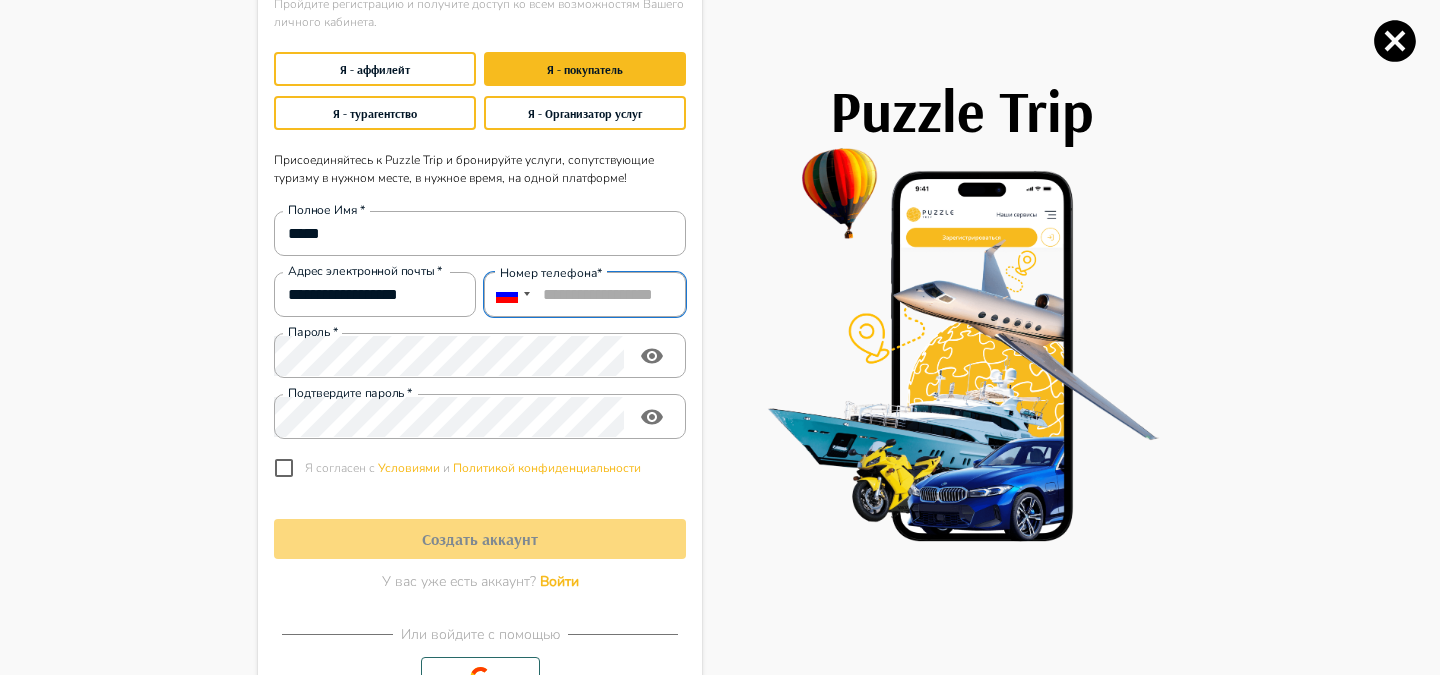 scroll, scrollTop: 0, scrollLeft: 19, axis: horizontal 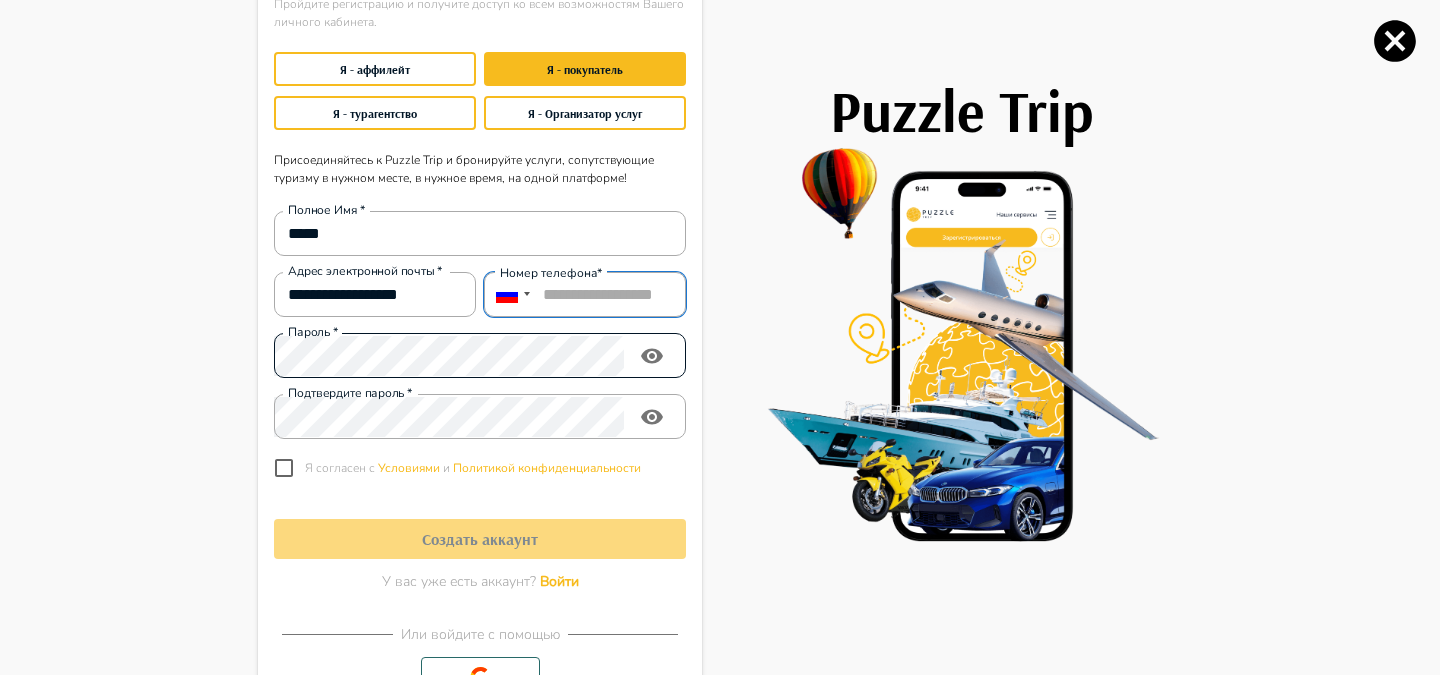 type on "**********" 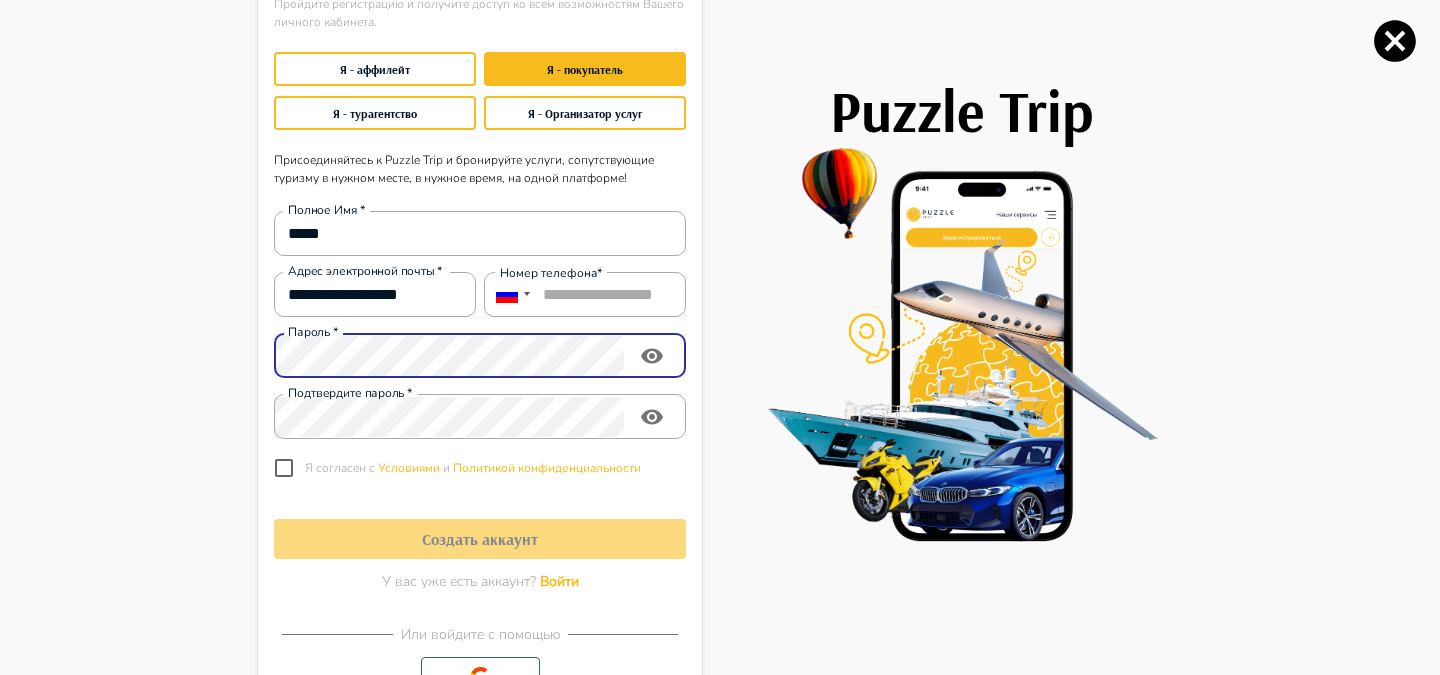 scroll, scrollTop: 0, scrollLeft: 0, axis: both 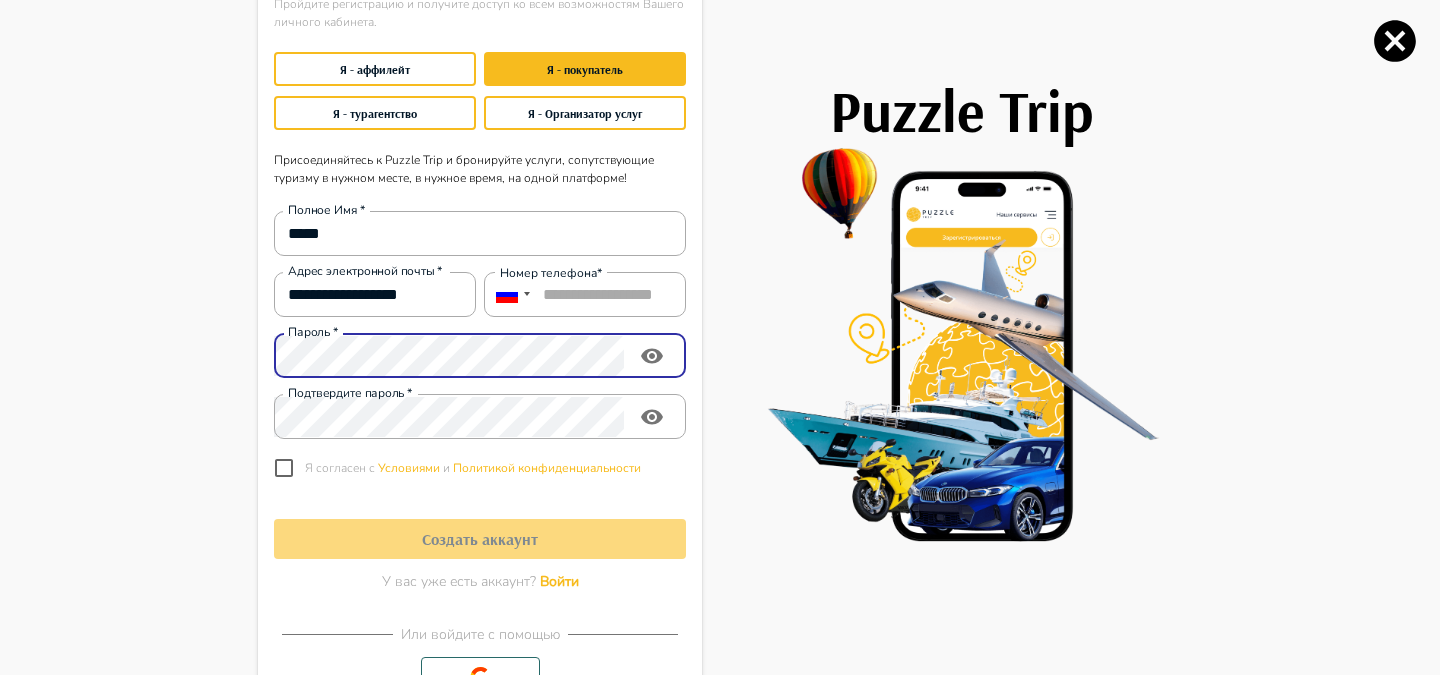 click 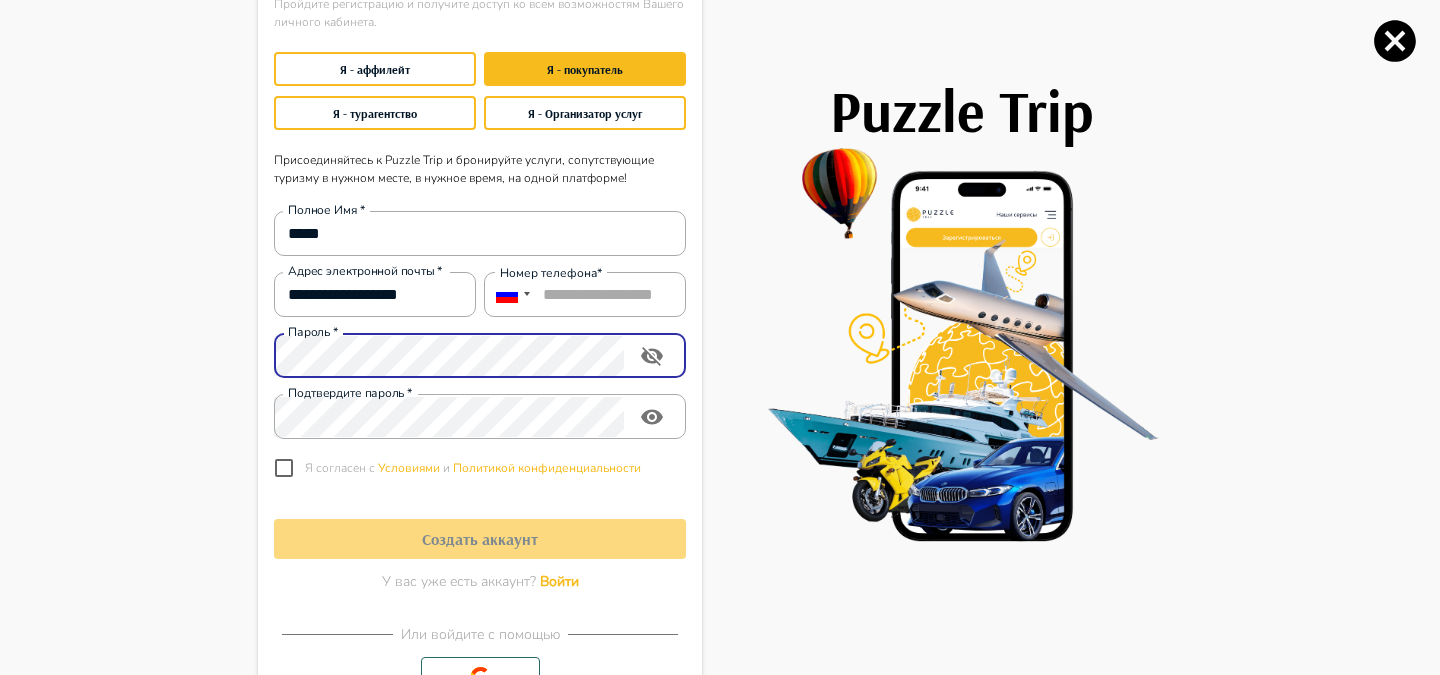 click on "**********" at bounding box center [480, 327] 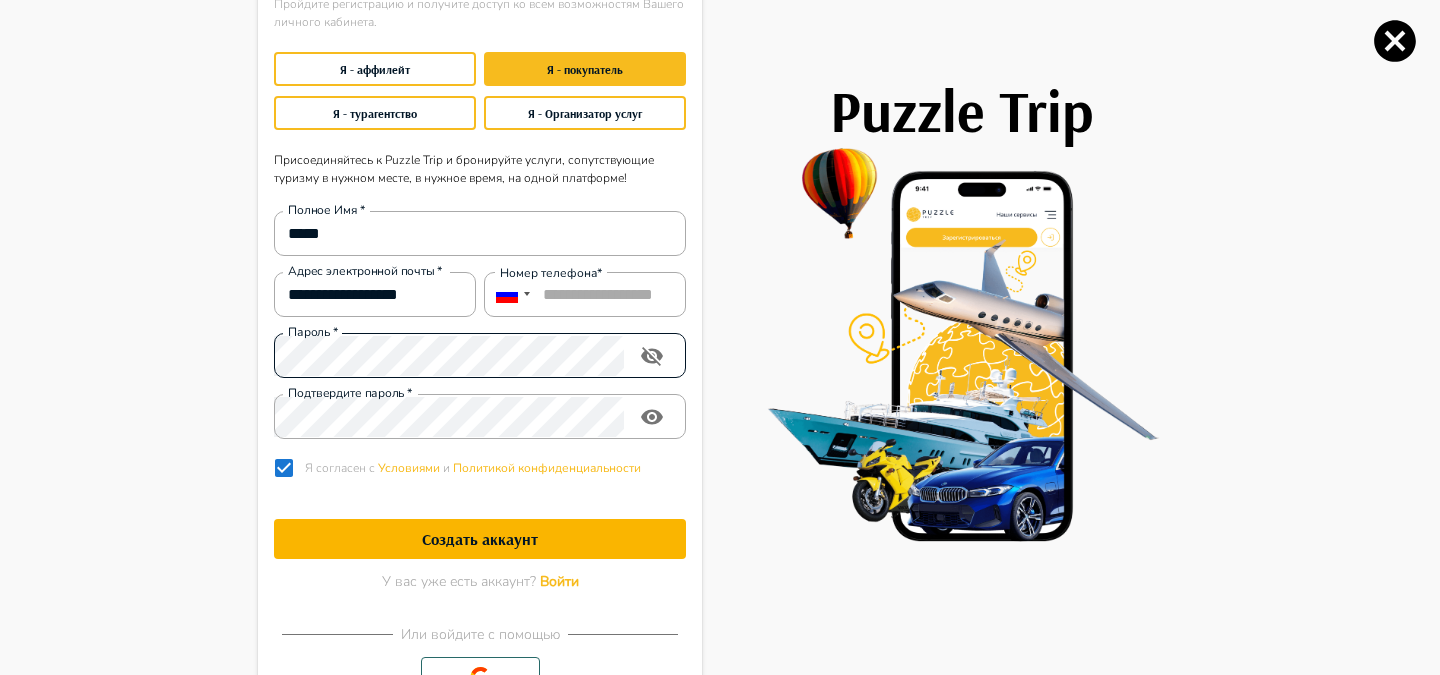 click on "Создать аккаунт" at bounding box center [480, 539] 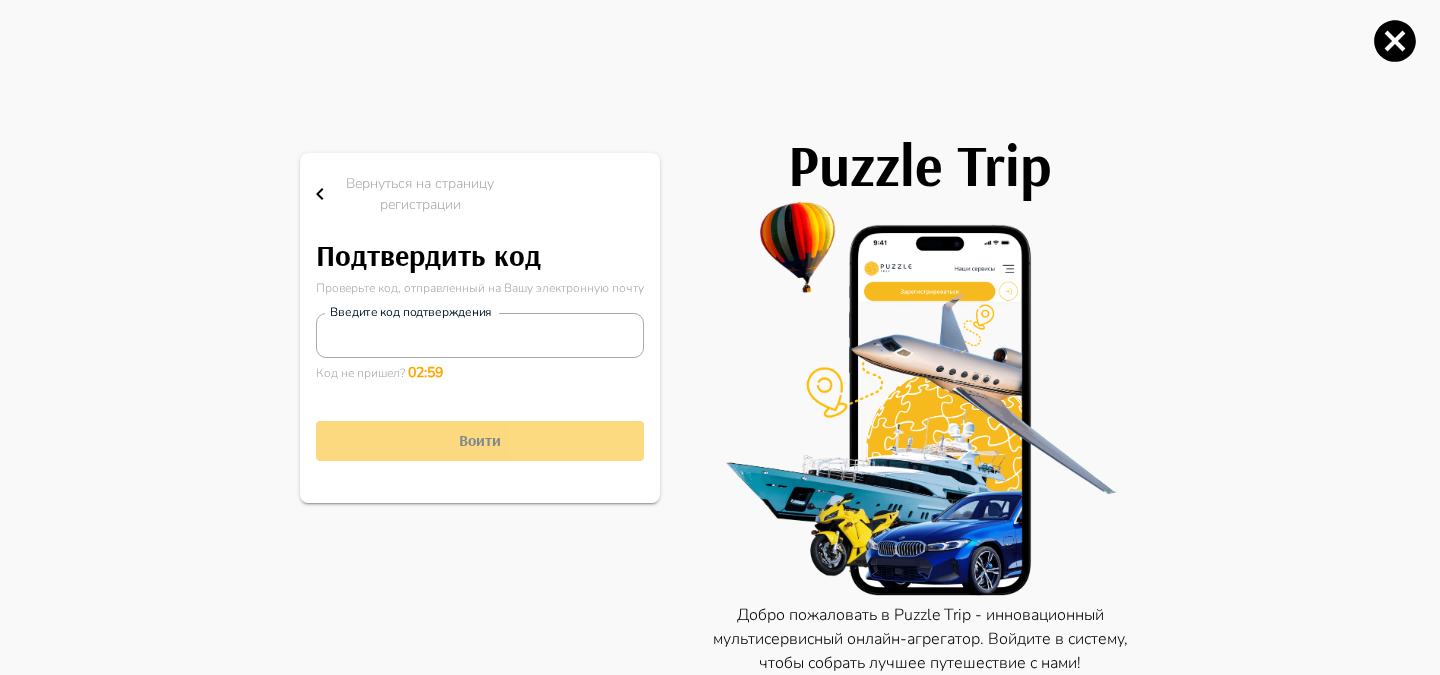 scroll, scrollTop: 18, scrollLeft: 0, axis: vertical 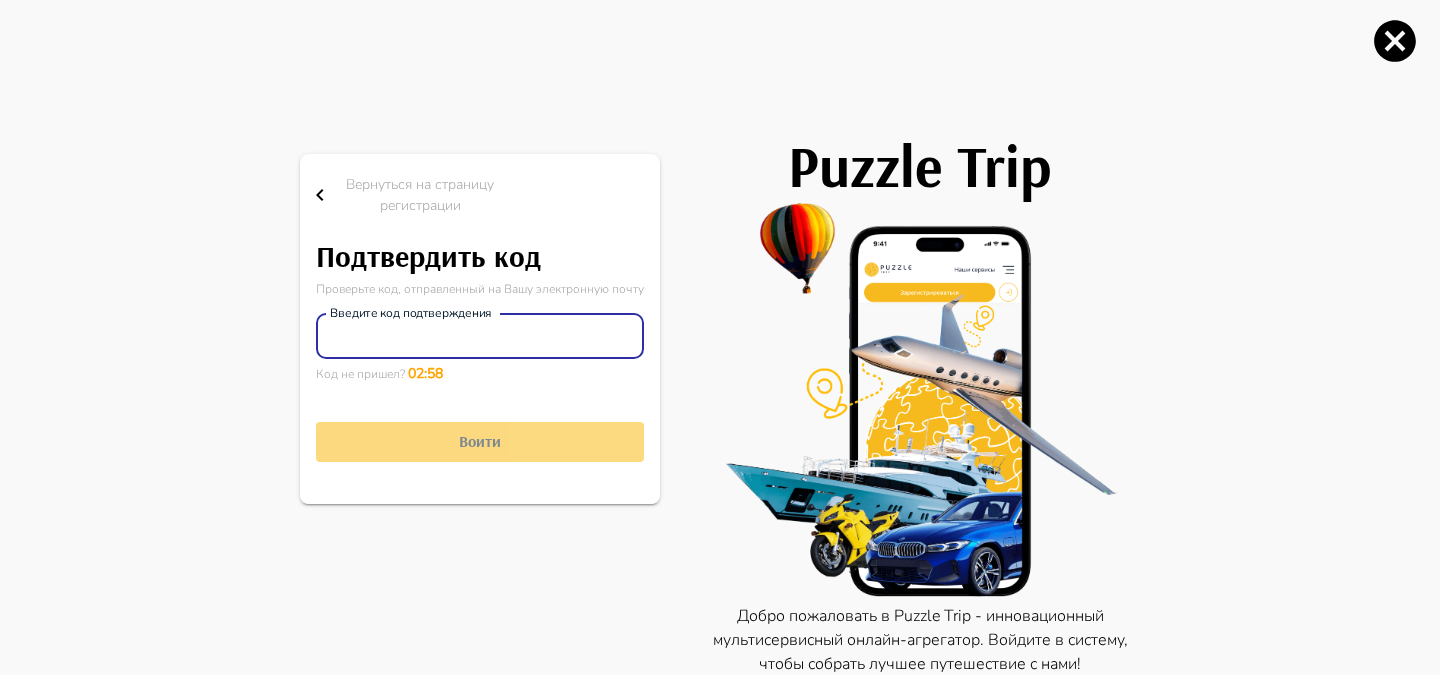 click on "Введите код подтверждения" at bounding box center [480, 336] 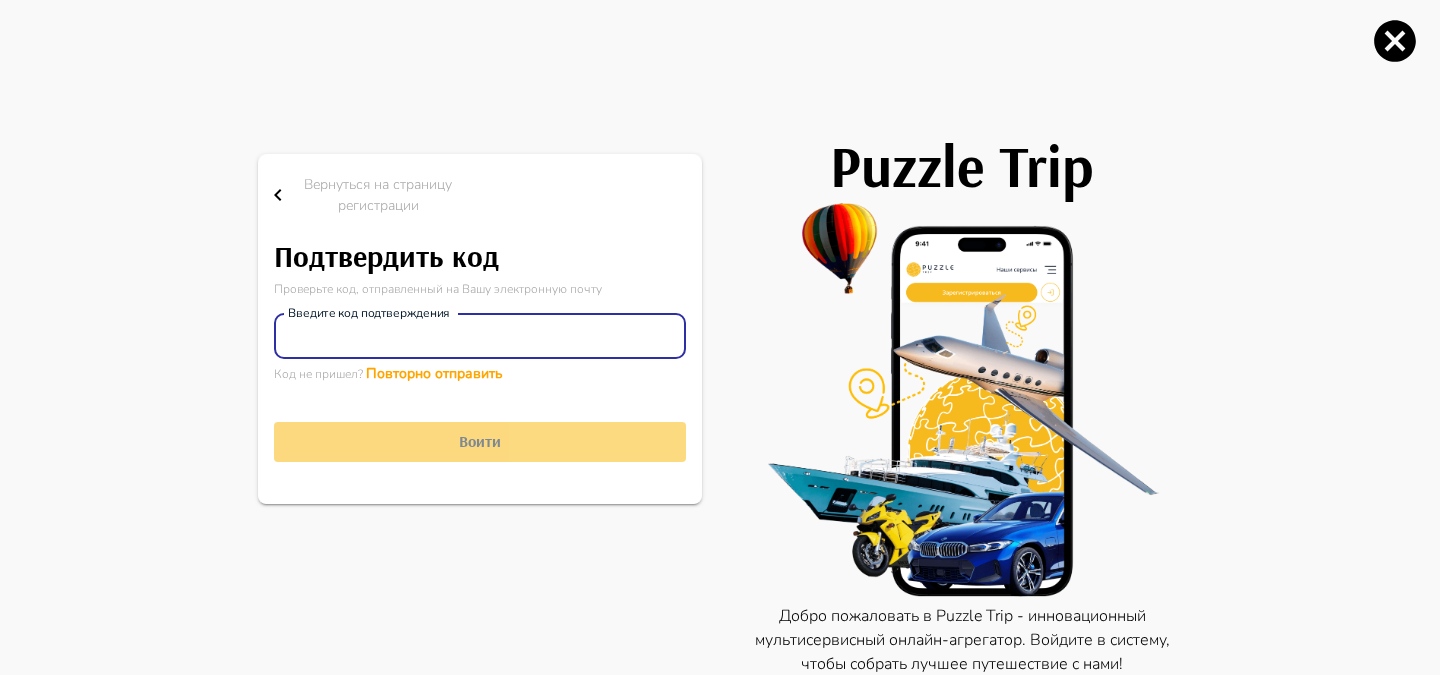 click on "Повторно отправить" at bounding box center (434, 373) 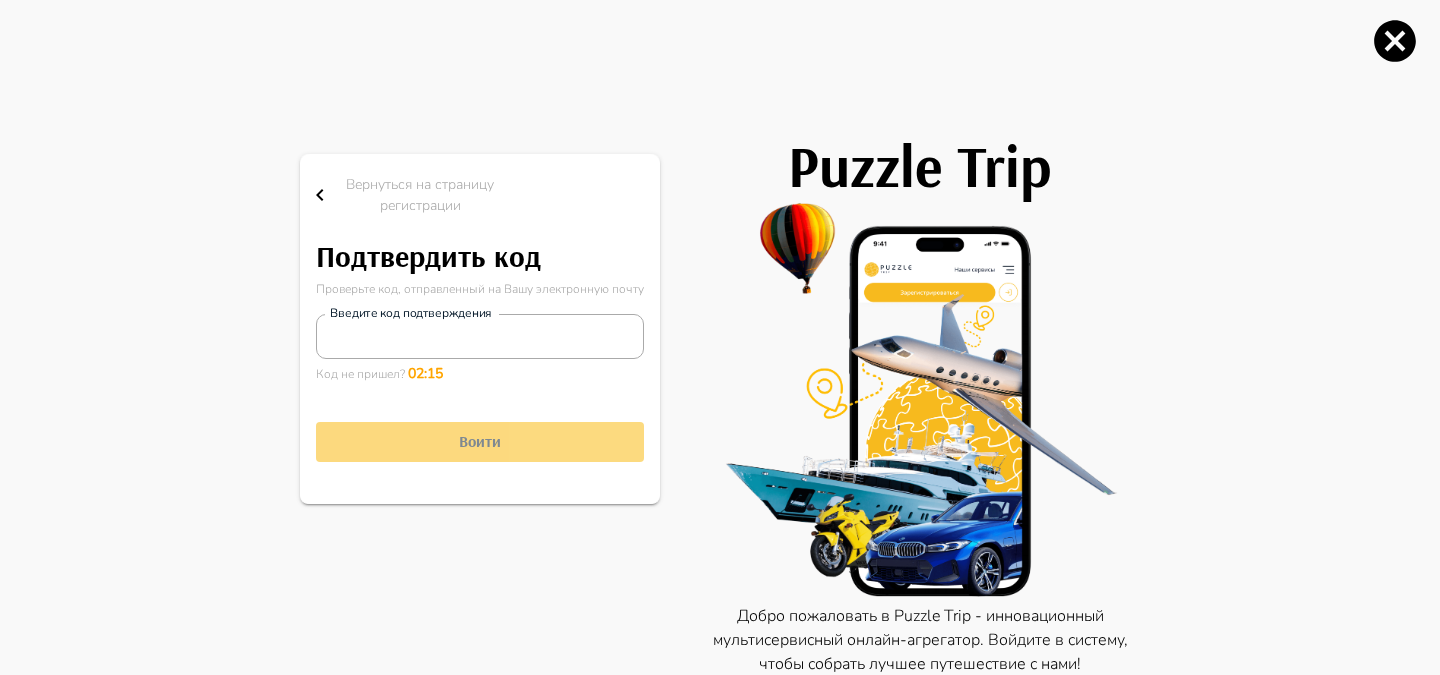 click 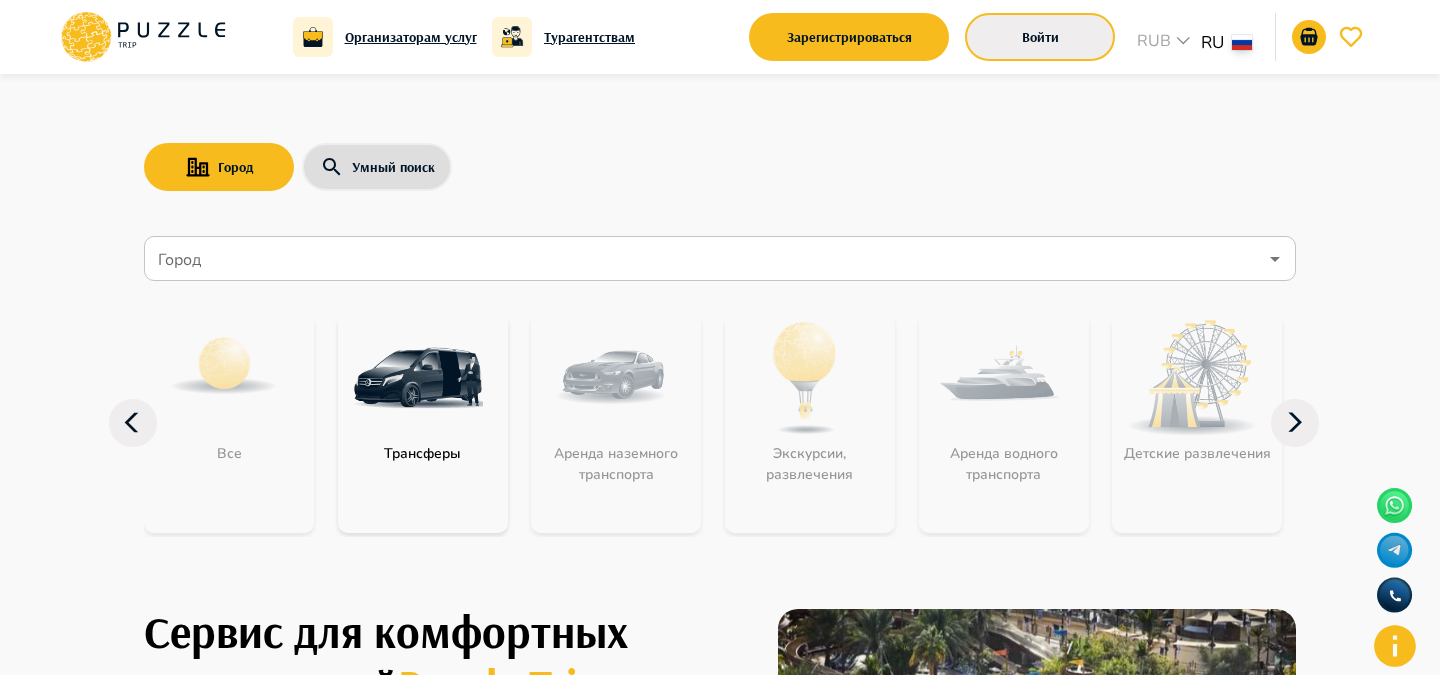 click on "Войти" at bounding box center [1040, 37] 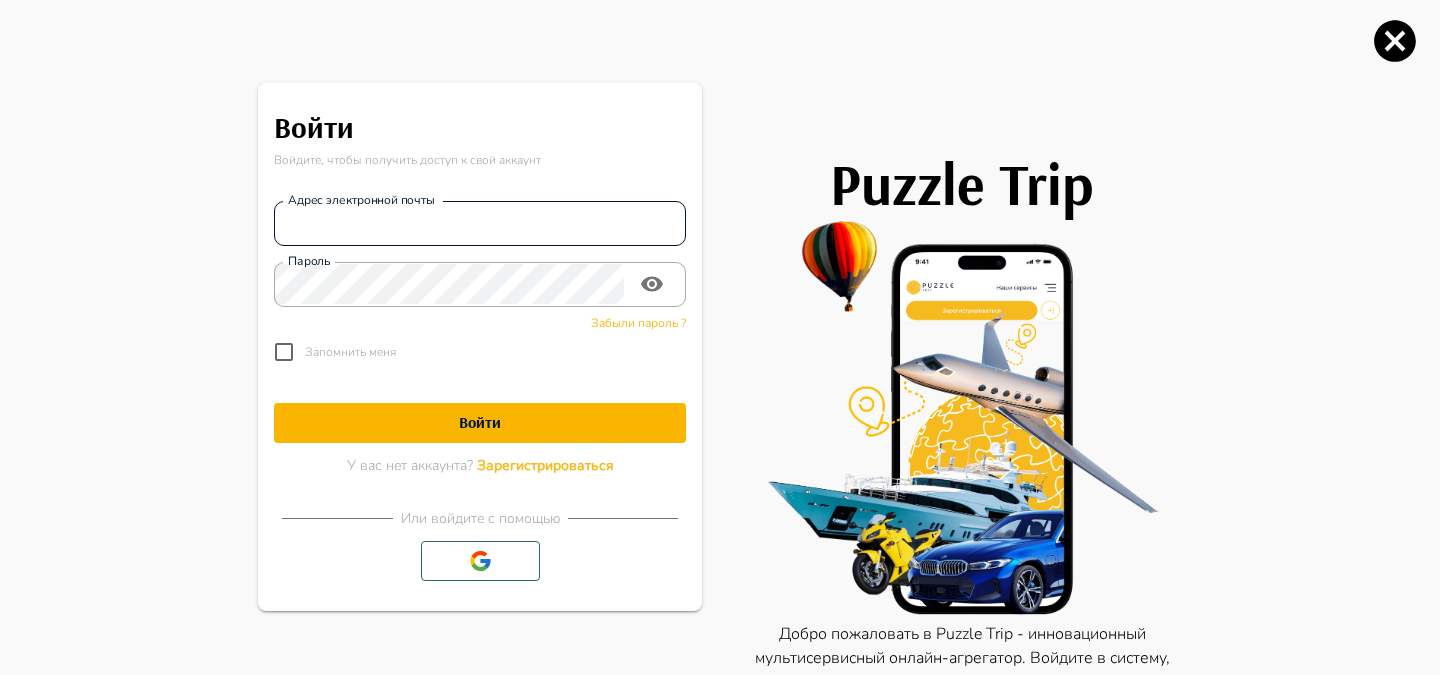 click on "Адрес электронной почты" at bounding box center [480, 223] 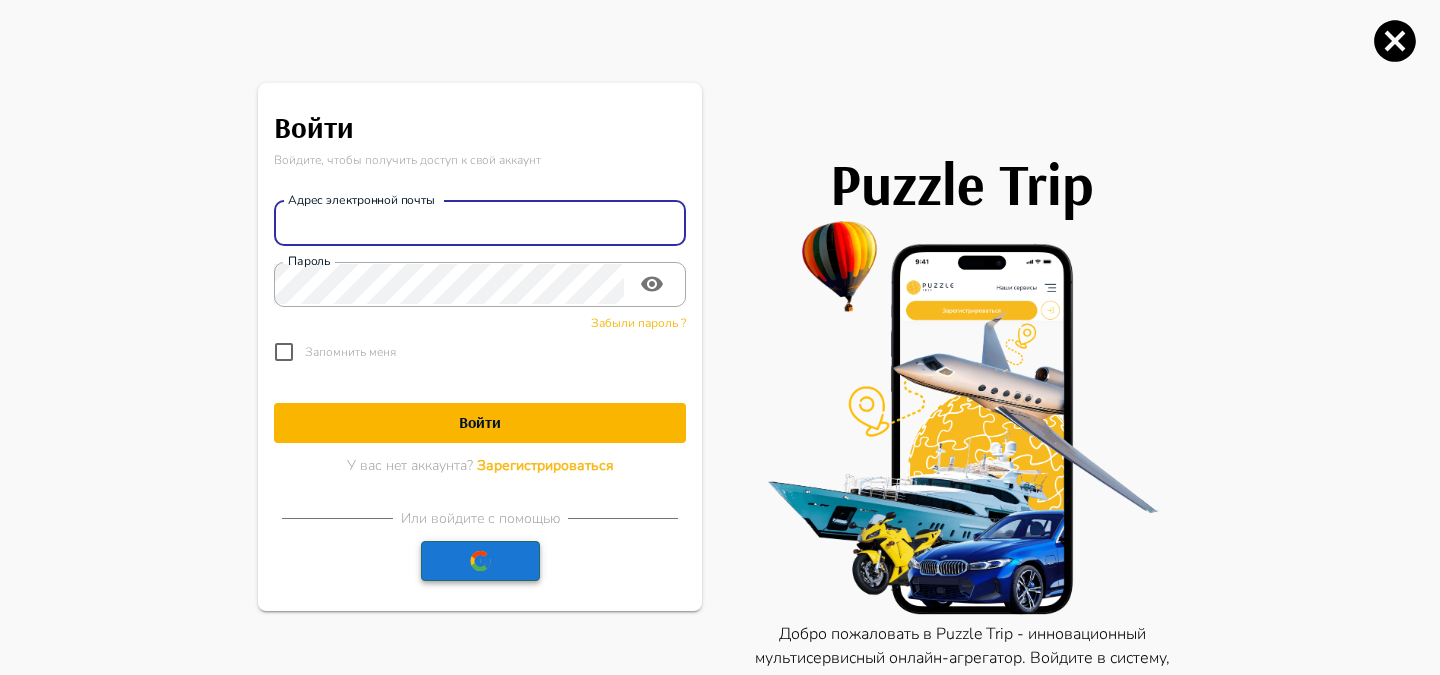 click at bounding box center (480, 561) 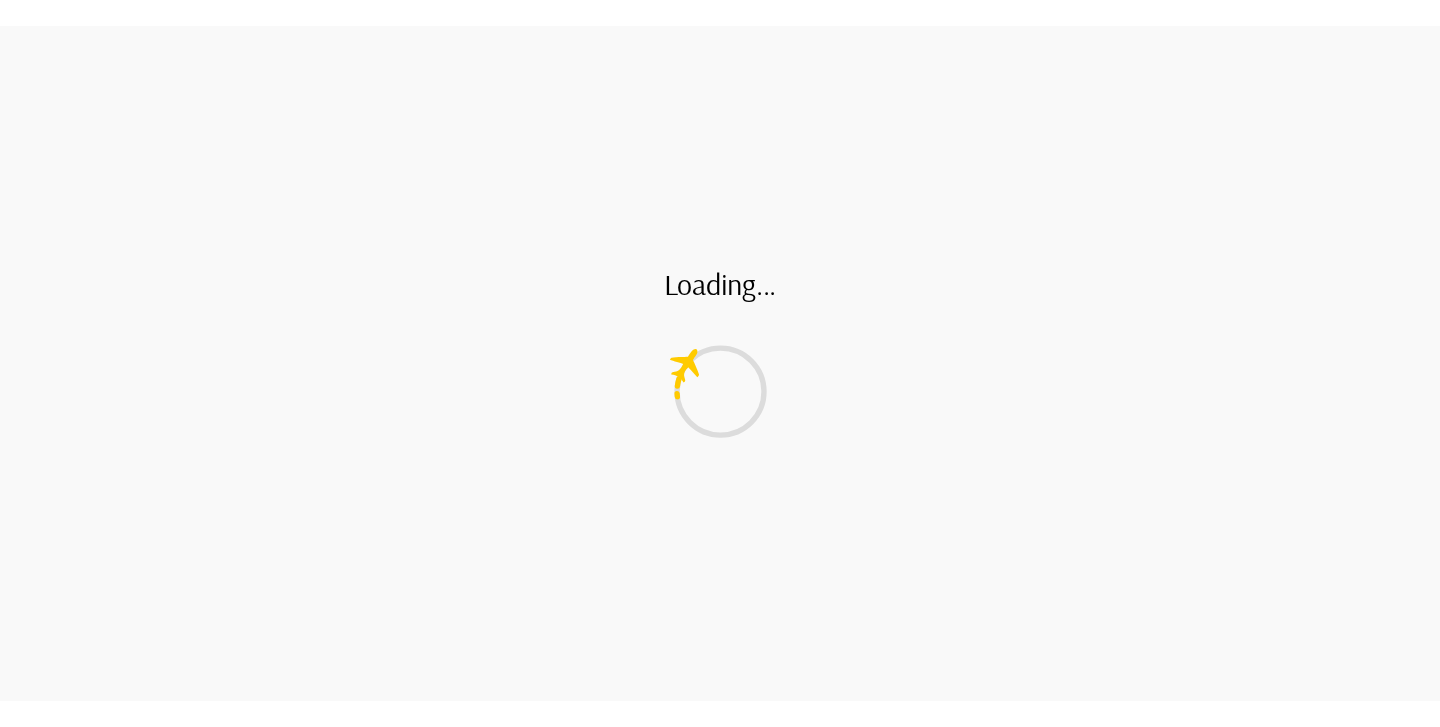 scroll, scrollTop: 0, scrollLeft: 0, axis: both 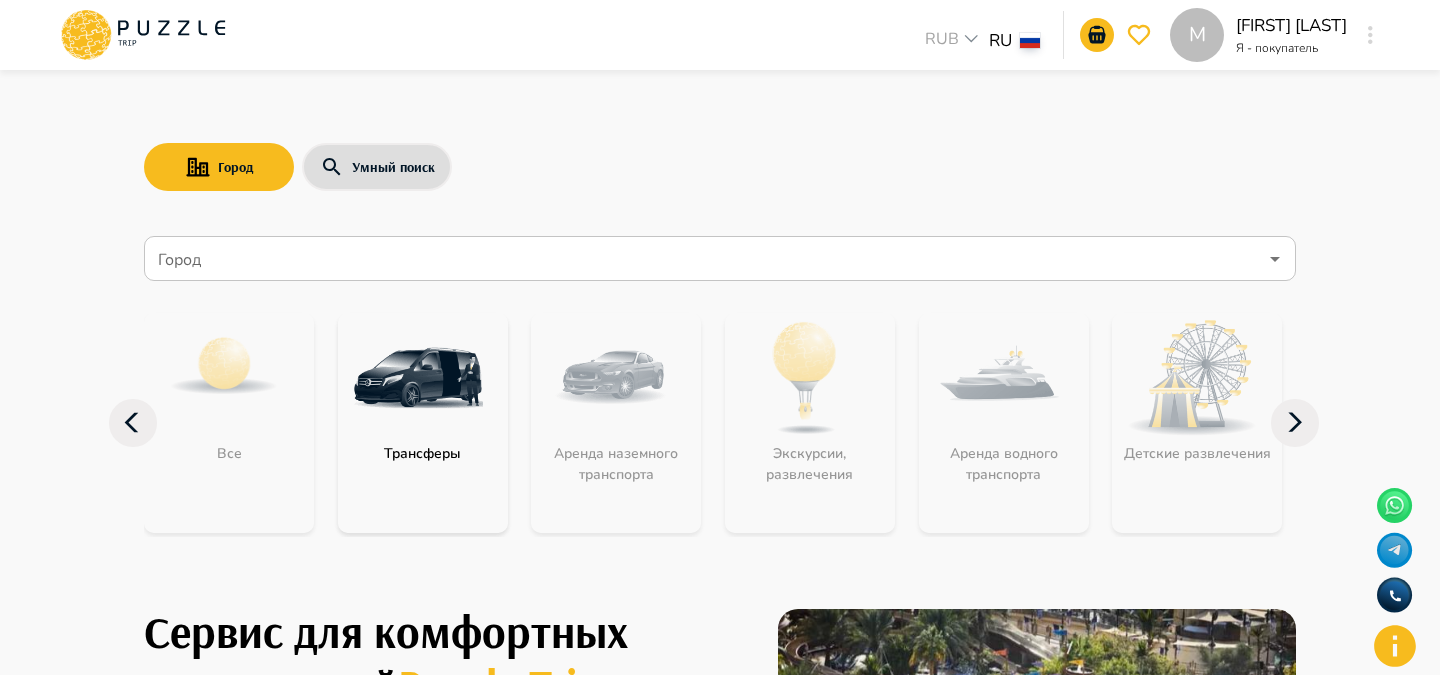 click at bounding box center [1370, 35] 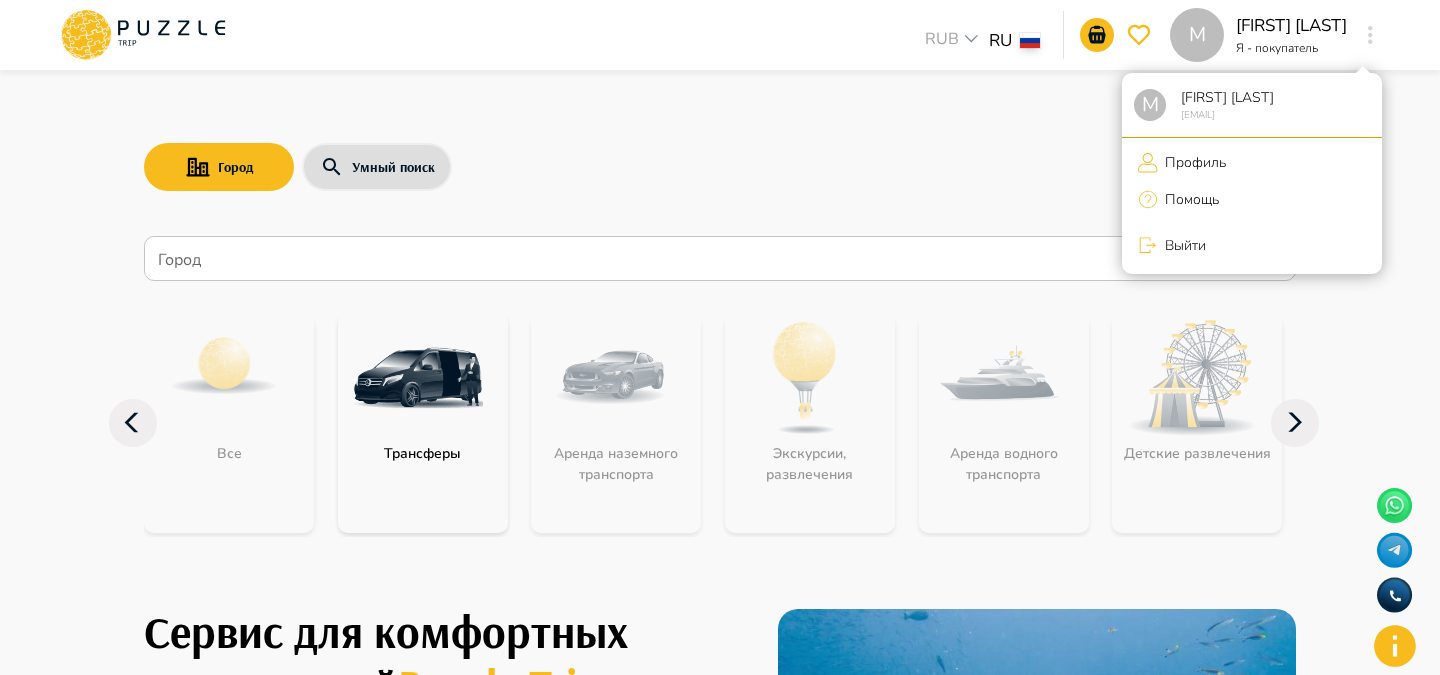 click on "Профиль" at bounding box center (1252, 162) 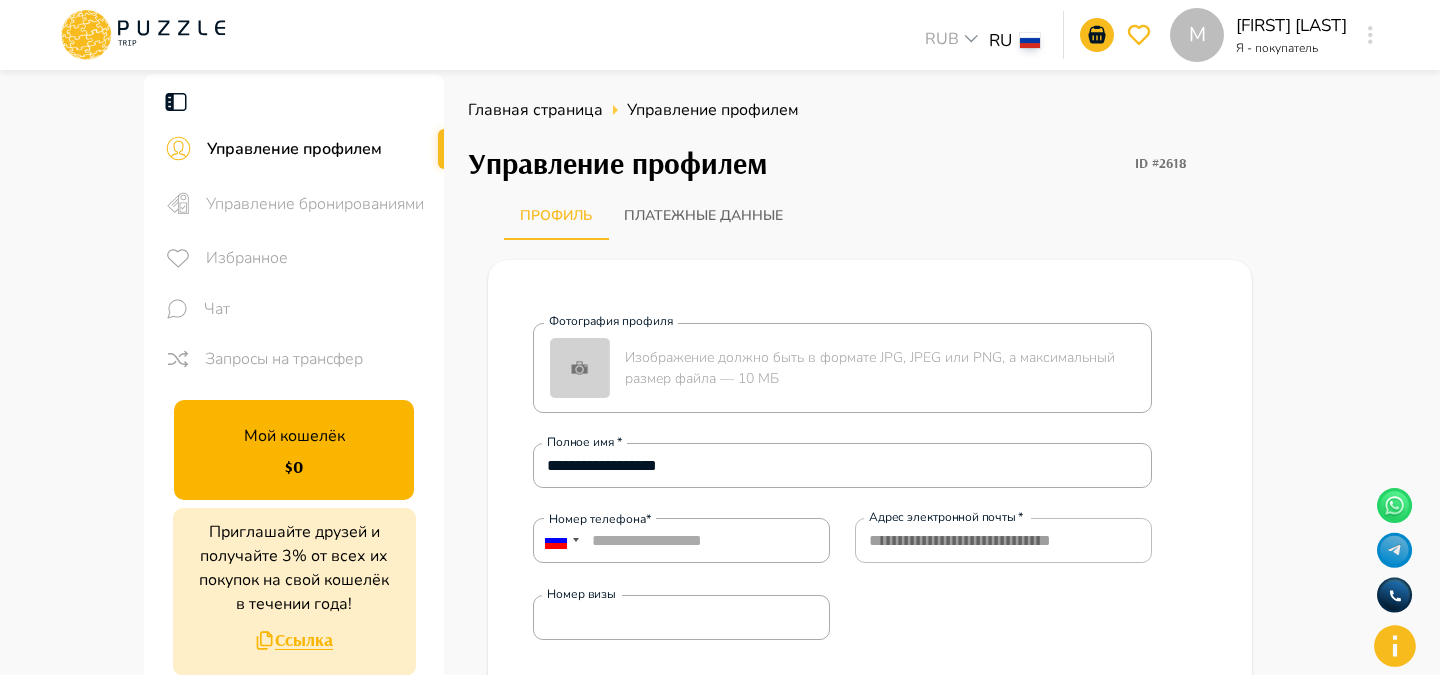 click 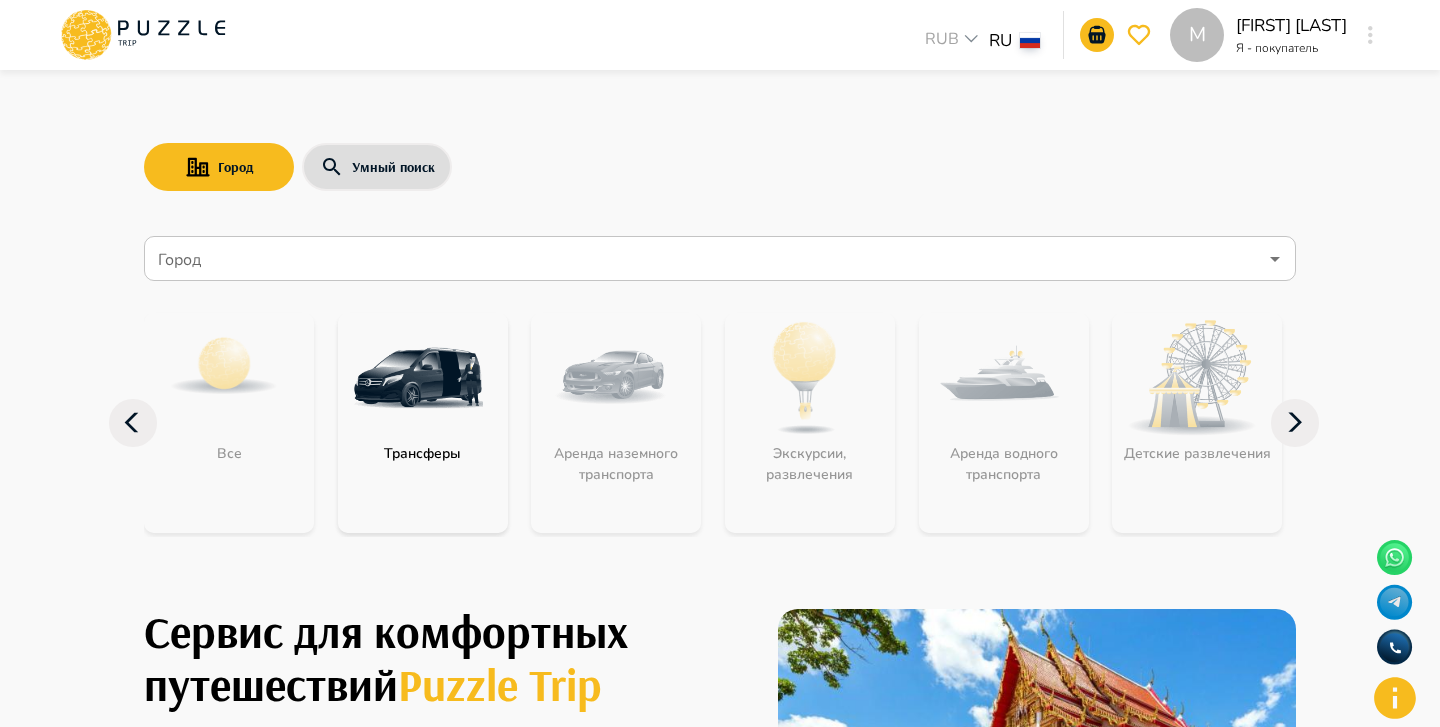 click on "M" at bounding box center [1370, 35] 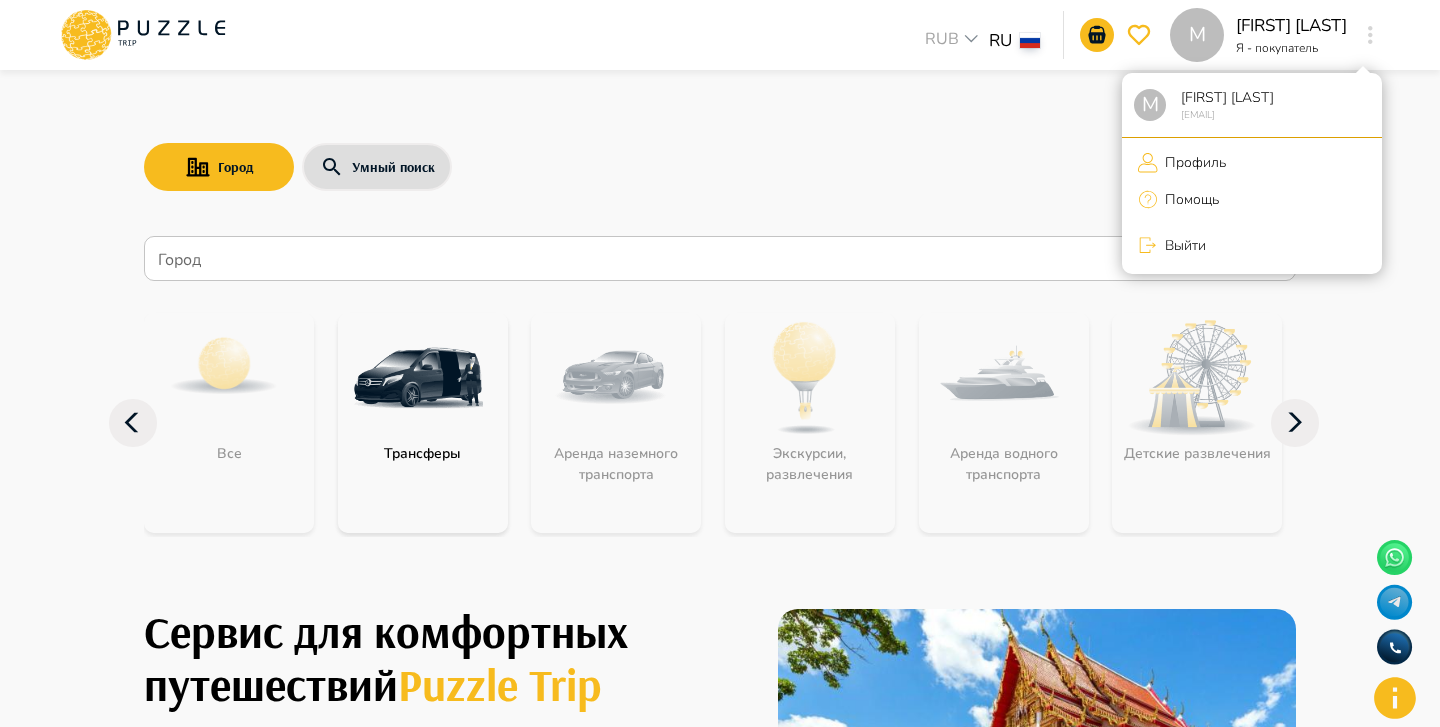 click on "M Margarita Kazaryan margaritakazaryan935@gmail.com Профиль Помощь Выйти" at bounding box center (1252, 173) 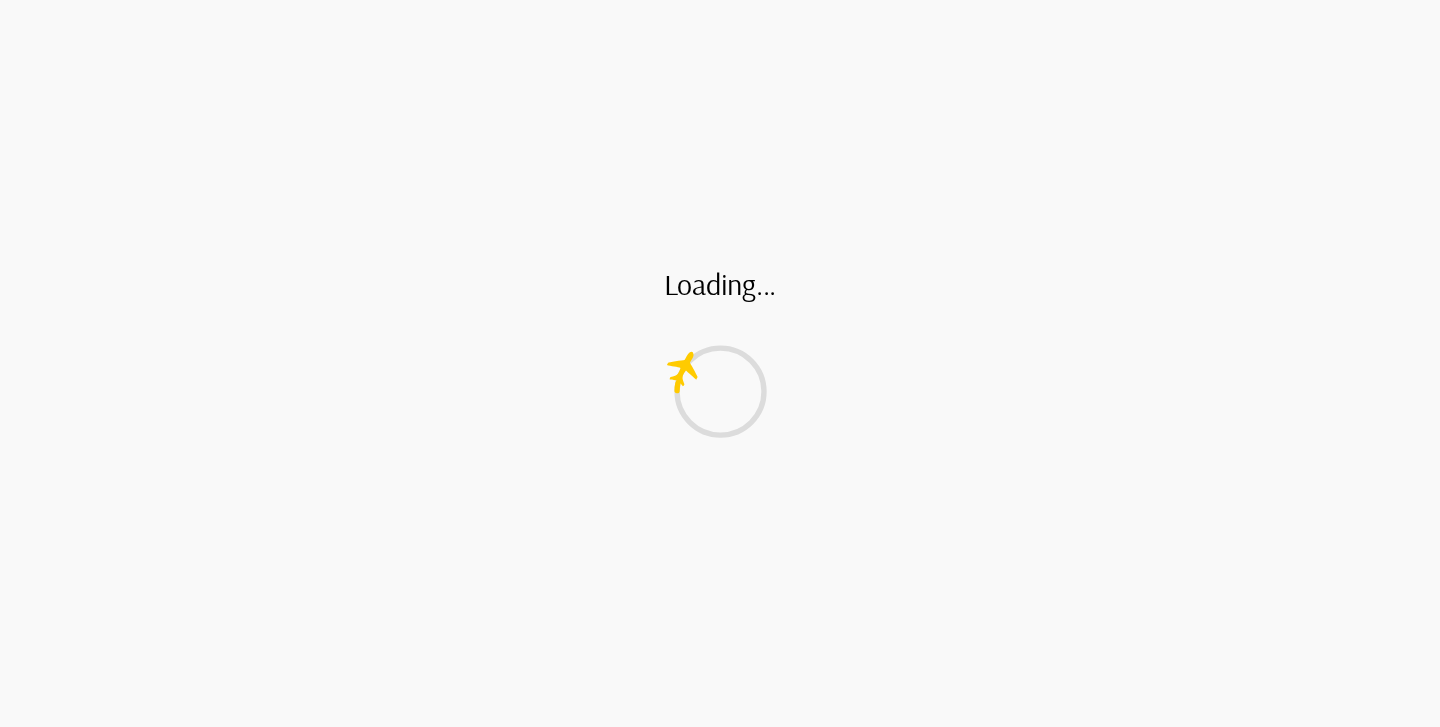 scroll, scrollTop: 0, scrollLeft: 0, axis: both 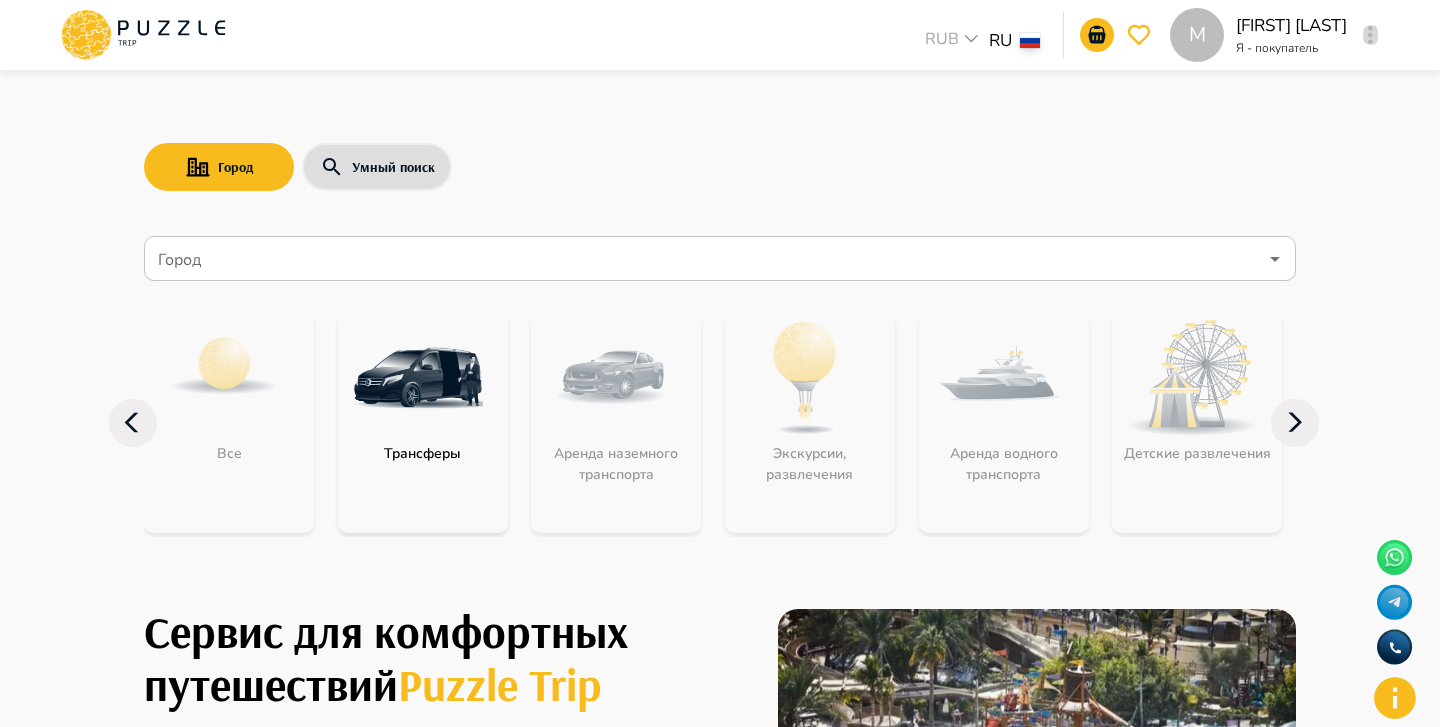 click at bounding box center (1370, 35) 